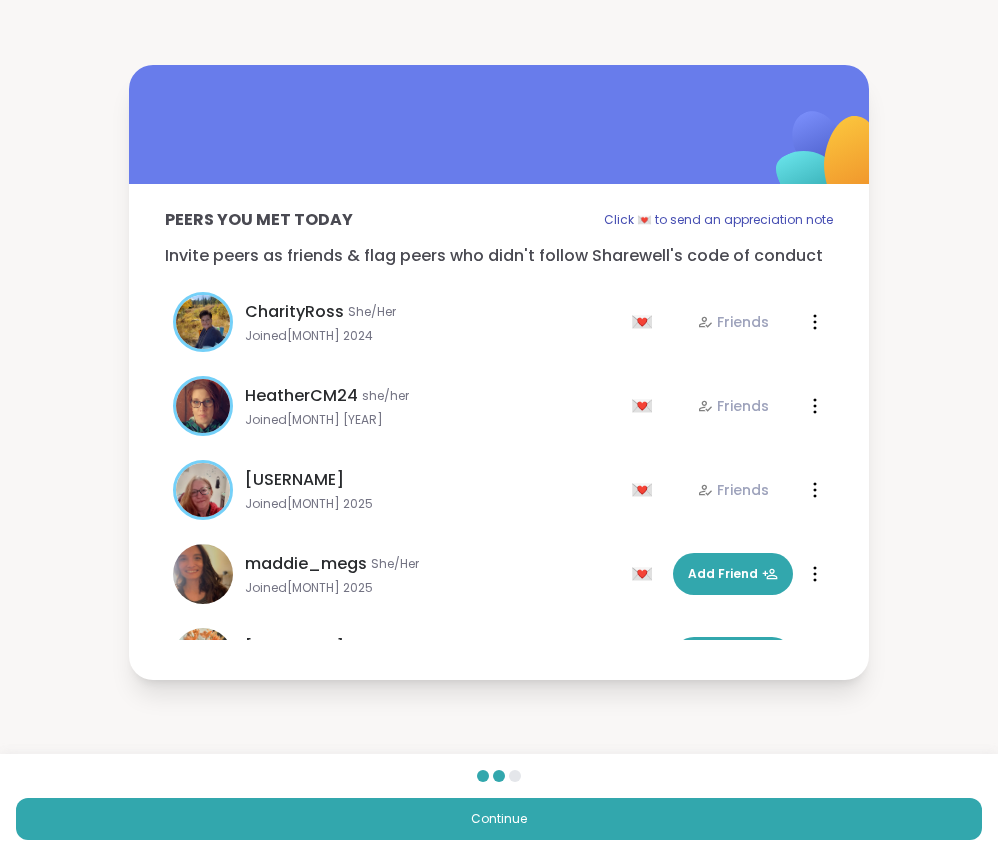 scroll, scrollTop: 0, scrollLeft: 0, axis: both 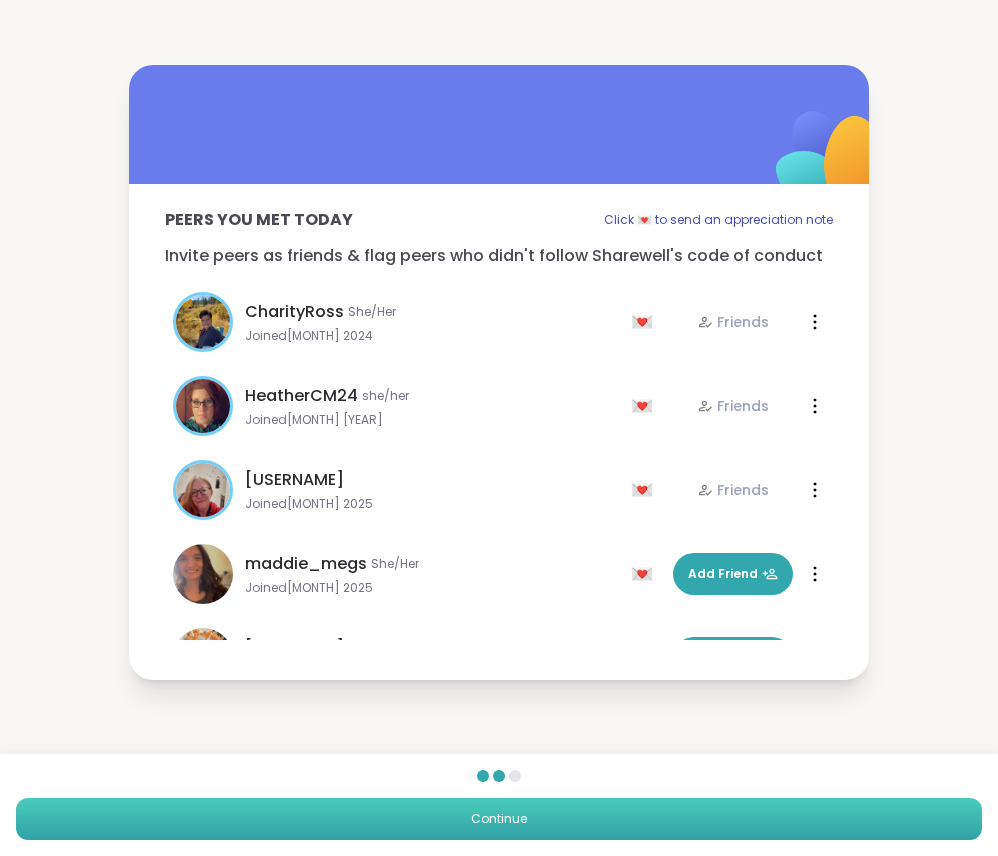 click on "Continue" at bounding box center [499, 819] 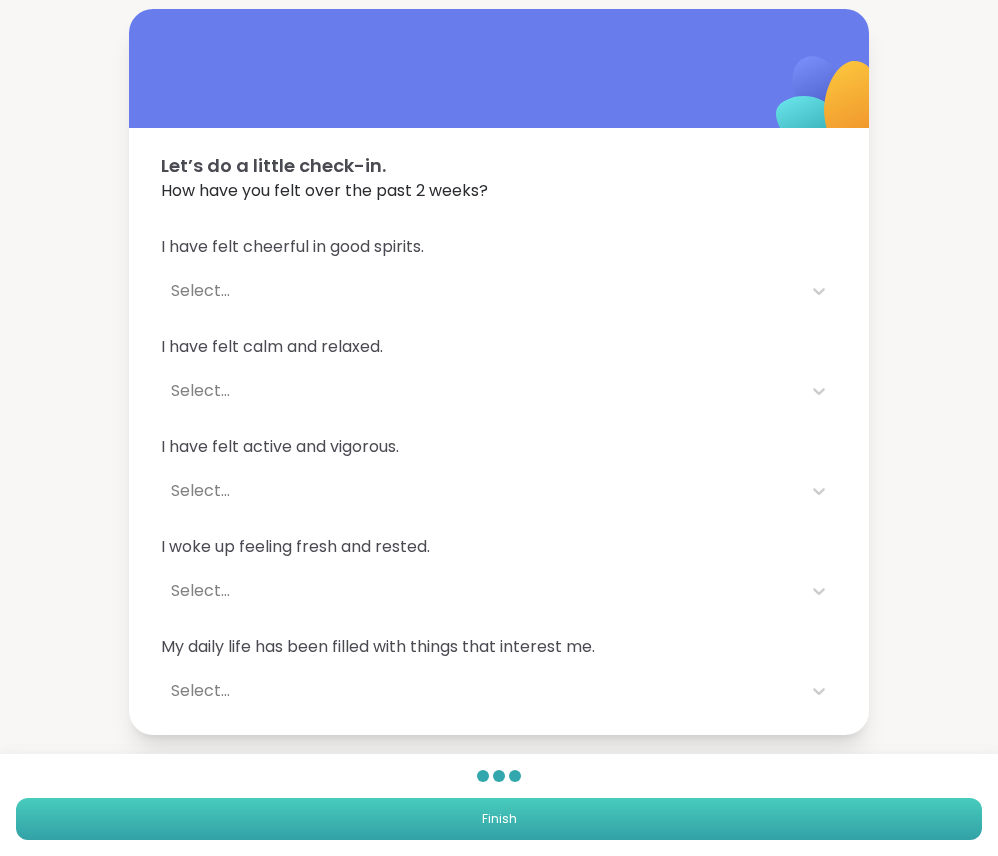 click on "Finish" at bounding box center [499, 819] 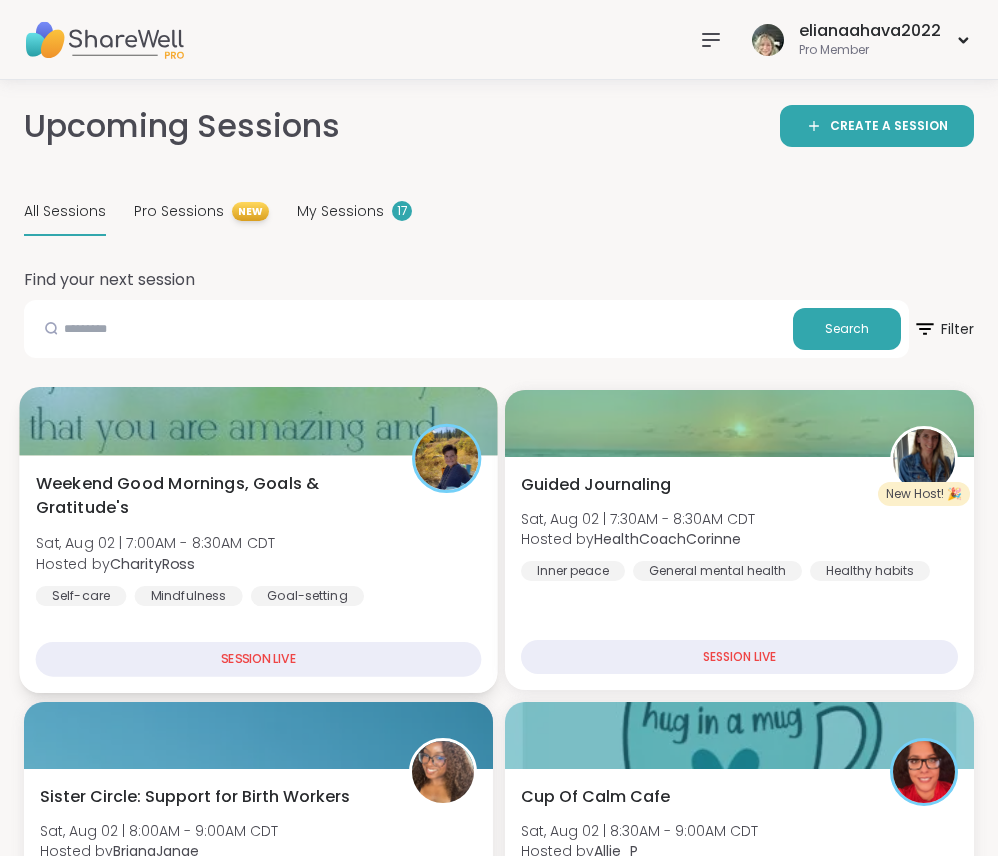 click on "Weekend Good Mornings, Goals & Gratitude's Sat, Aug 02 | 7:00AM - 8:30AM CDT Hosted by [USERNAME] Self-care Mindfulness Goal-setting" at bounding box center [259, 538] 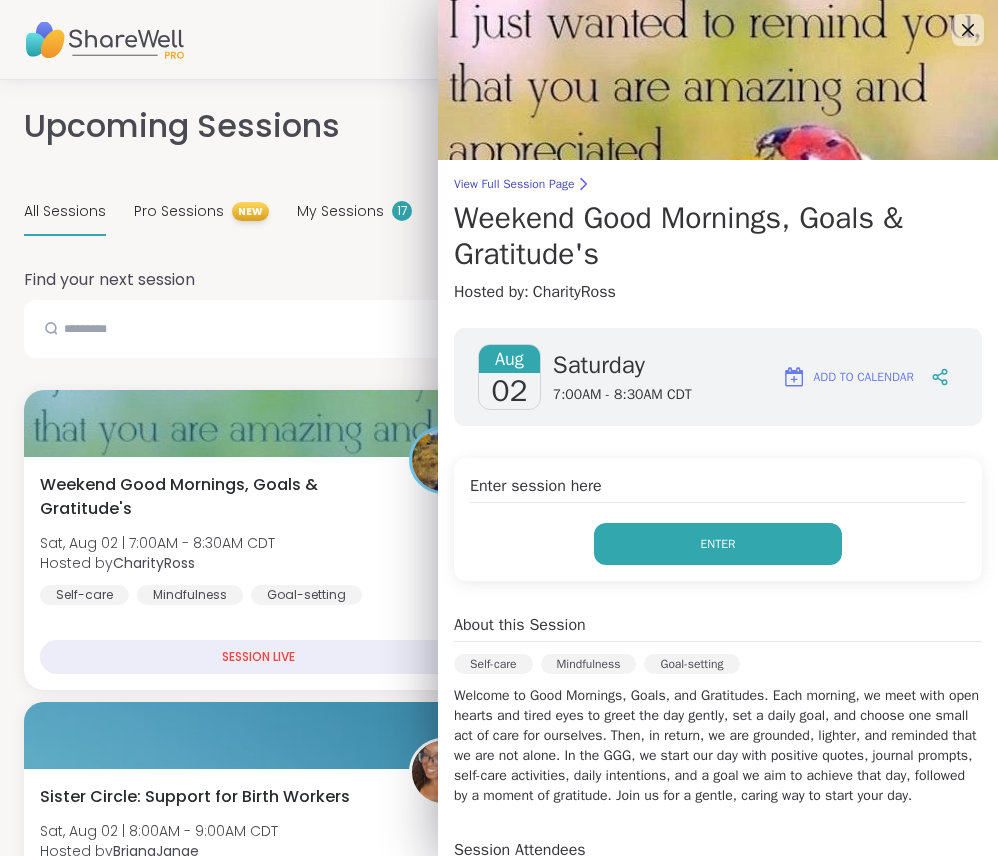 click on "Enter" at bounding box center [718, 544] 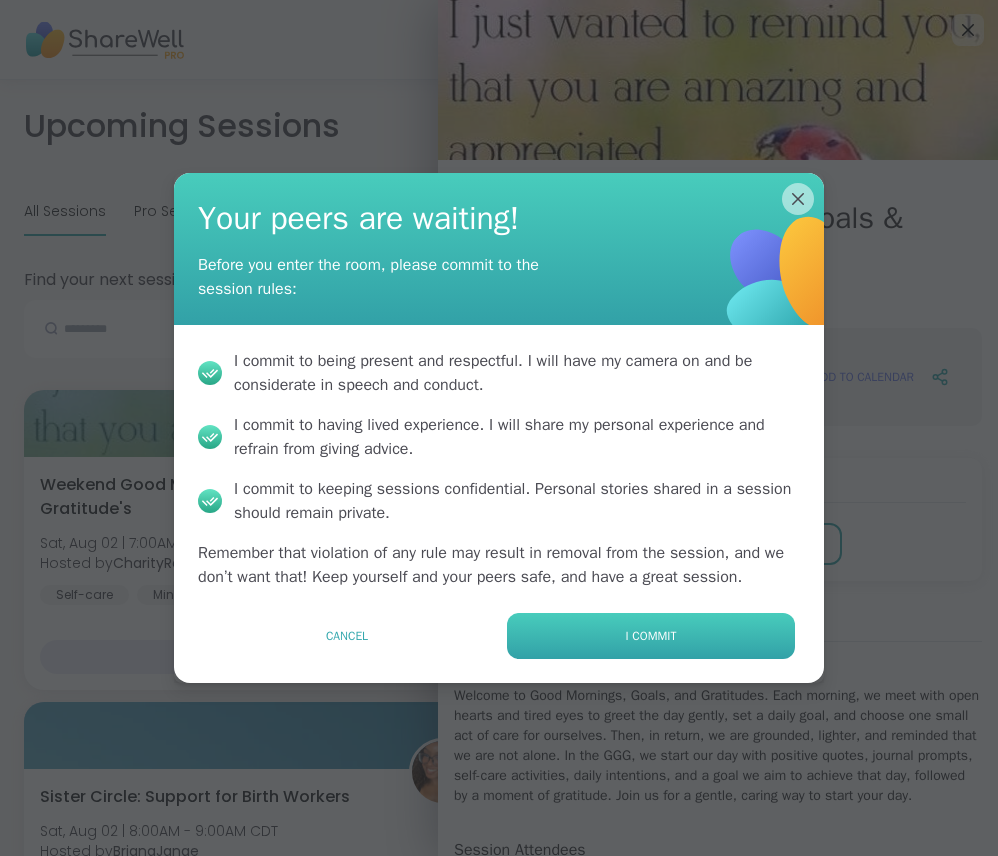 click on "I commit" at bounding box center [651, 636] 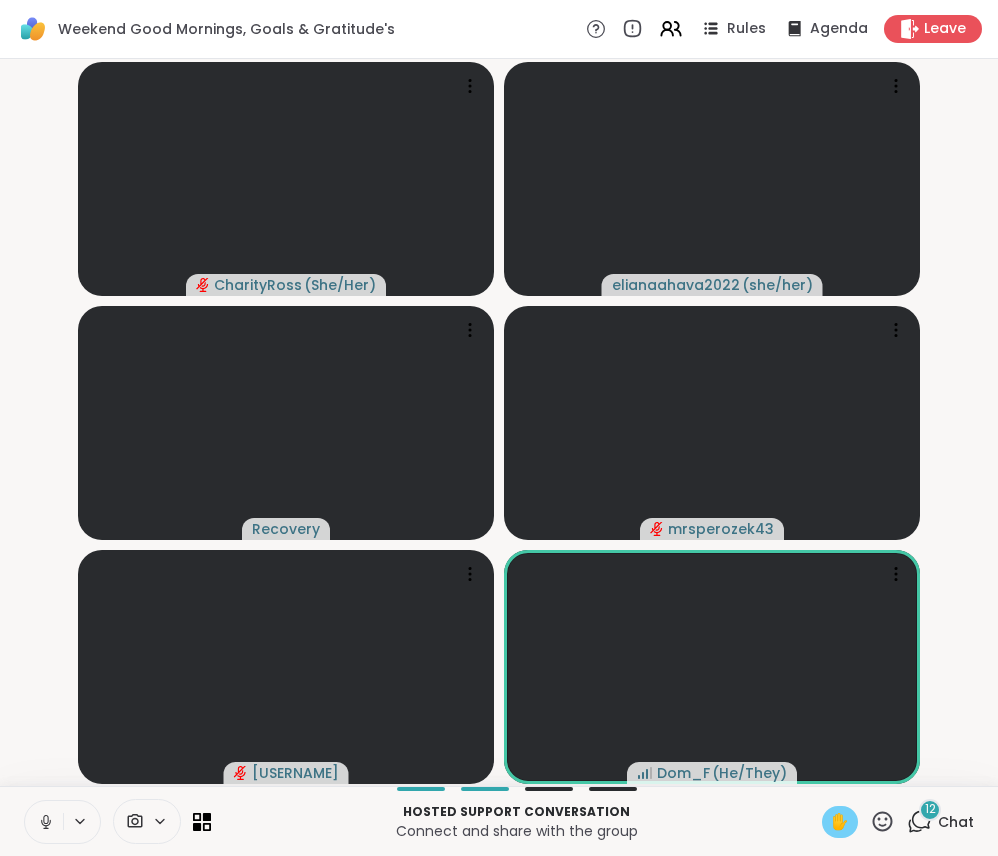 click on "✋" at bounding box center (840, 822) 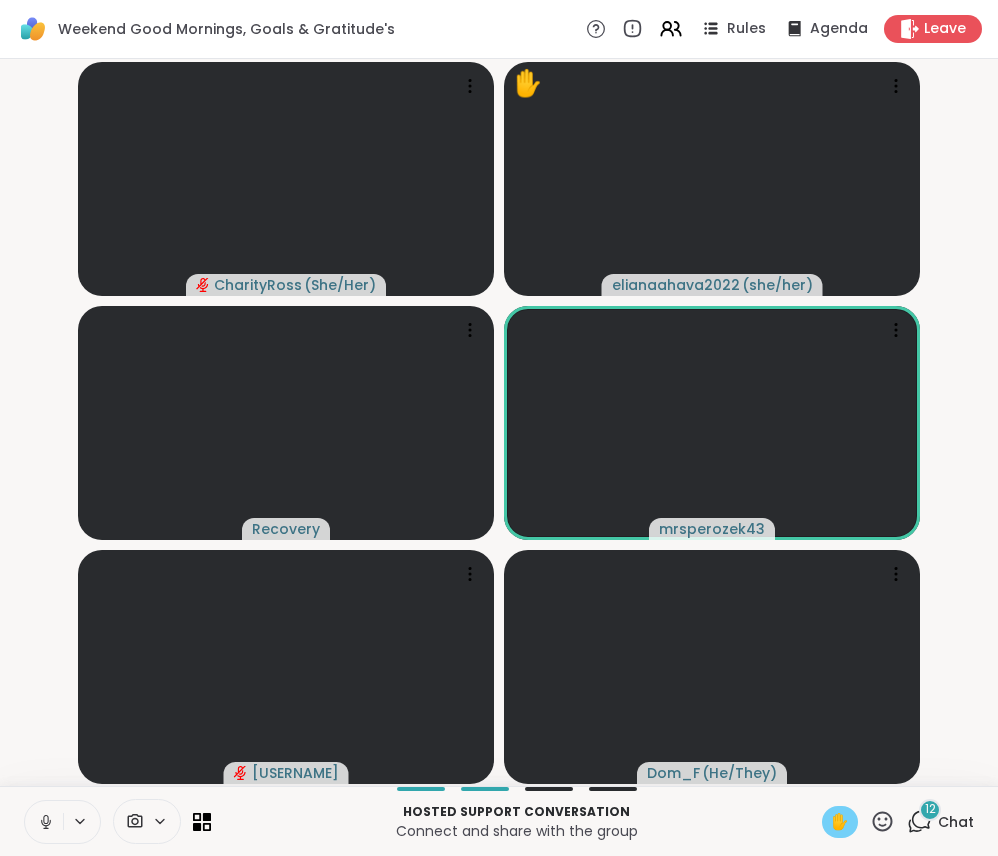 click at bounding box center (44, 822) 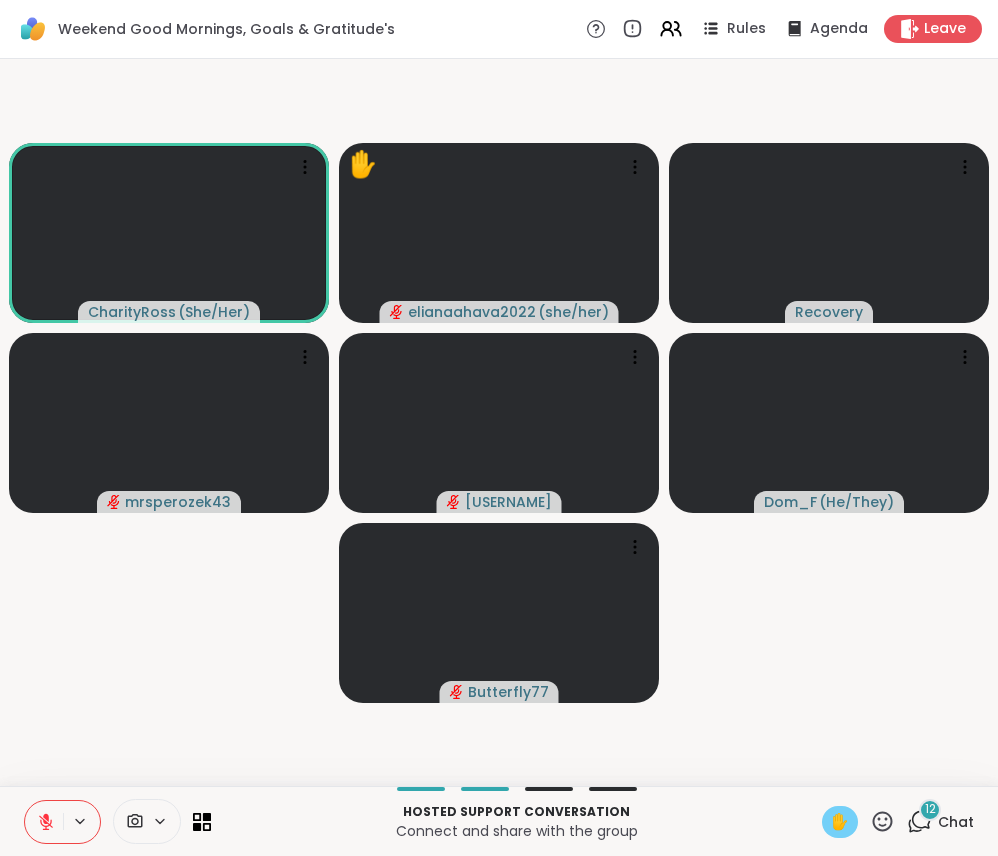 click on "✋" at bounding box center (840, 822) 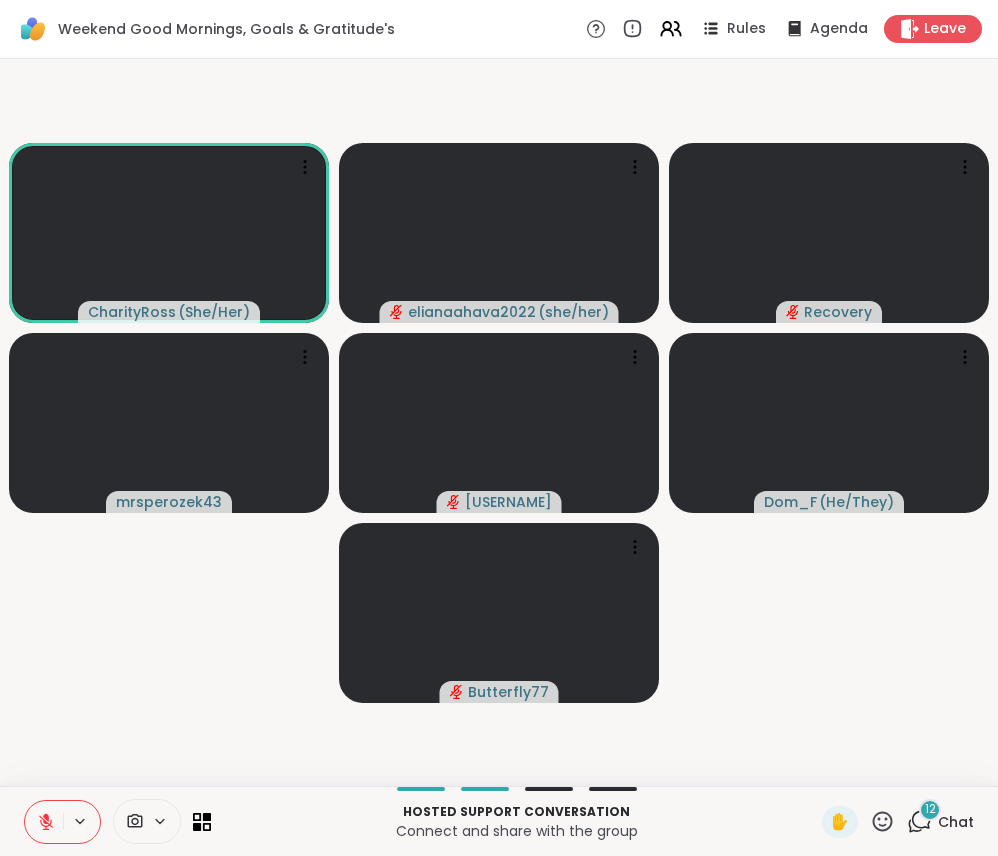 click 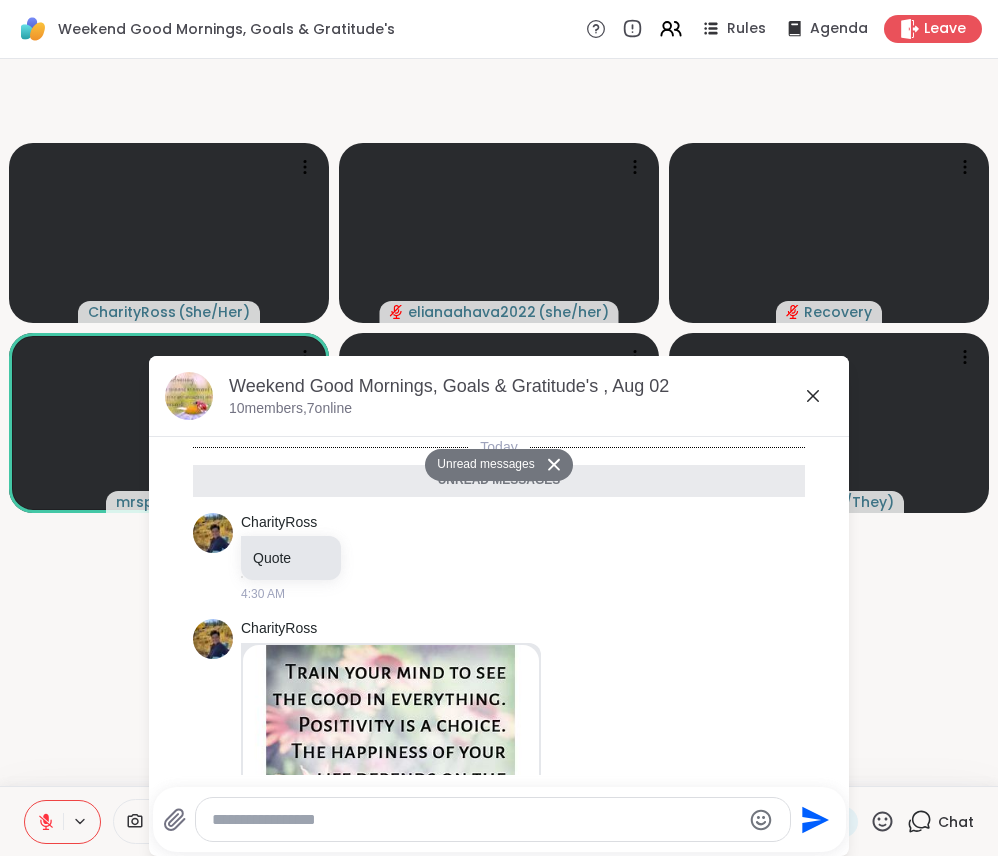 scroll, scrollTop: 2119, scrollLeft: 0, axis: vertical 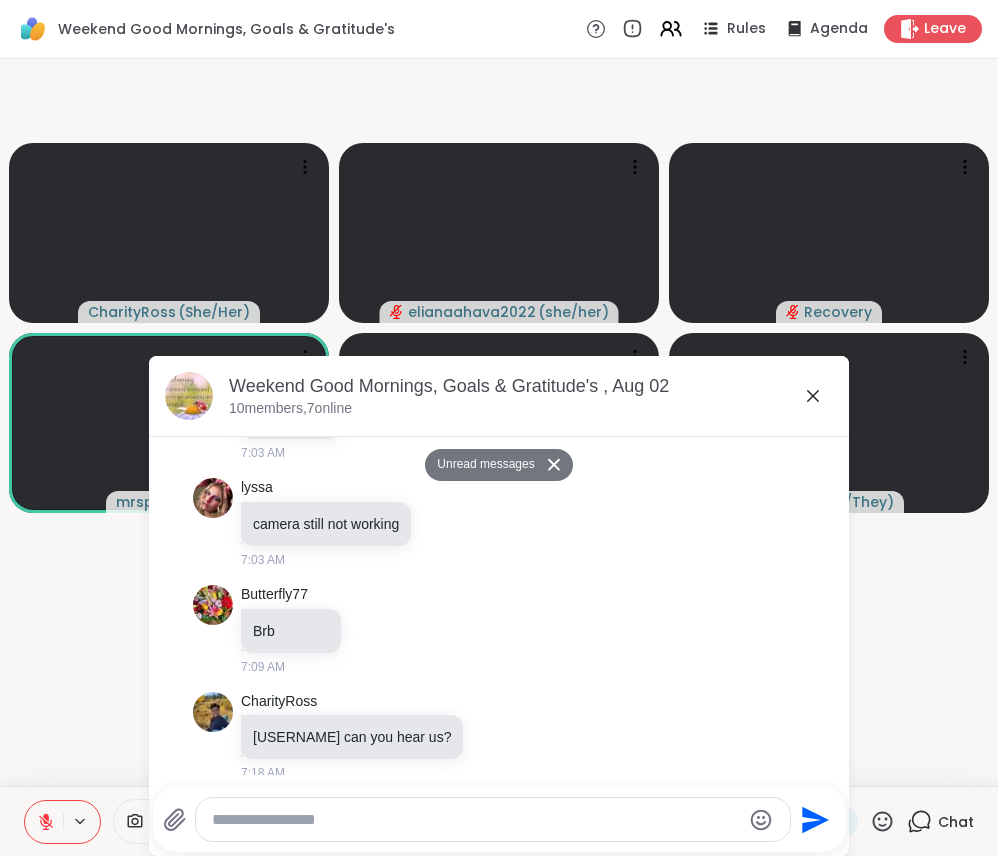 click on "[USERNAME] ( She/Her ) [USERNAME] ( she/her ) Recovery [USERNAME] [USERNAME] ( He/They ) Butterfly77" at bounding box center (499, 422) 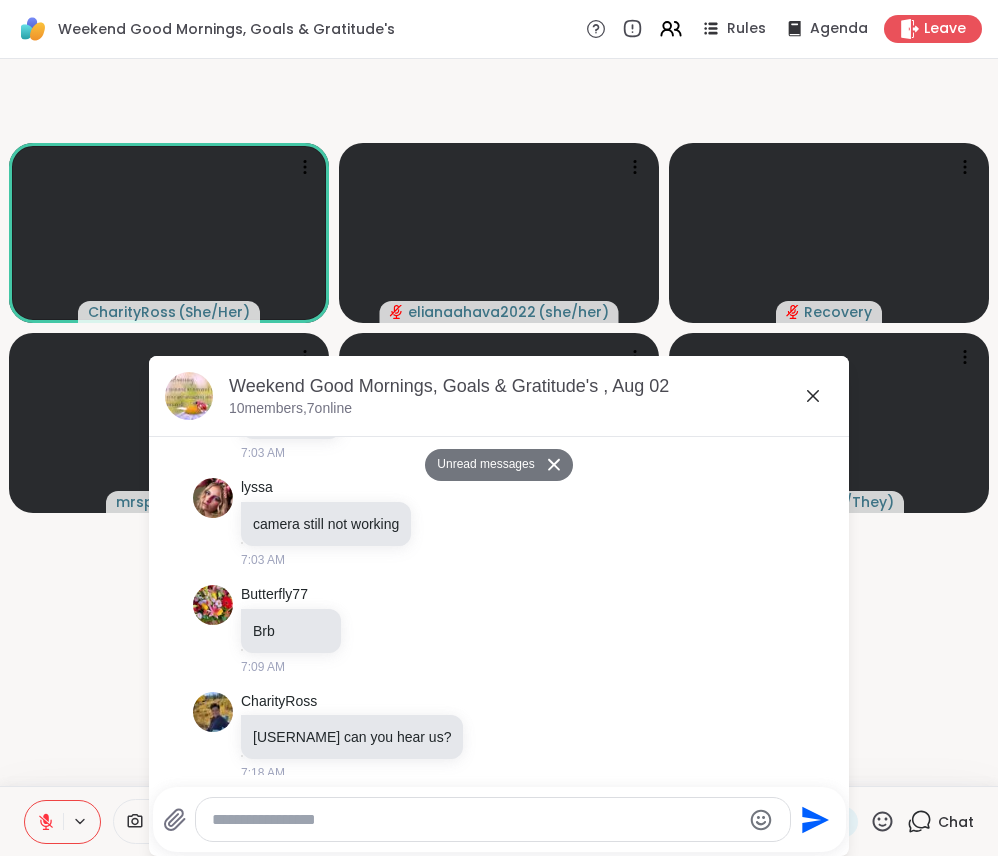 click 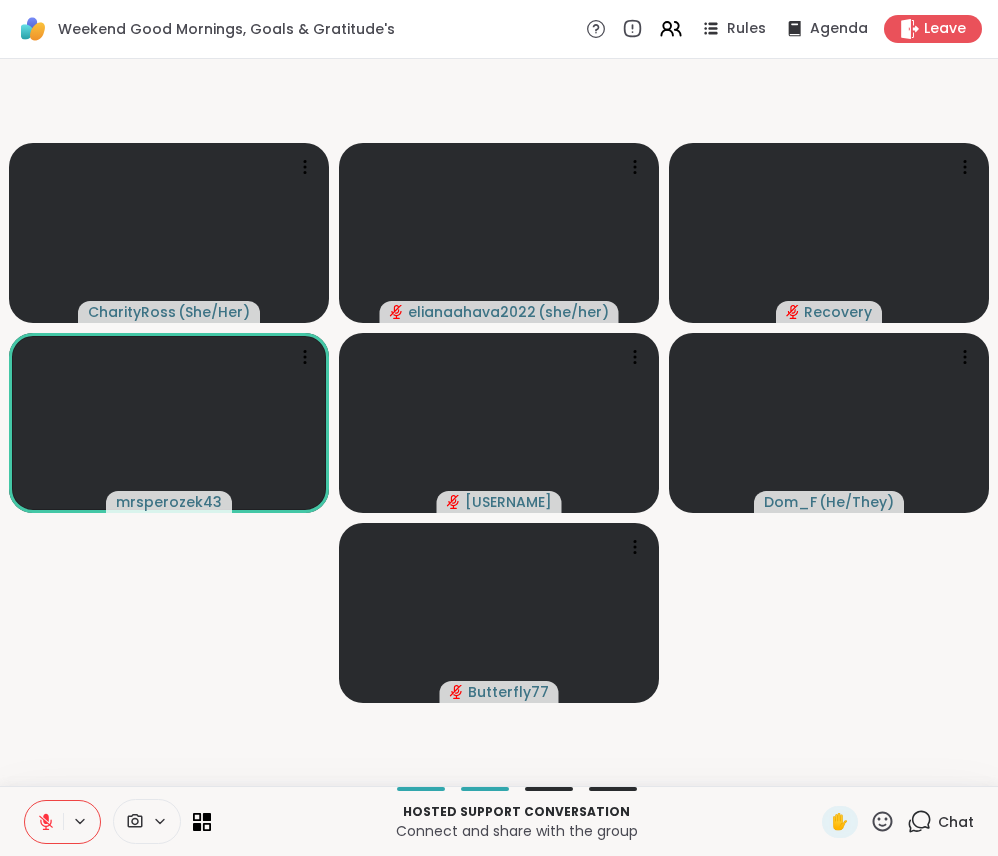 scroll, scrollTop: 0, scrollLeft: 0, axis: both 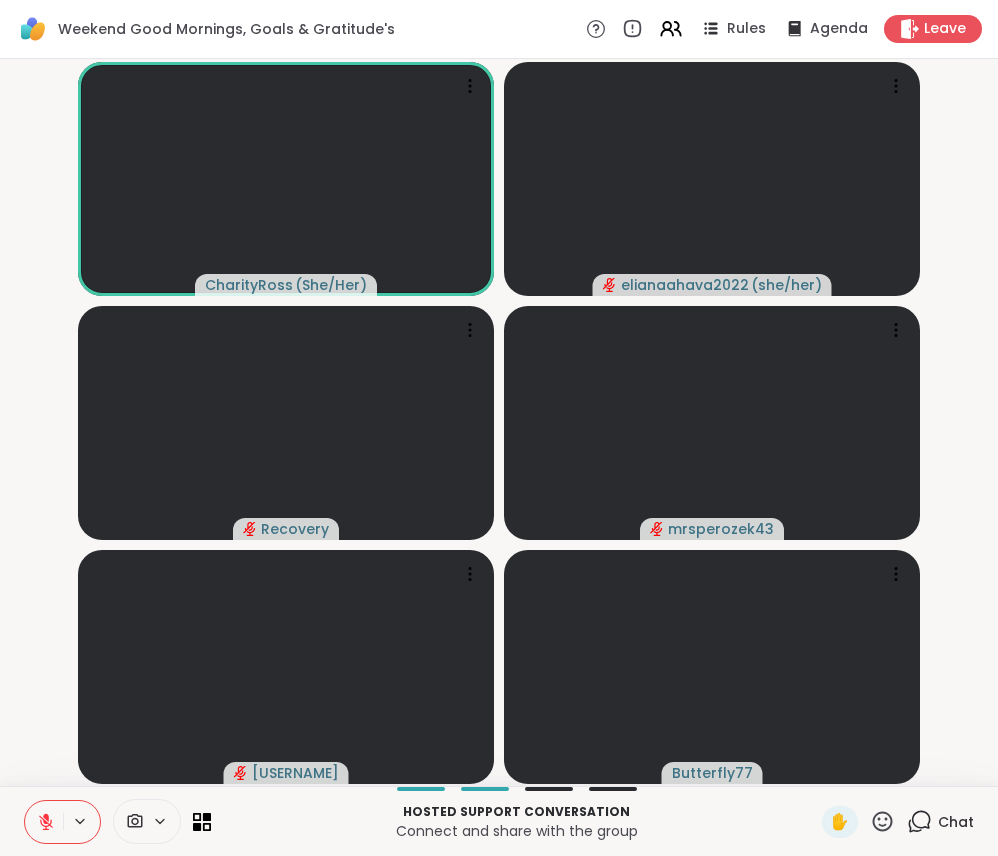 click at bounding box center [44, 822] 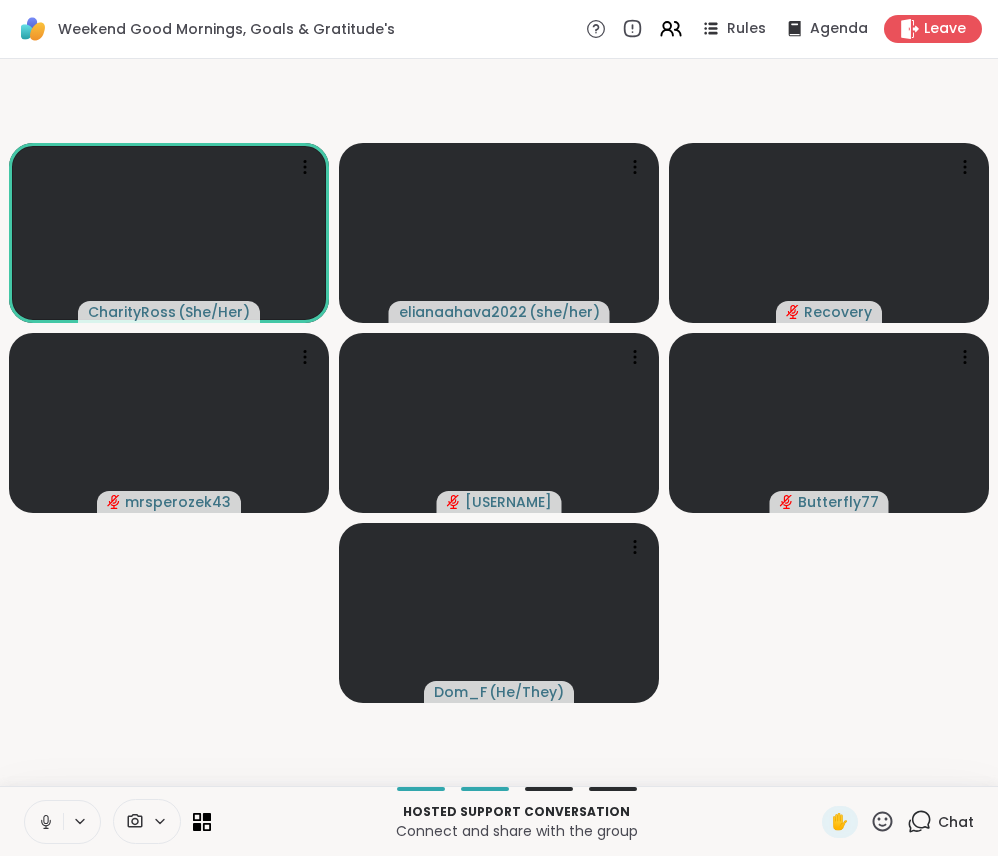 click 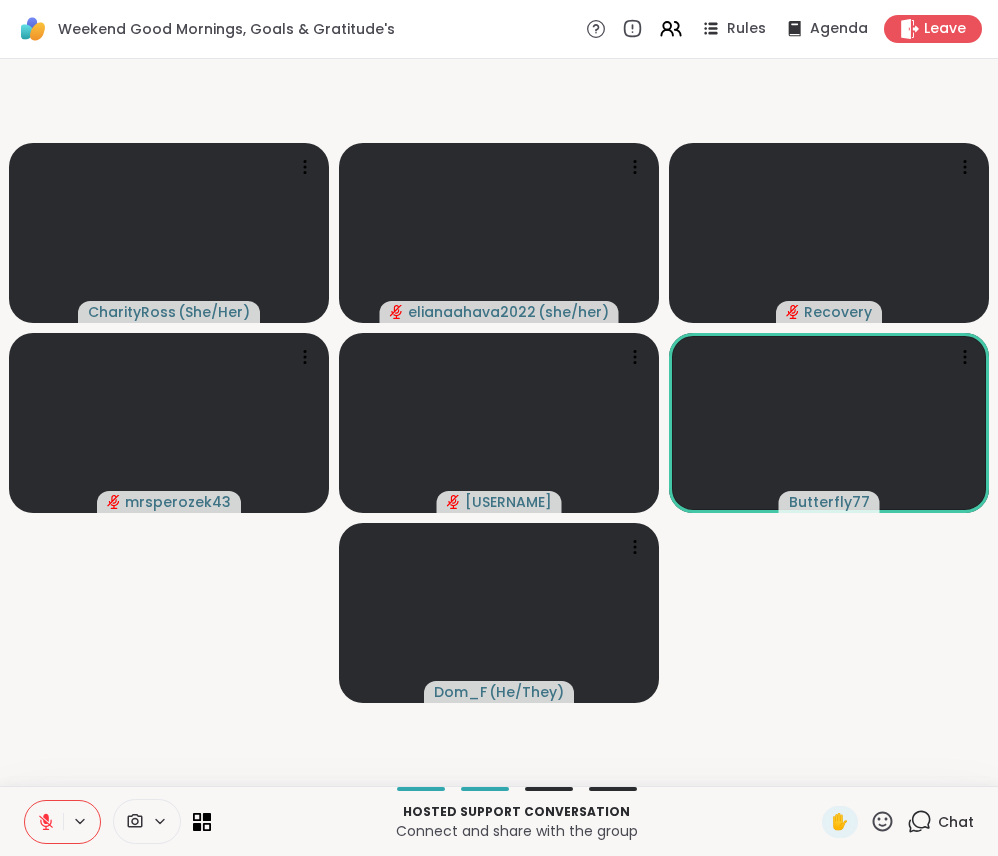 click 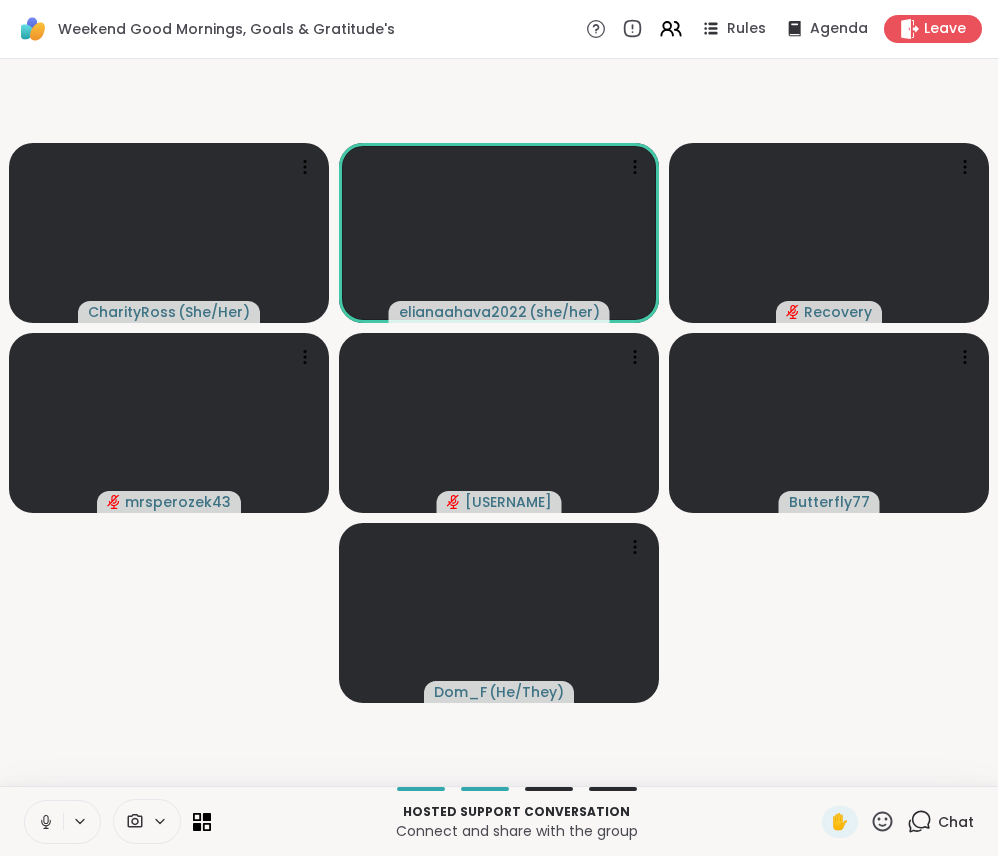 click 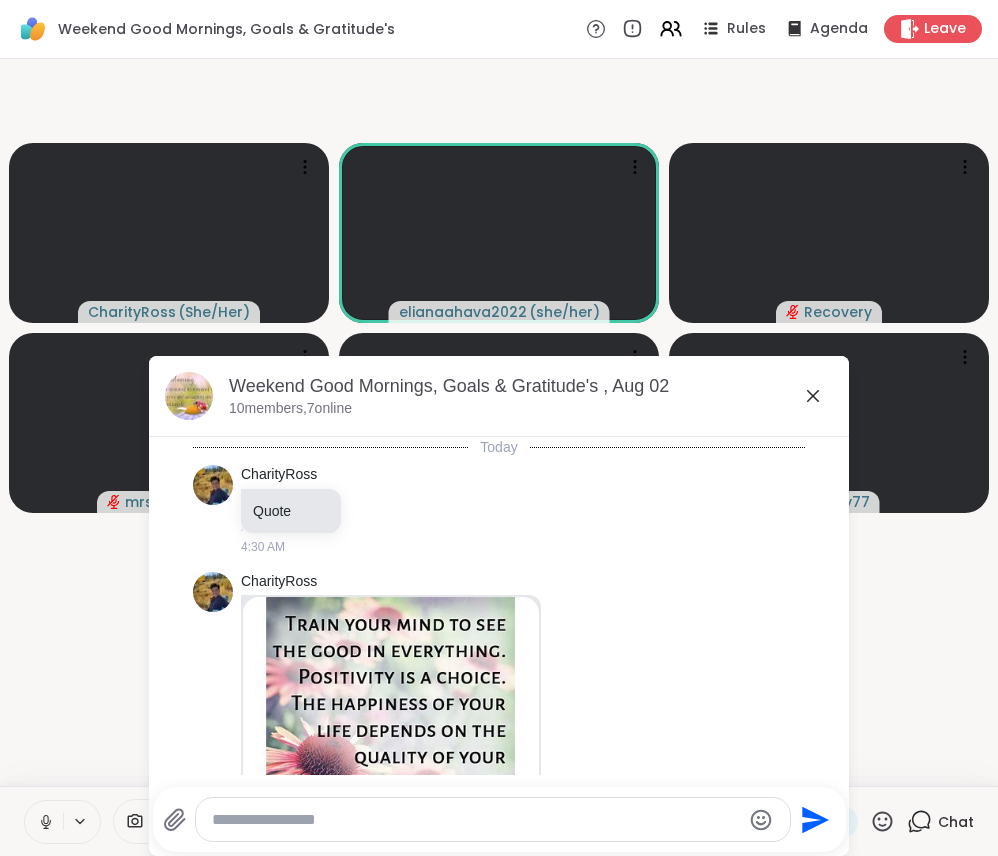 scroll, scrollTop: 2072, scrollLeft: 0, axis: vertical 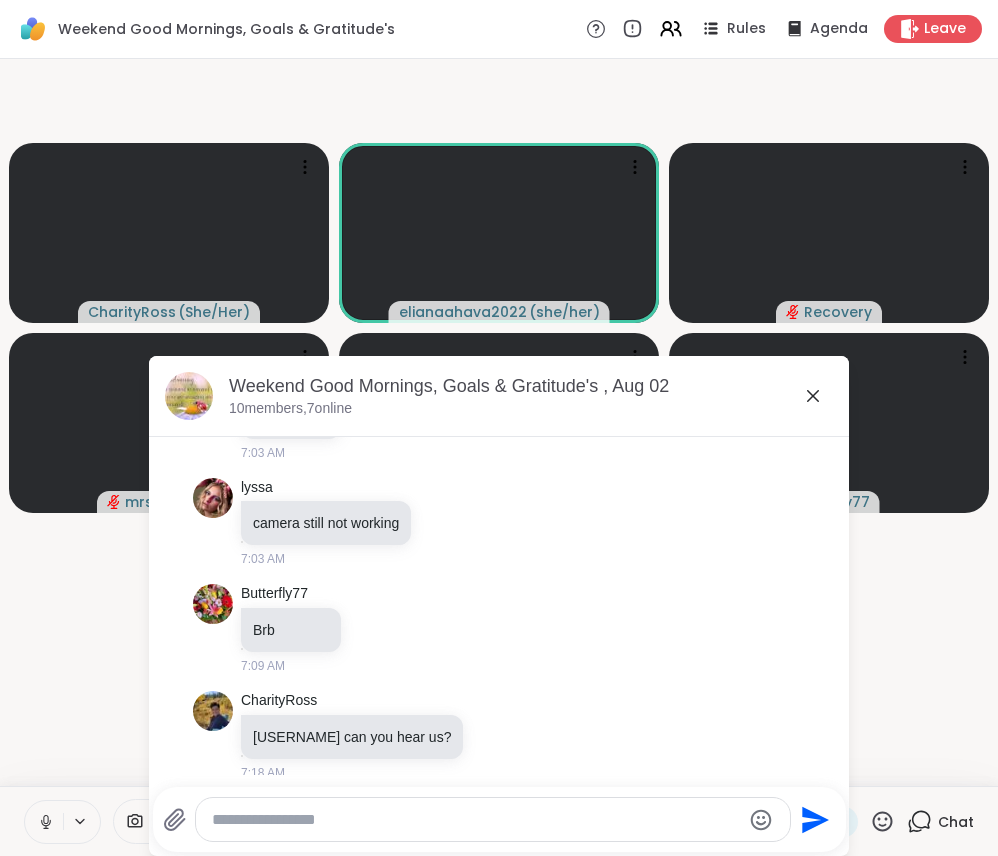 click at bounding box center (476, 820) 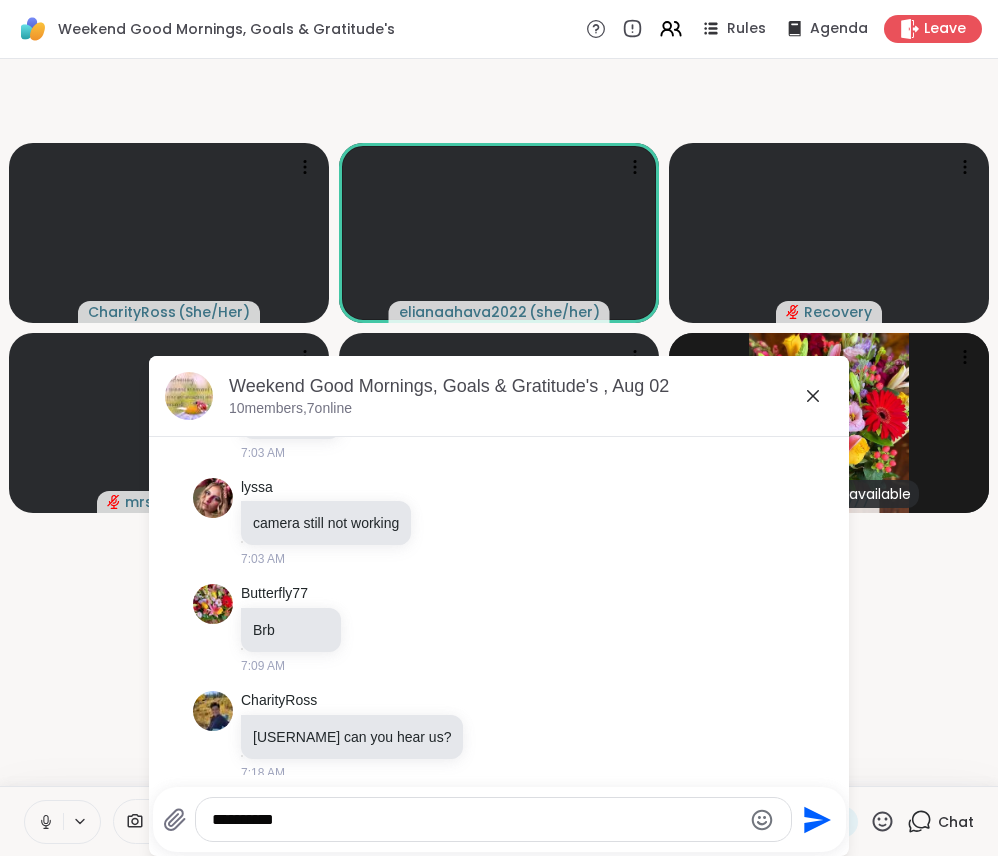 type on "**********" 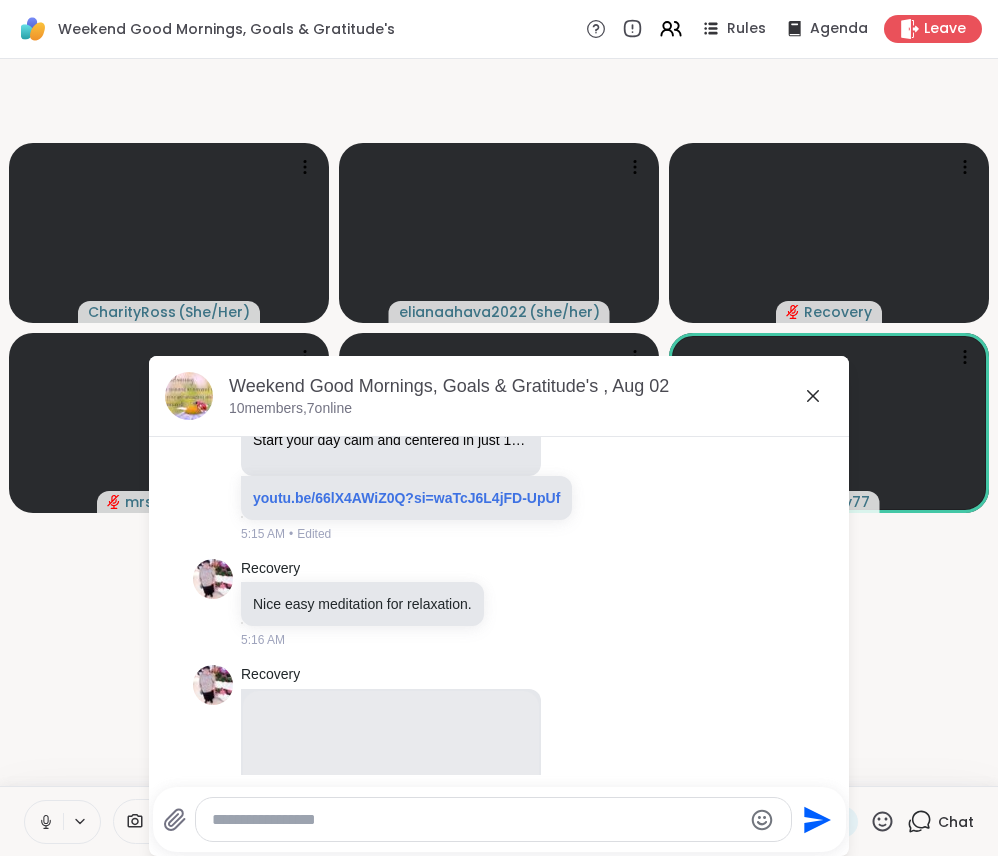 scroll, scrollTop: 1075, scrollLeft: 0, axis: vertical 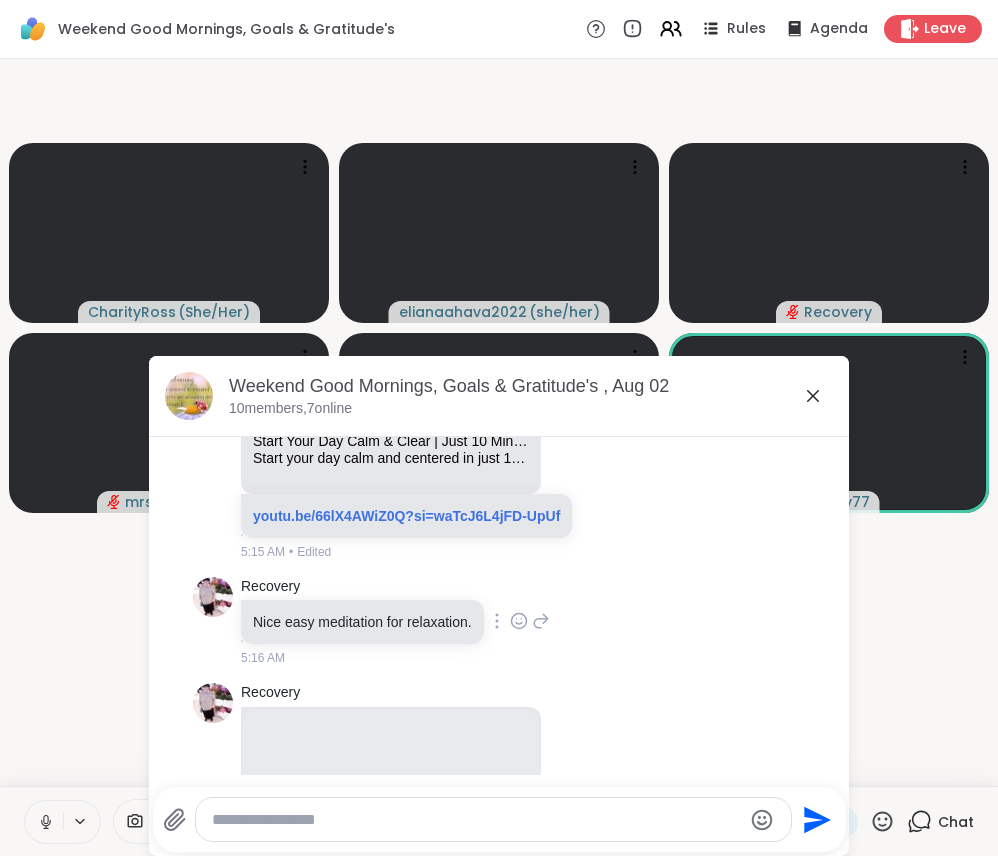 click 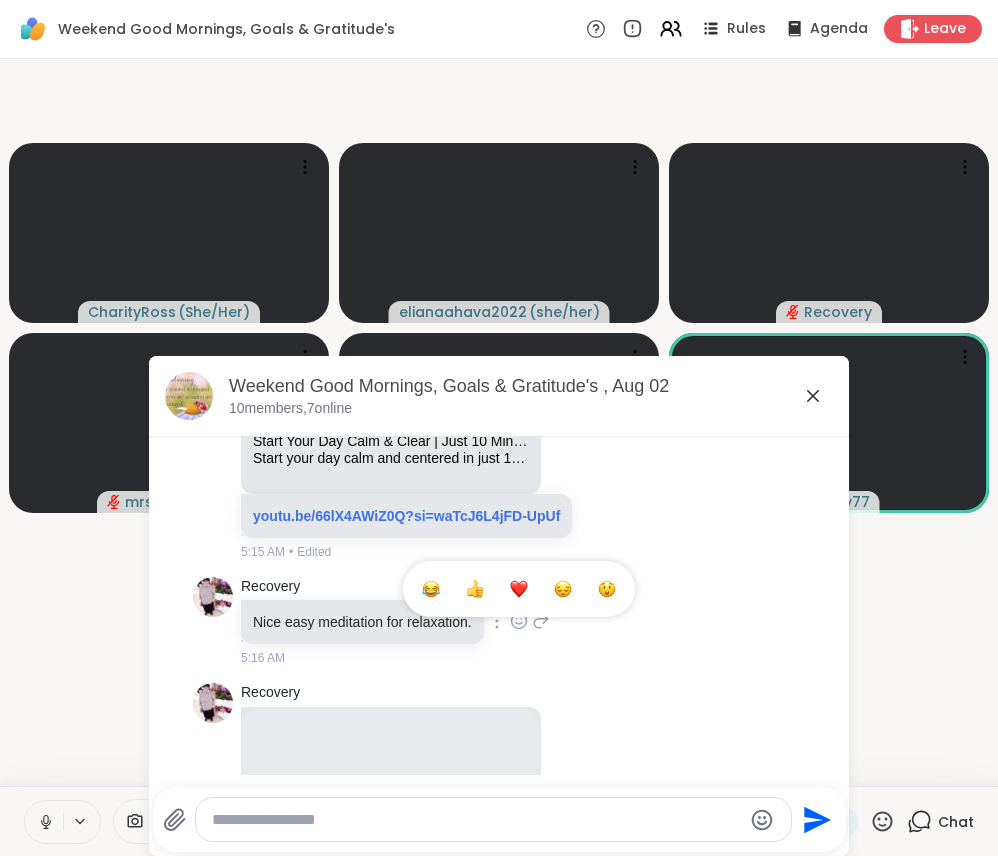 click at bounding box center [519, 589] 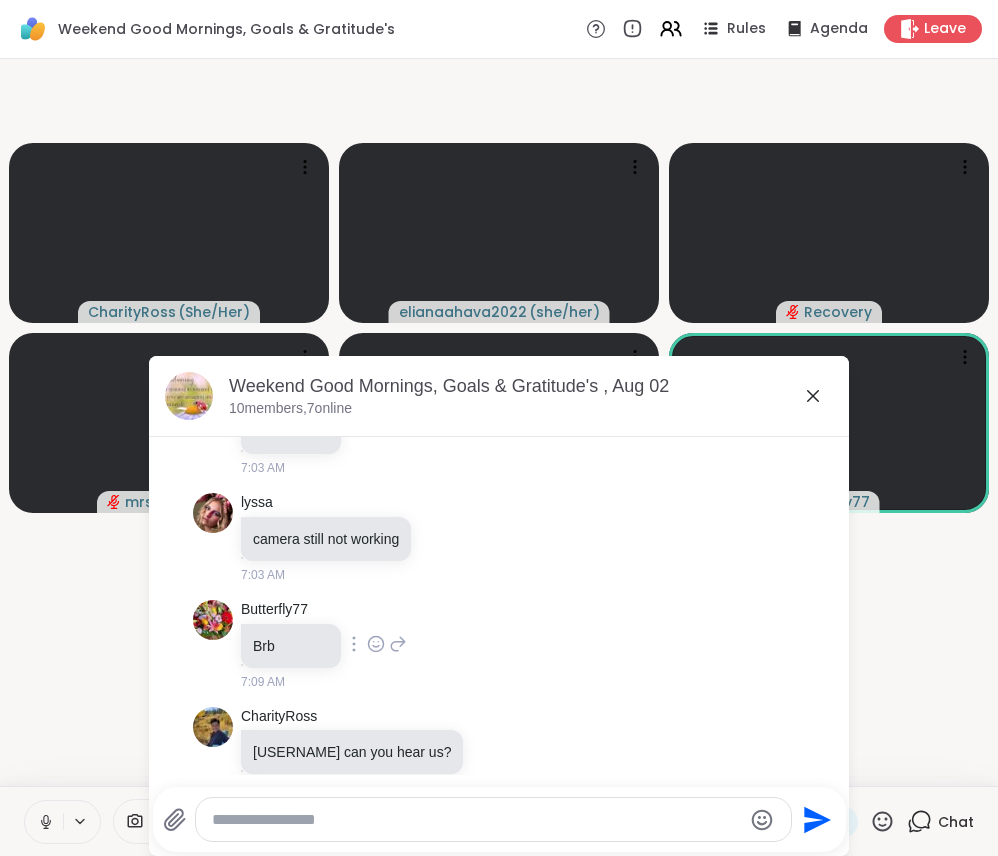scroll, scrollTop: 2087, scrollLeft: 0, axis: vertical 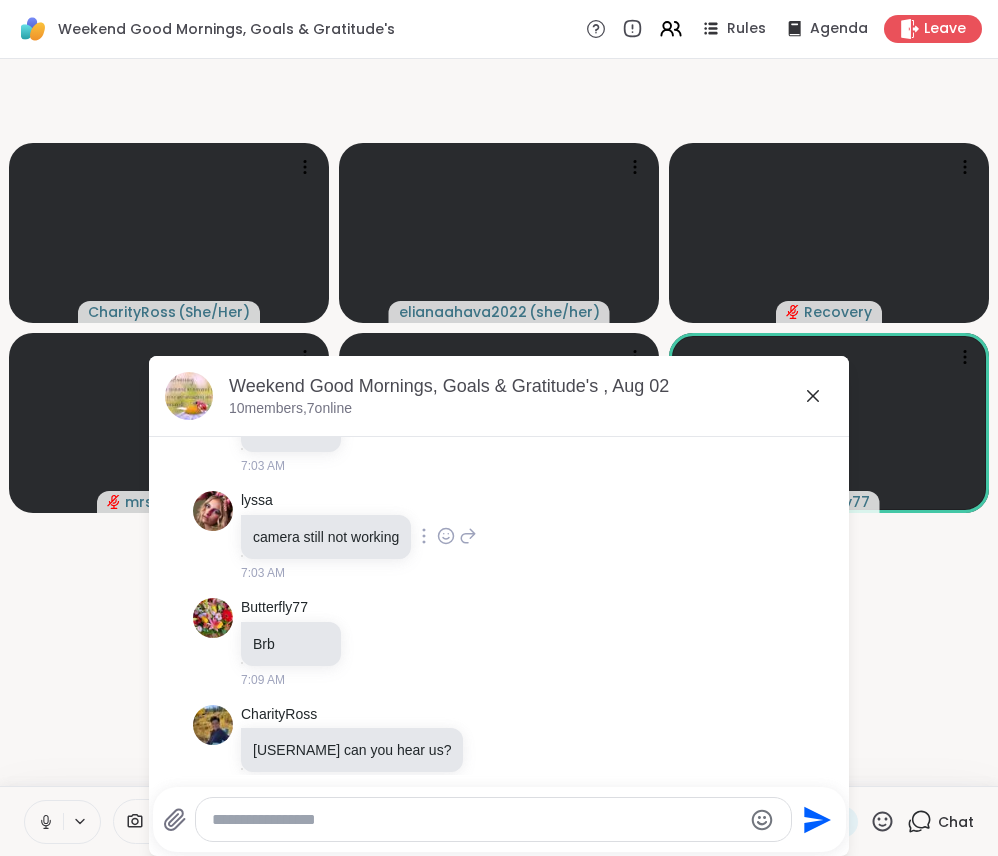 click 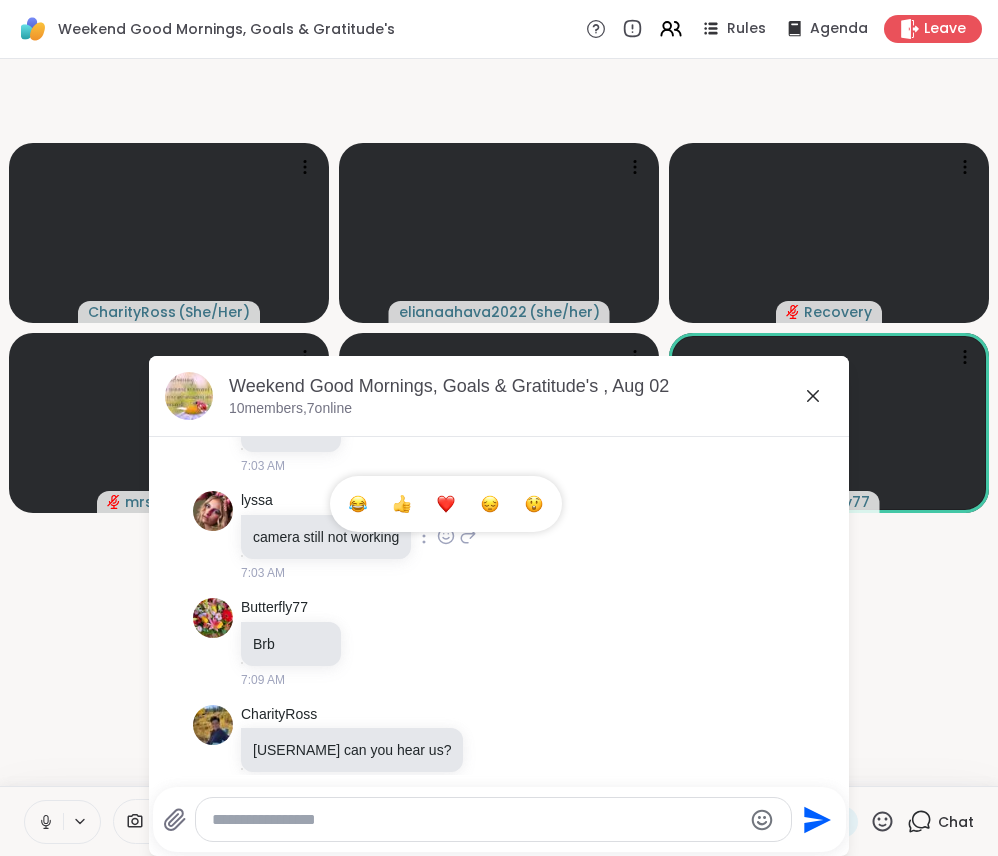 click at bounding box center (446, 504) 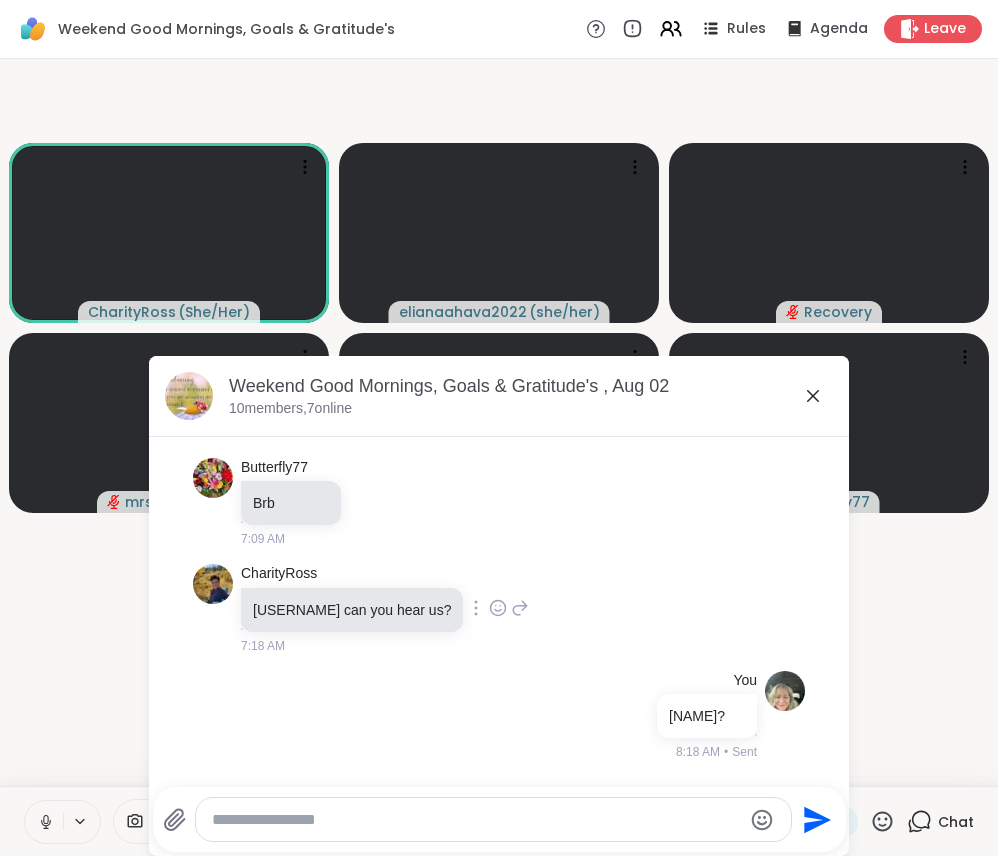 scroll, scrollTop: 2244, scrollLeft: 0, axis: vertical 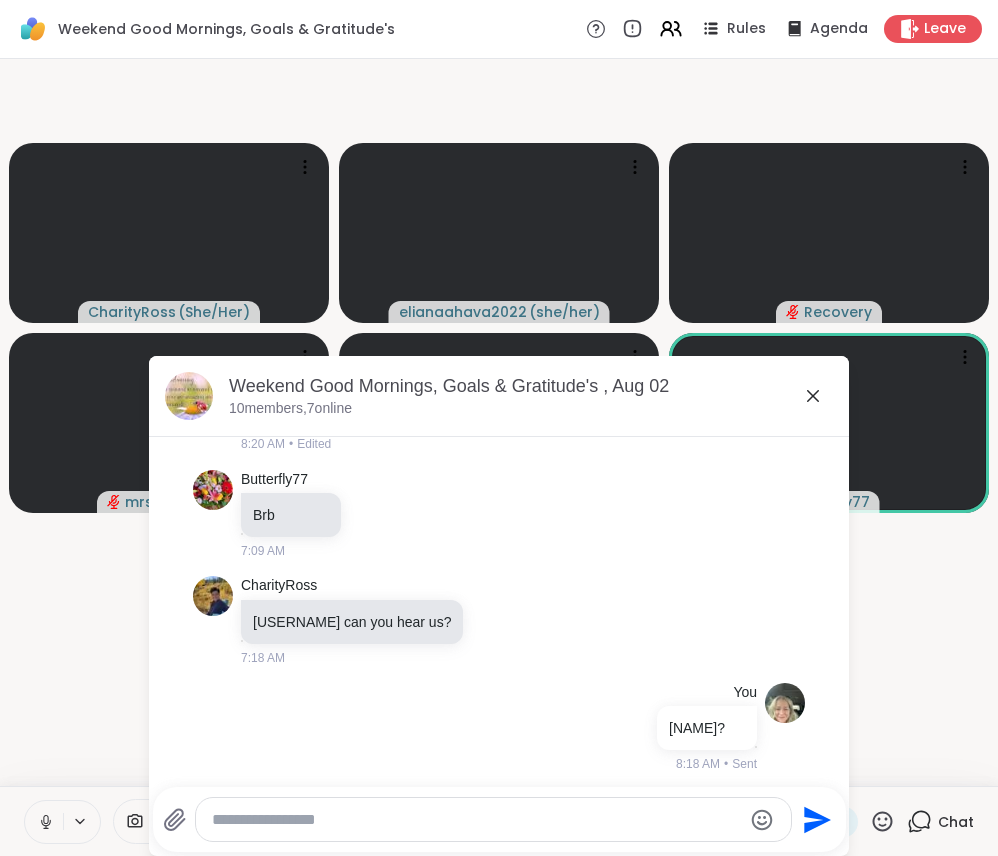 click at bounding box center [476, 820] 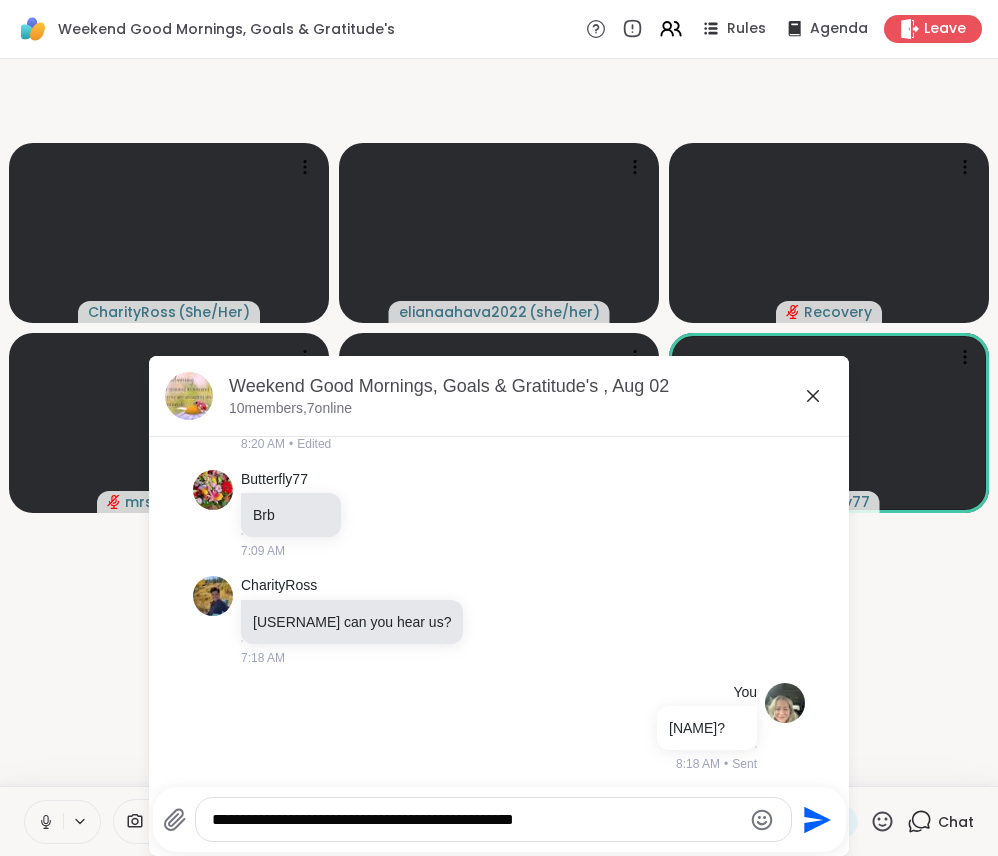 type on "**********" 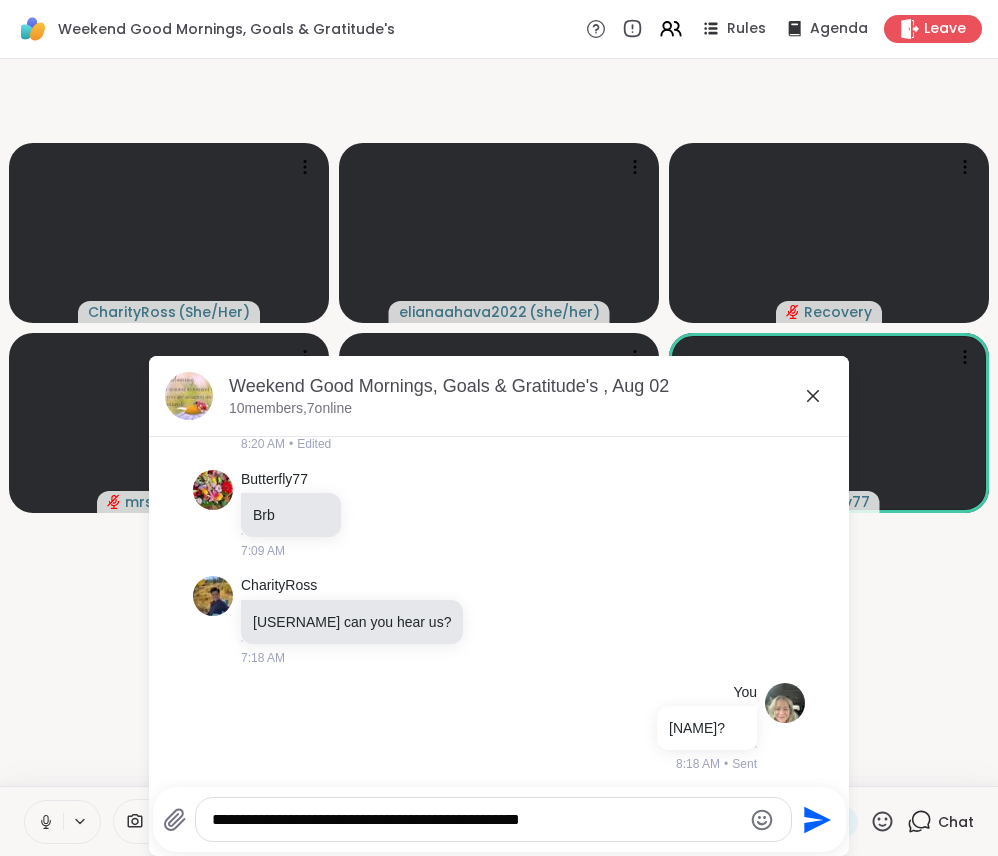 type 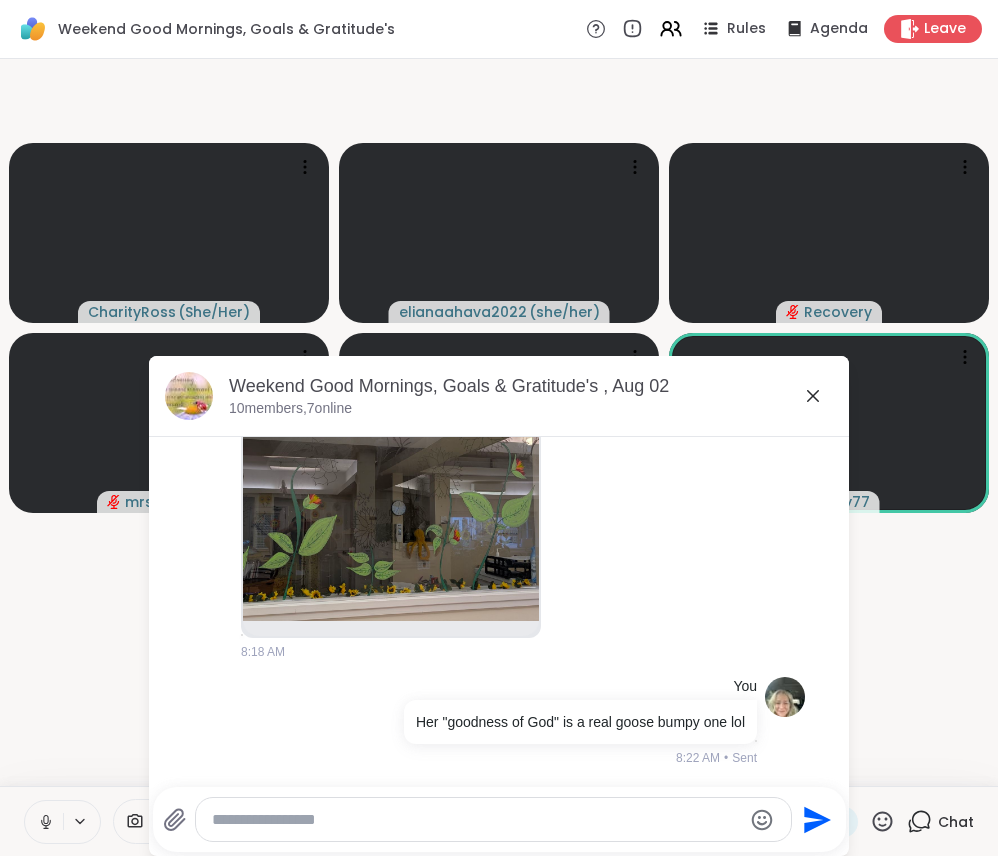 scroll, scrollTop: 2688, scrollLeft: 0, axis: vertical 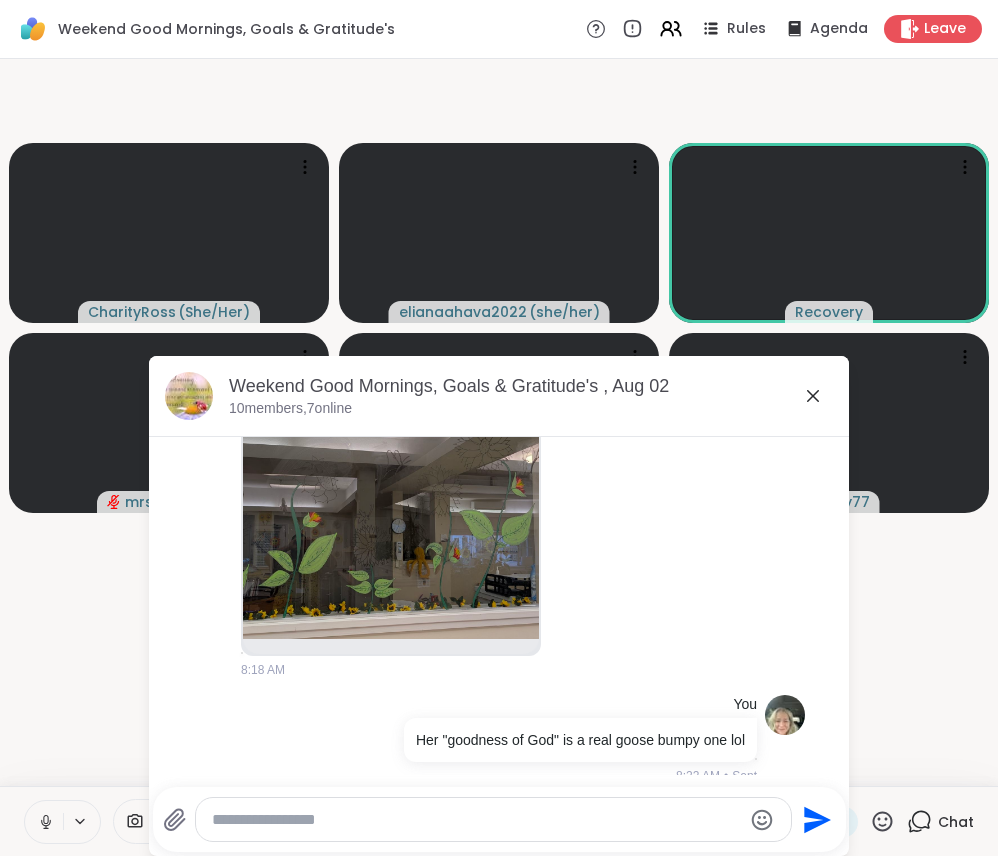 click 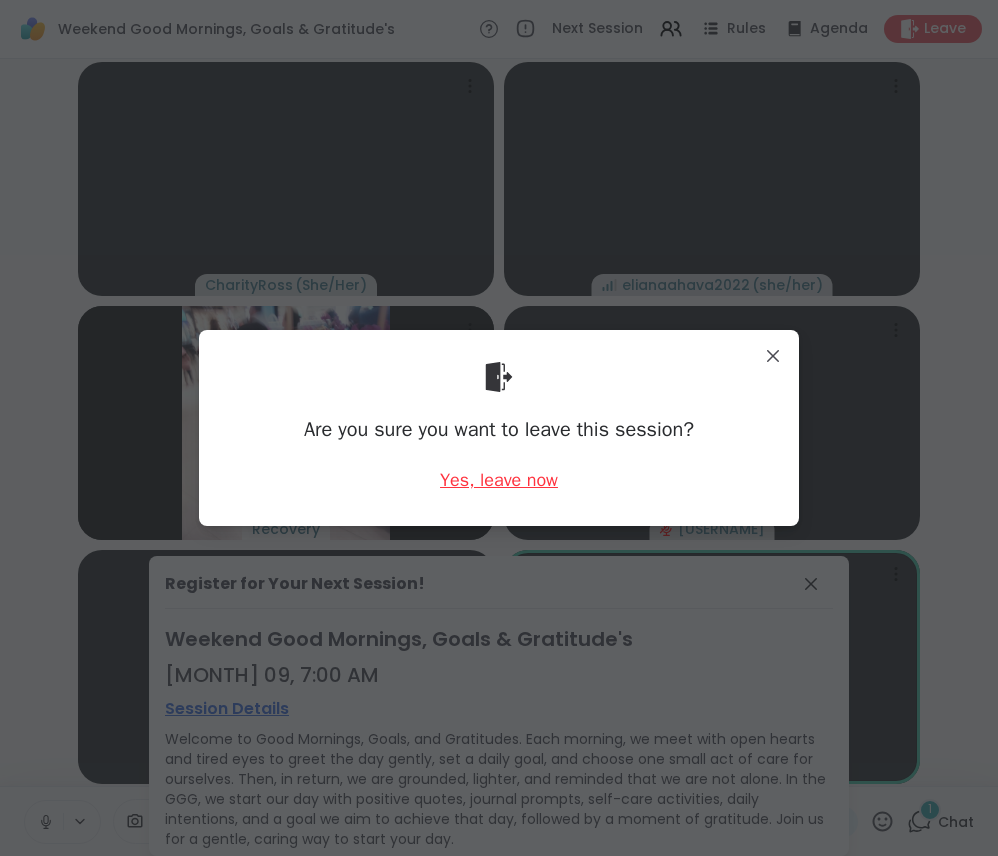 click on "Yes, leave now" at bounding box center [499, 480] 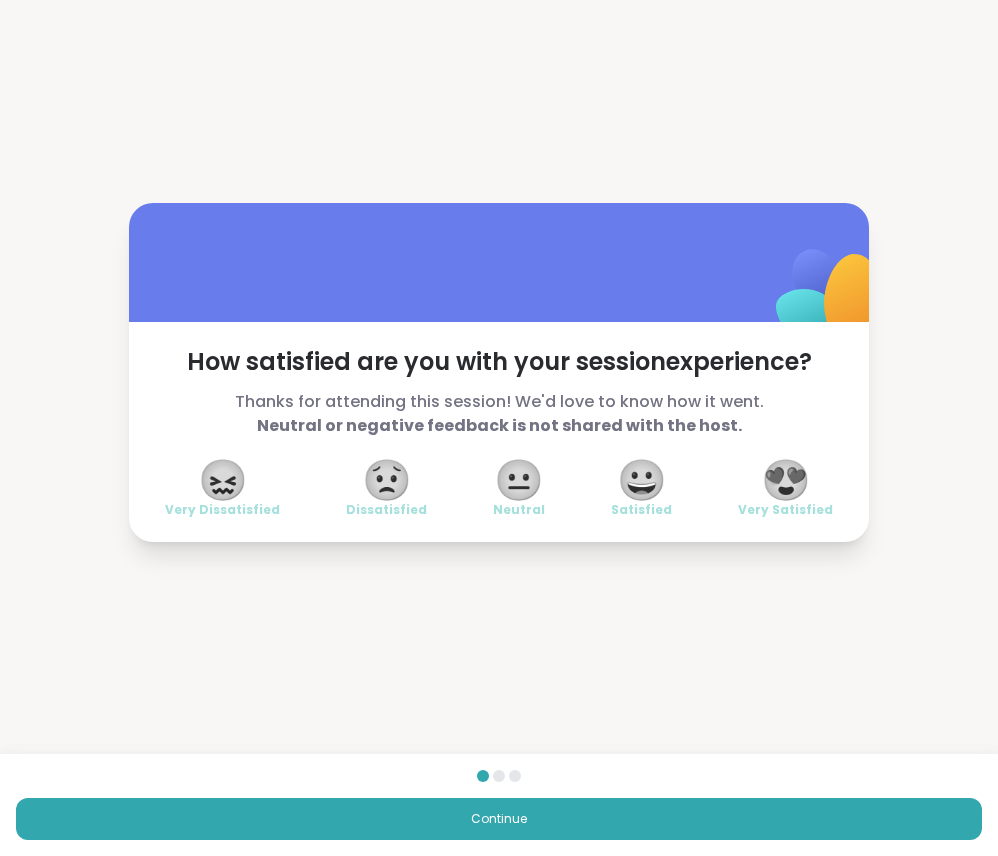 click on "😍" at bounding box center [786, 480] 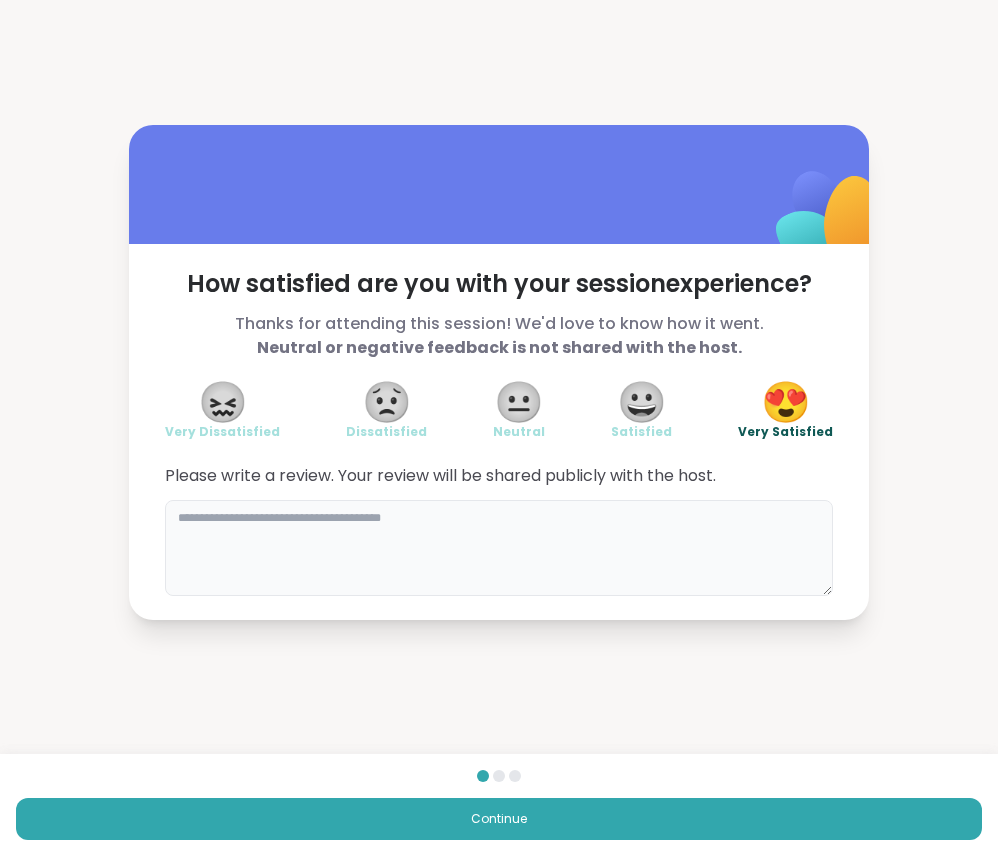 click at bounding box center (499, 548) 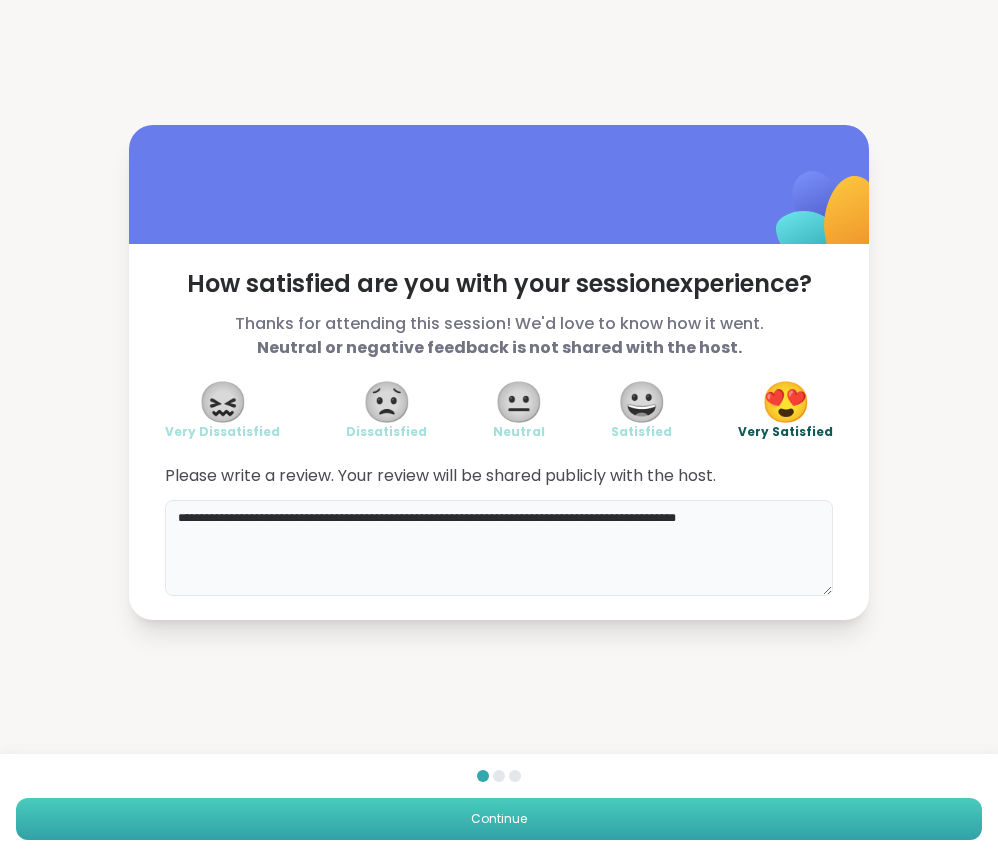 type on "**********" 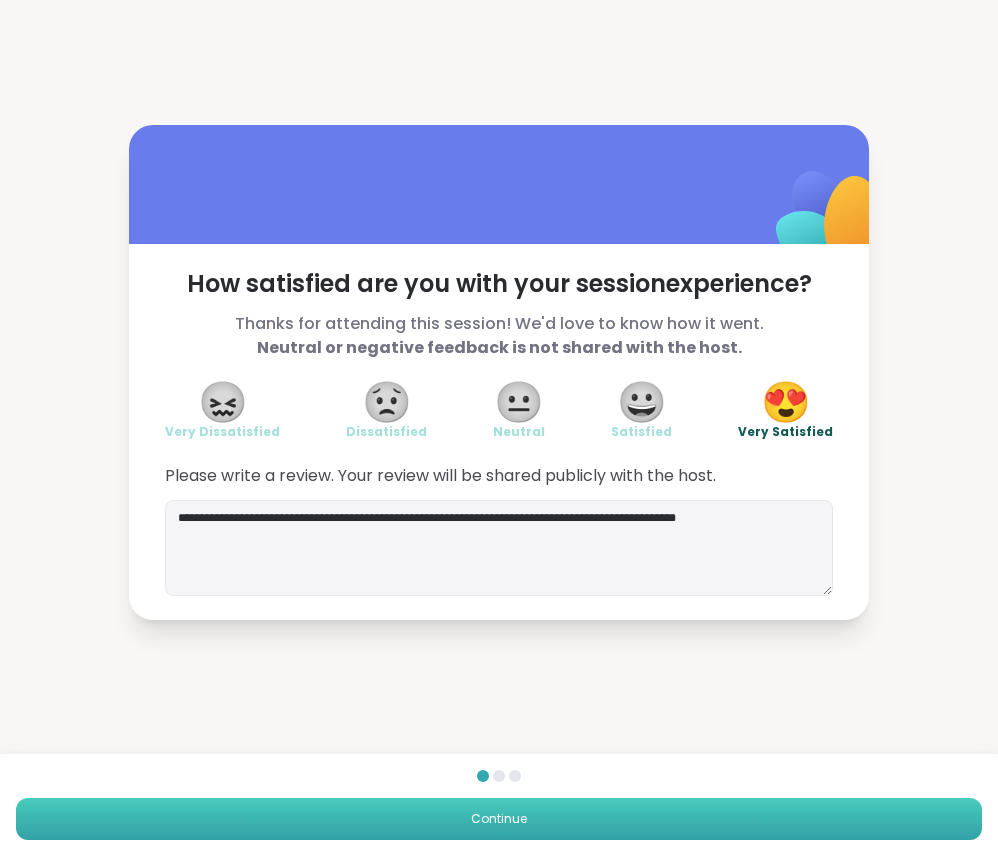 click on "Continue" at bounding box center [499, 819] 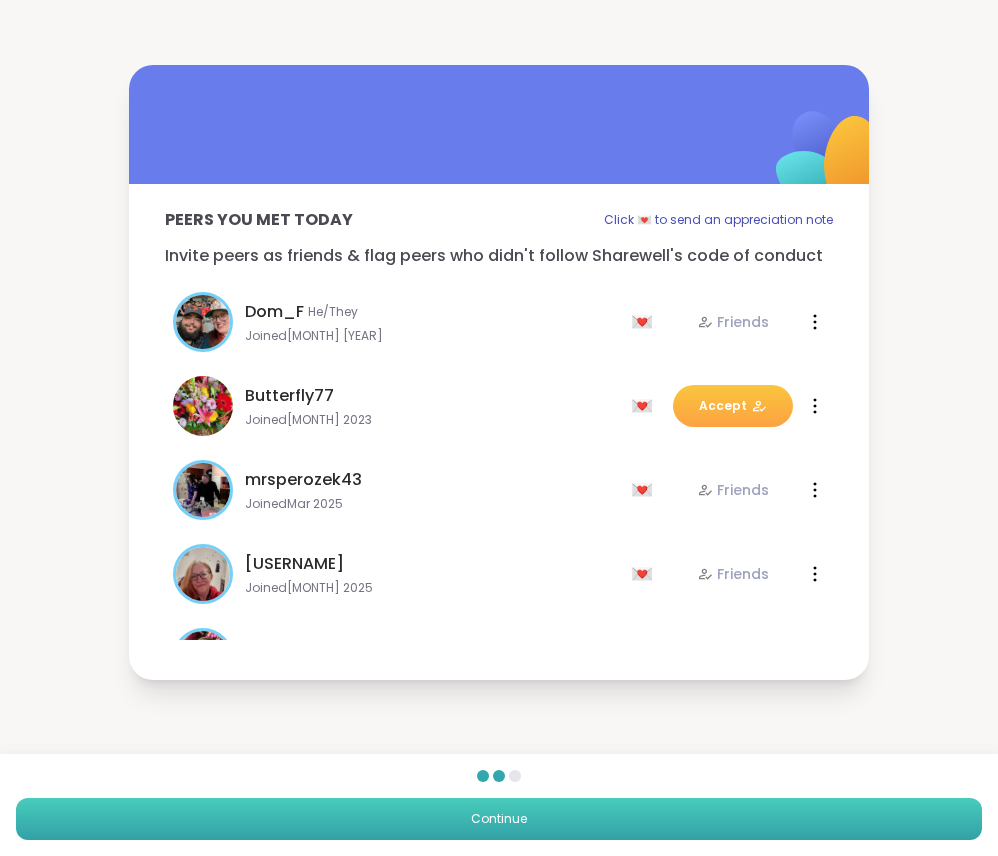 click on "Continue" at bounding box center (499, 819) 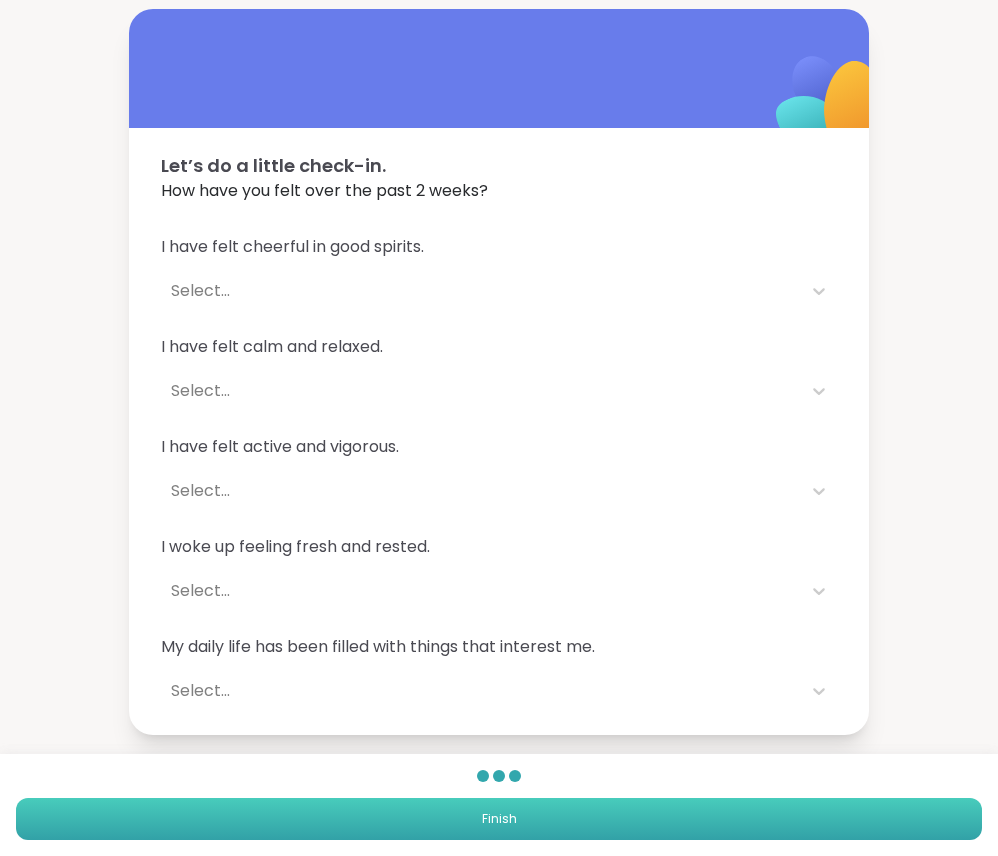click on "Finish" at bounding box center [499, 819] 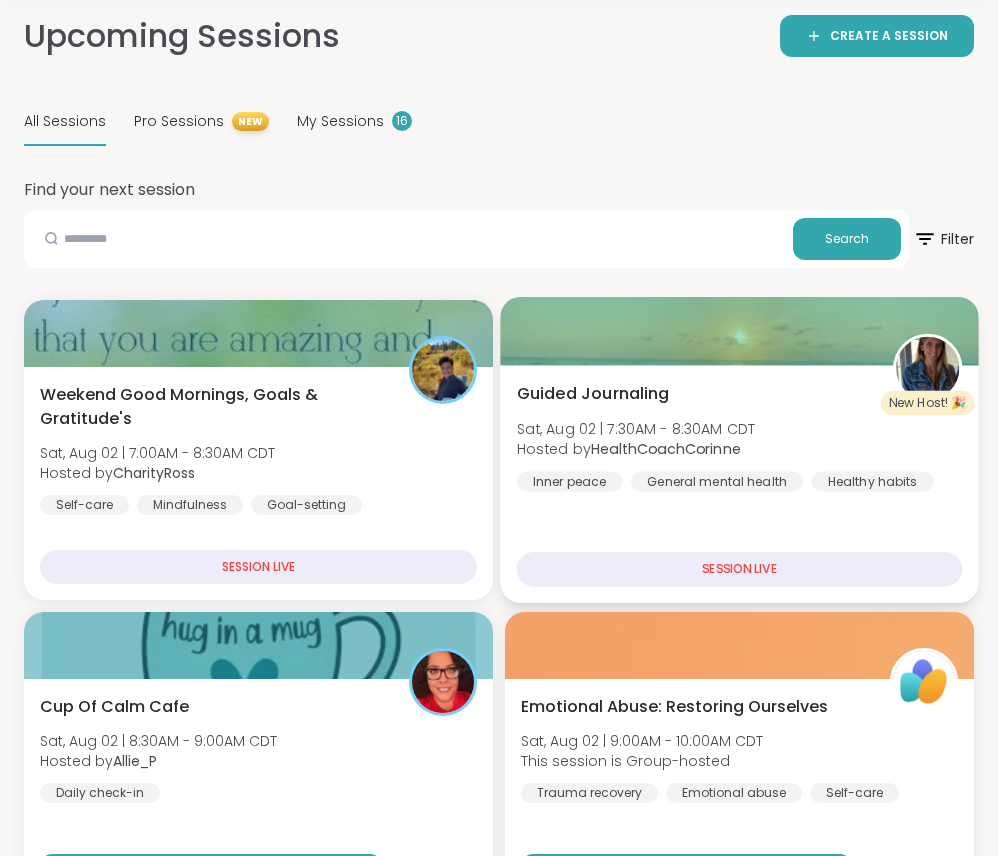 scroll, scrollTop: 151, scrollLeft: 0, axis: vertical 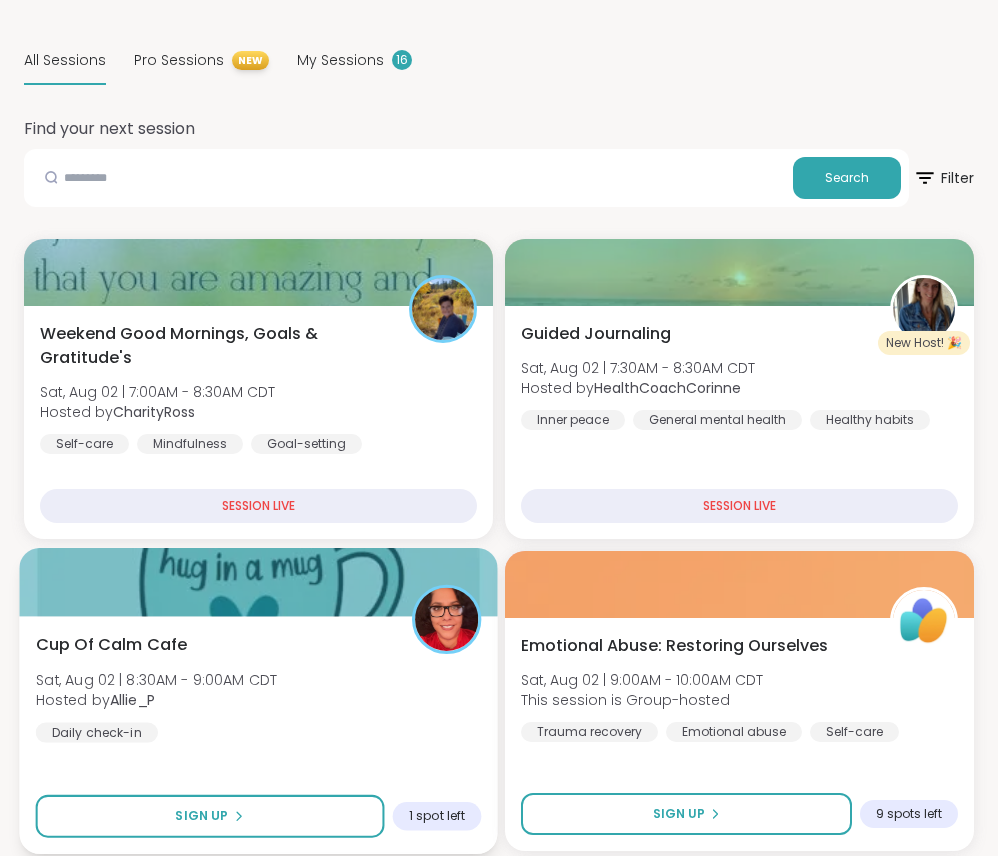 click on "Cup Of Calm Cafe Sat, Aug 02 | 8:30AM - 9:00AM CDT Hosted by [USERNAME] Daily check-in" at bounding box center (259, 687) 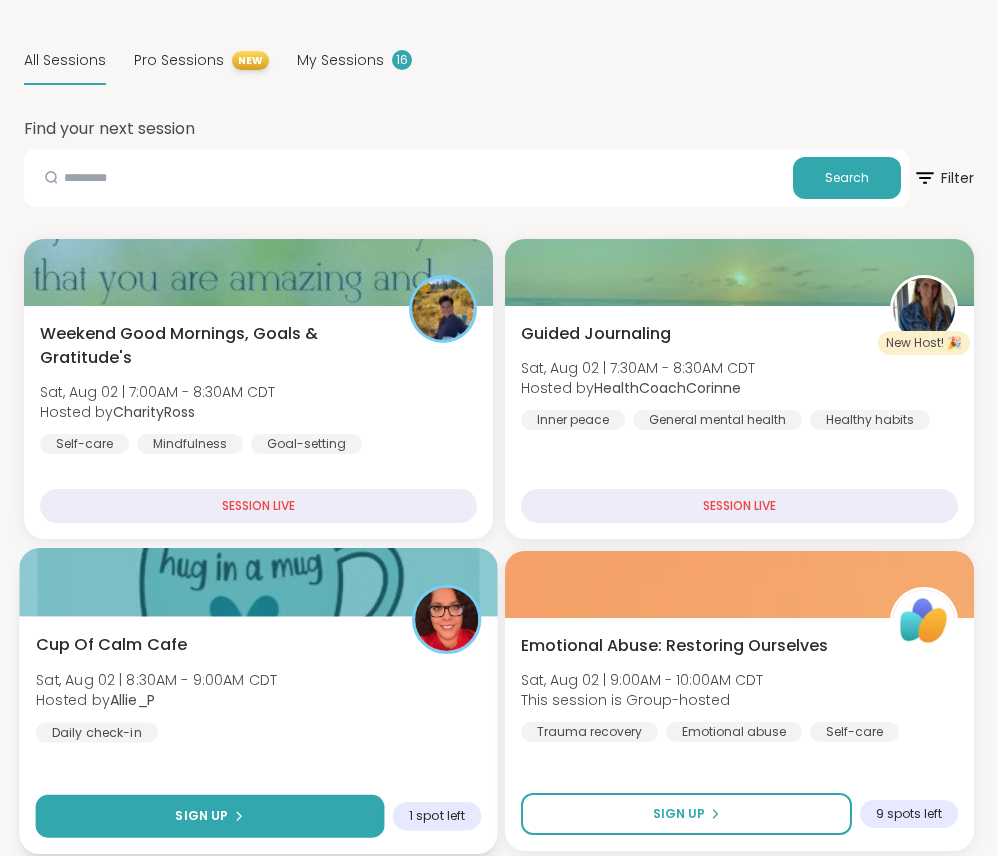 click on "Sign Up" at bounding box center (210, 816) 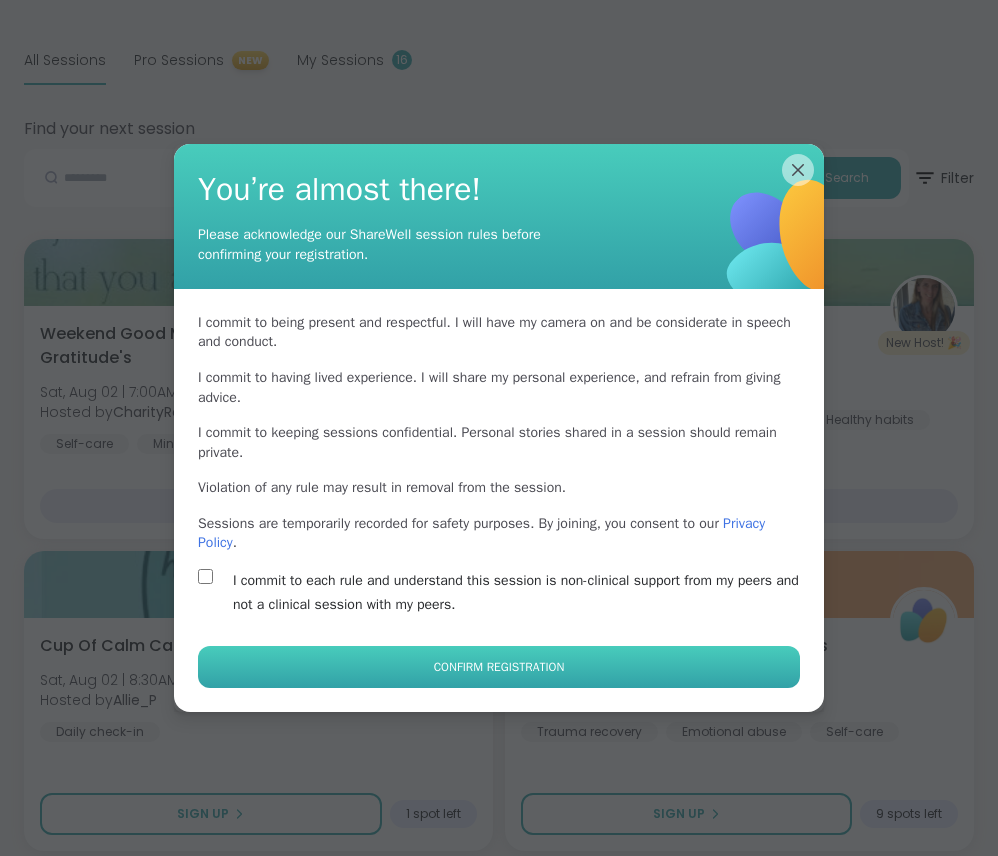 click on "Confirm Registration" at bounding box center [499, 667] 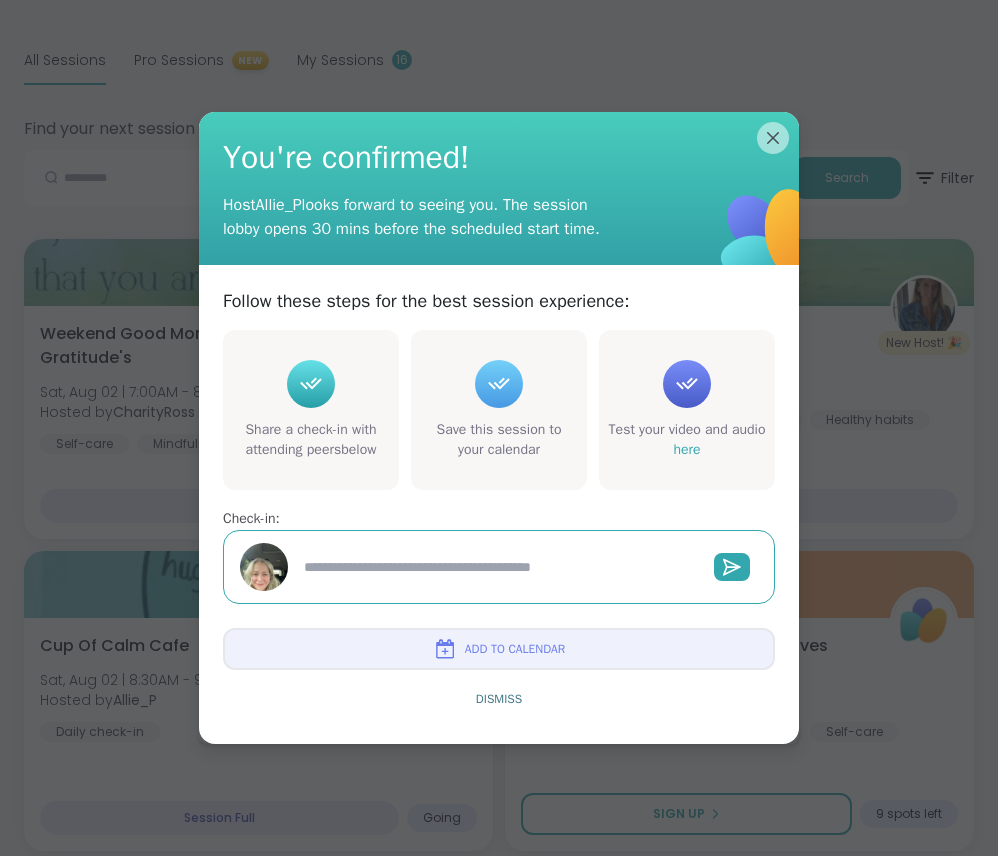 type on "*" 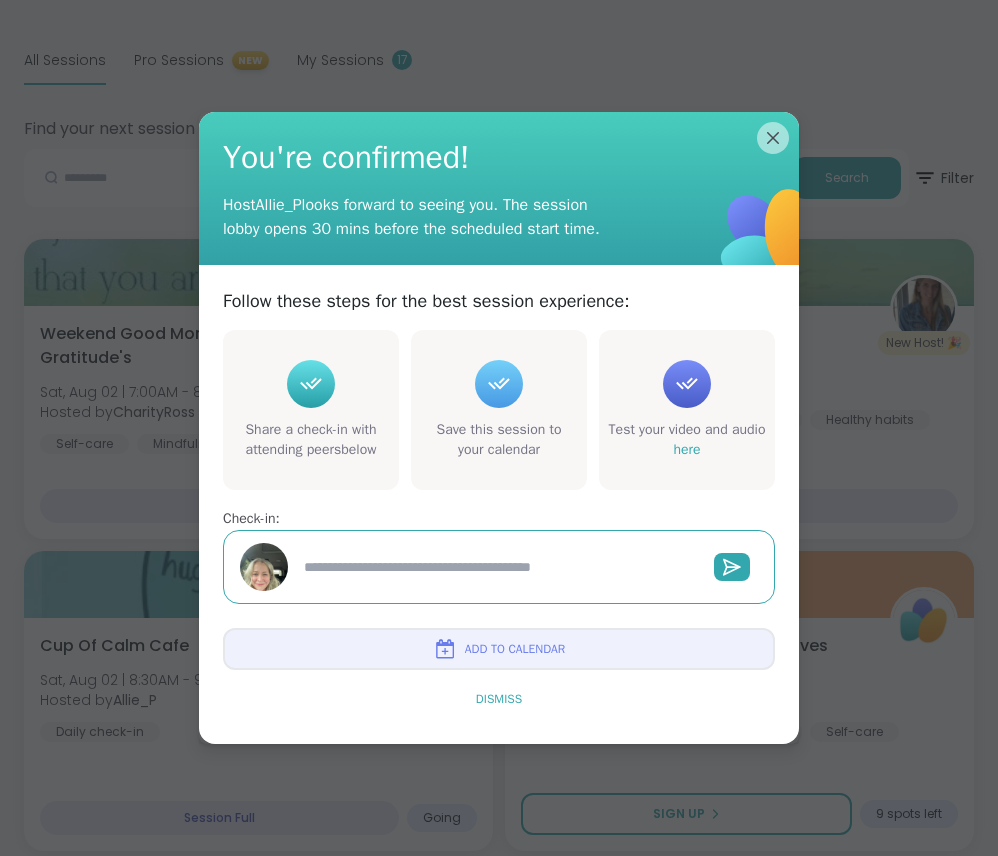 click on "Dismiss" at bounding box center [499, 699] 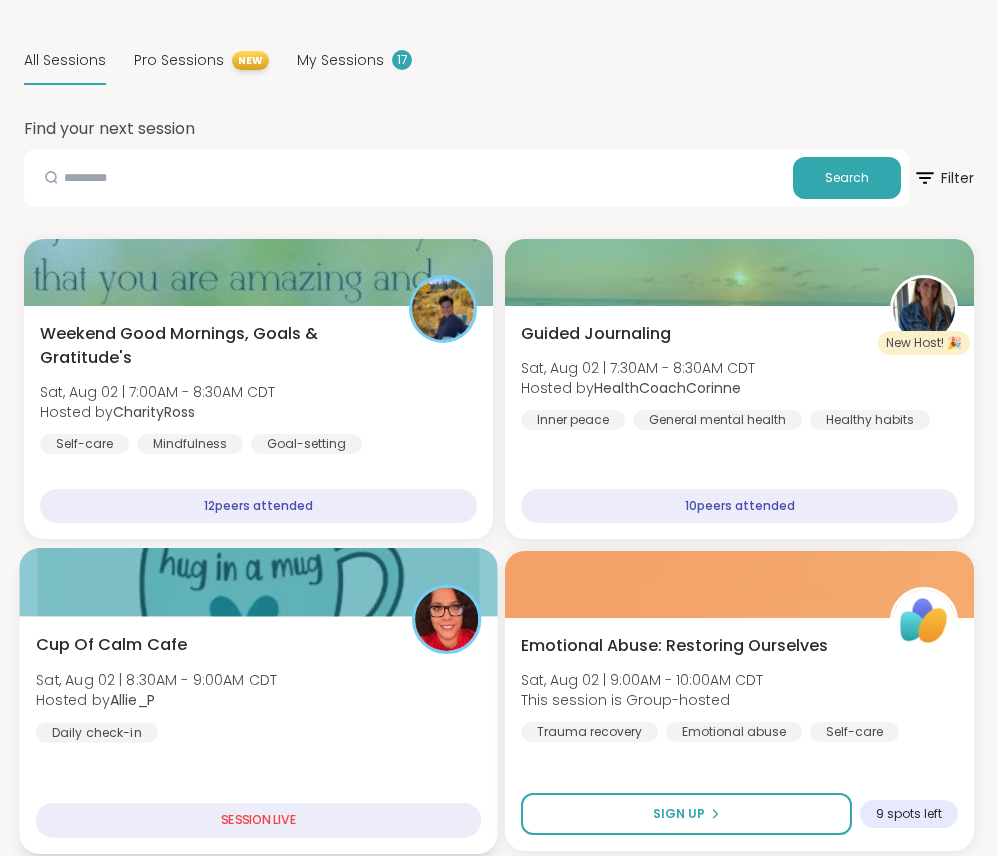 click on "Cup Of Calm Cafe Sat, Aug 02 | 8:30AM - 9:00AM CDT Hosted by [USERNAME] Daily check-in SESSION LIVE" at bounding box center (258, 735) 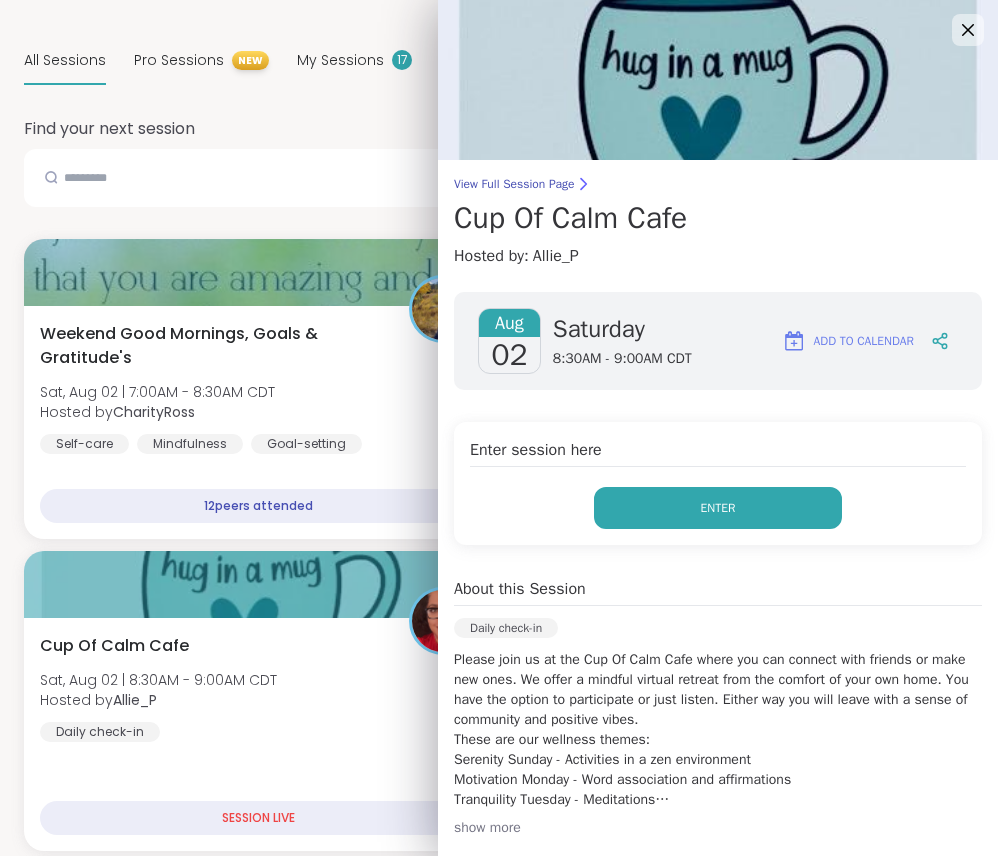 click on "Enter" at bounding box center [718, 508] 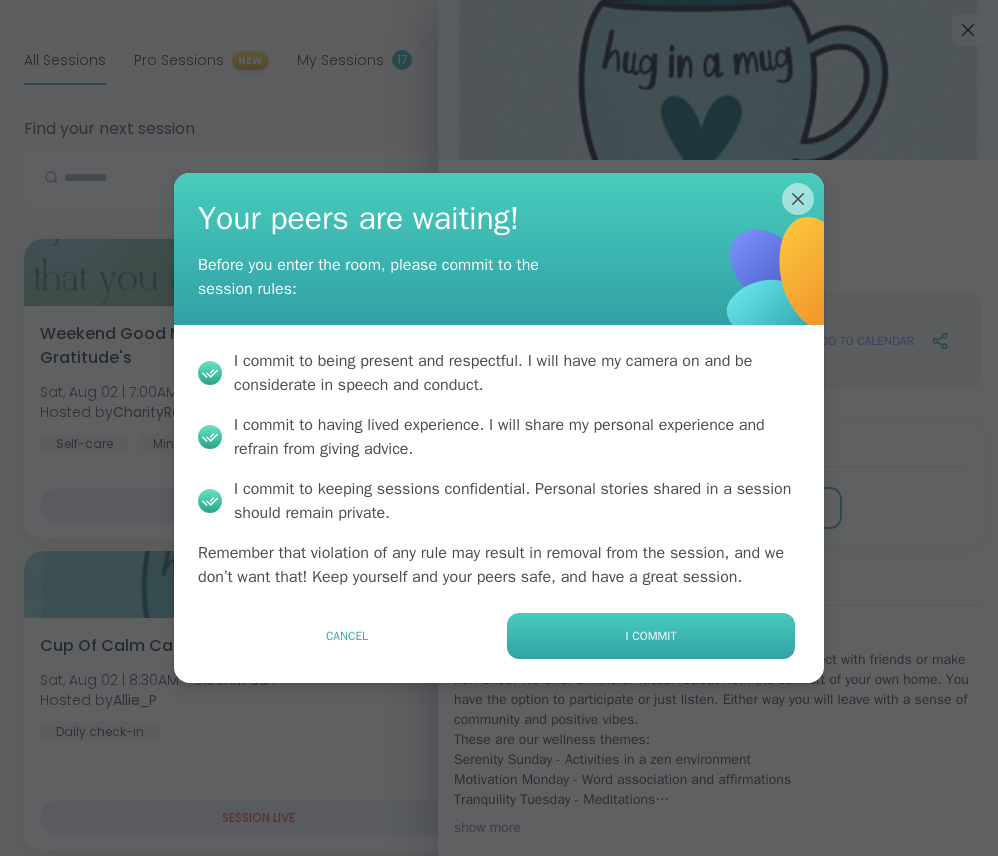 click on "I commit" at bounding box center (651, 636) 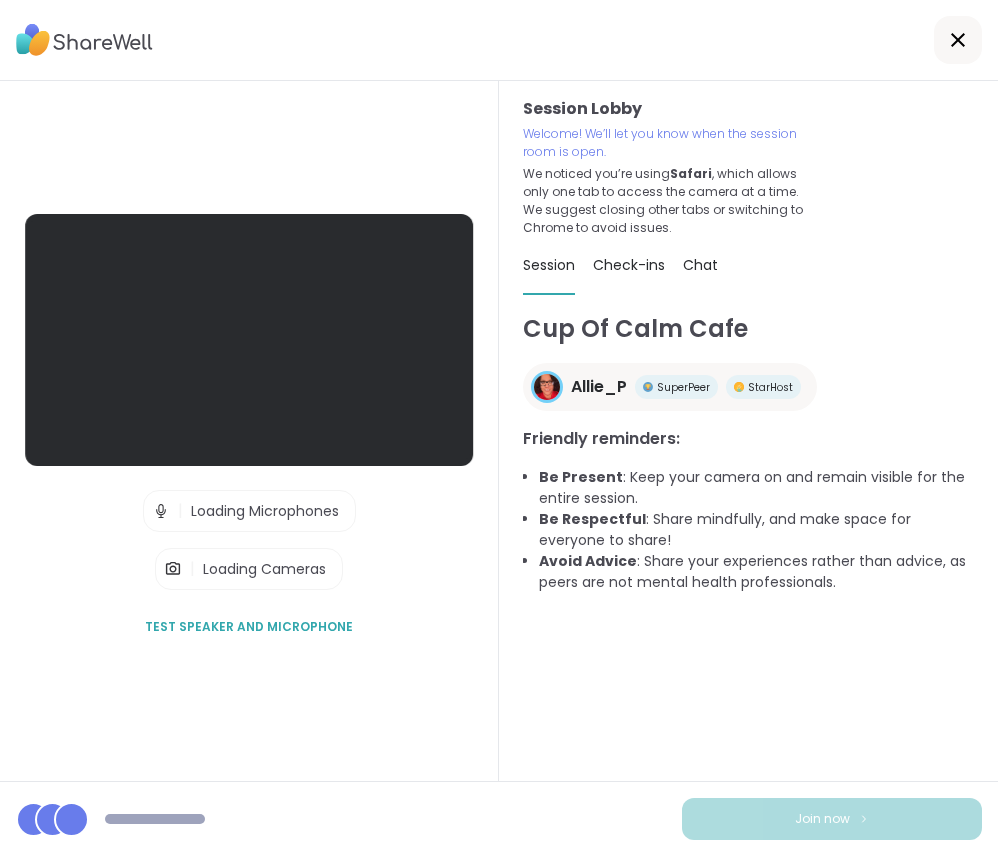 scroll, scrollTop: 0, scrollLeft: 0, axis: both 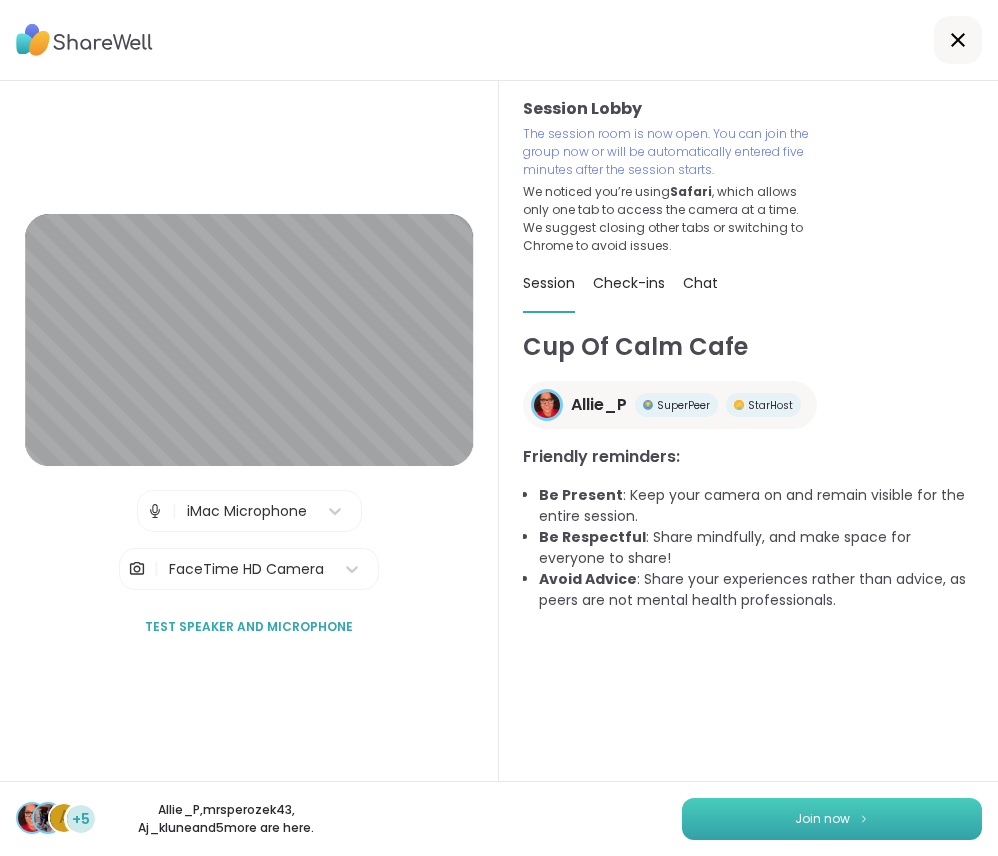 click on "Join now" at bounding box center (832, 819) 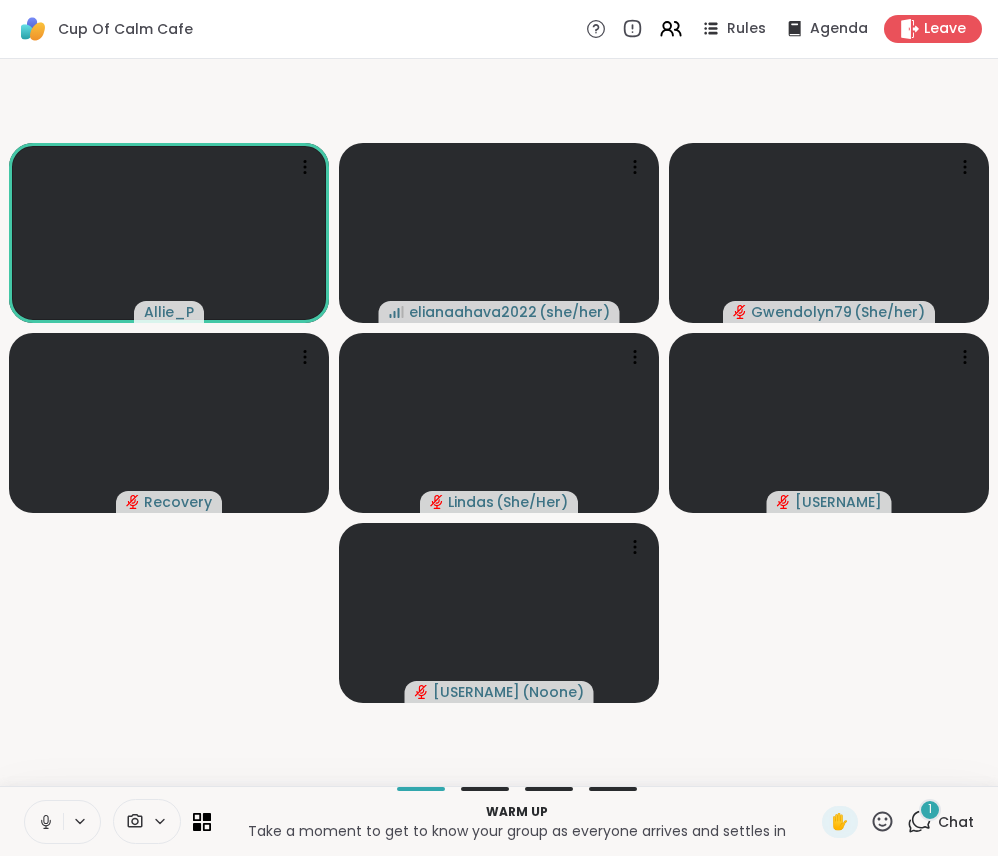 click 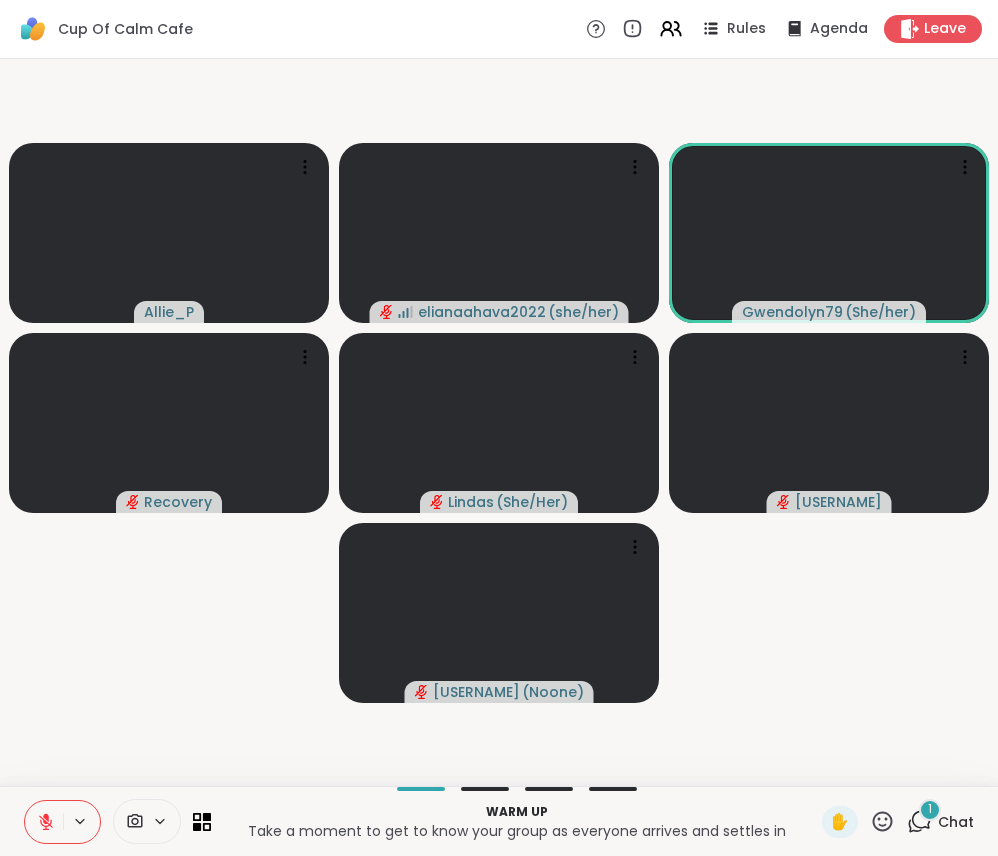 click 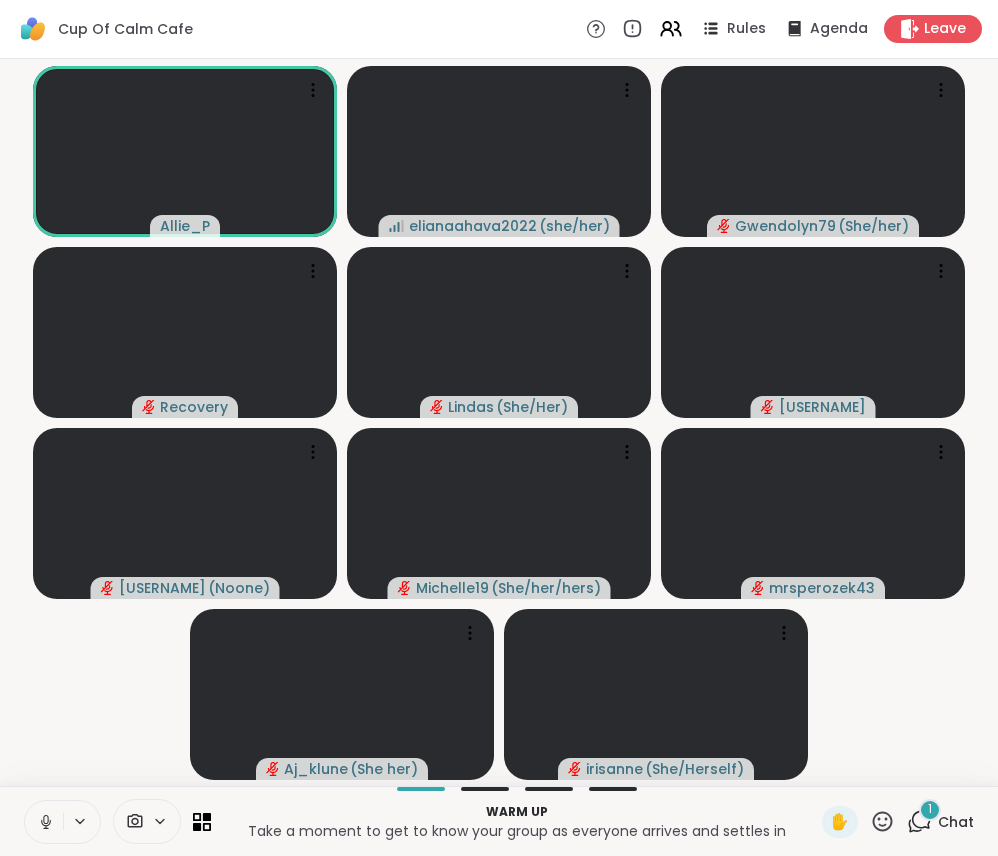 click 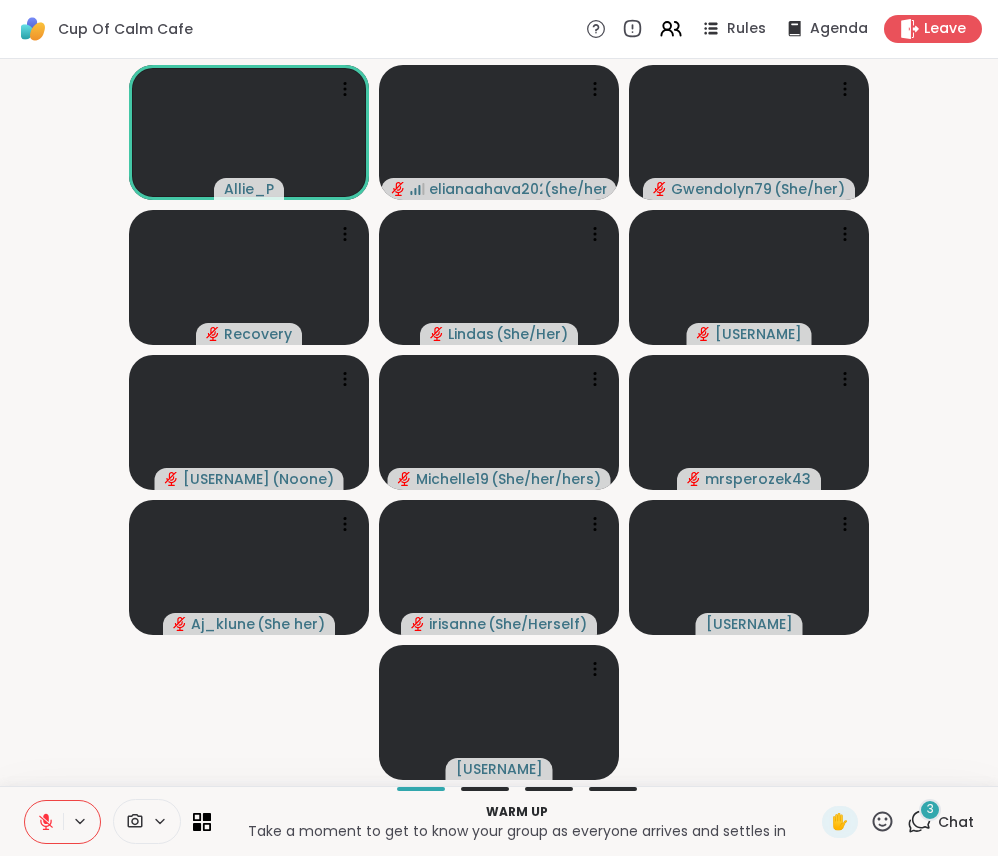 click 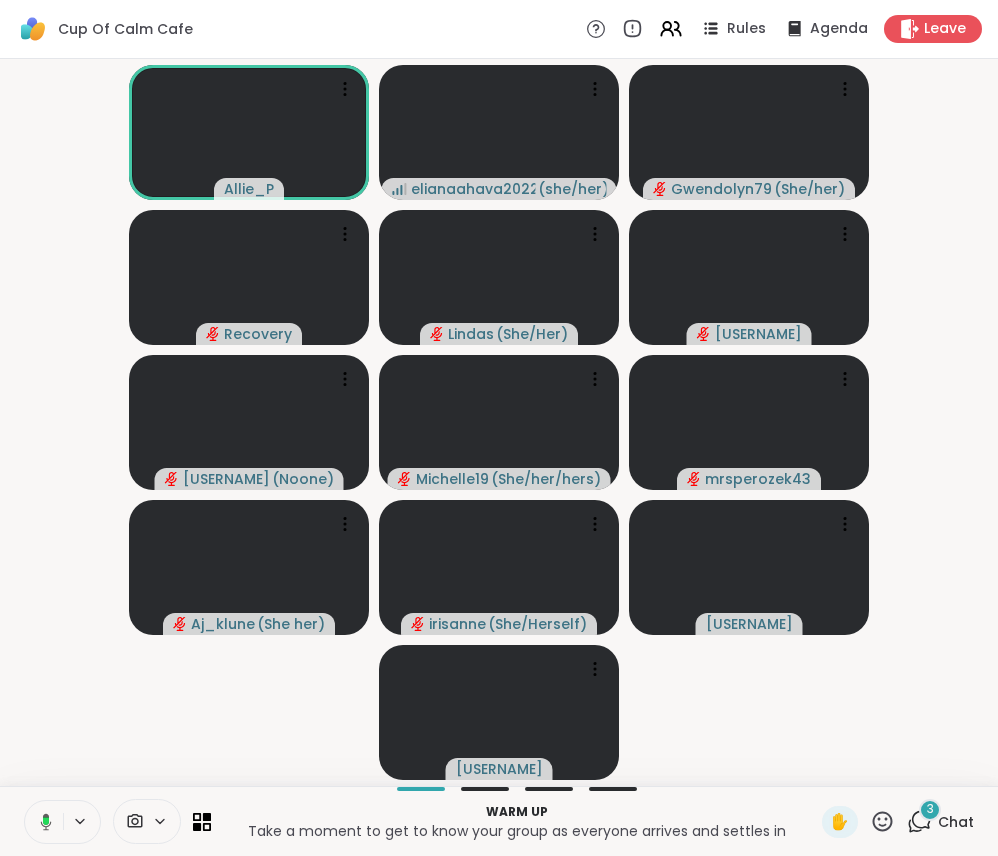 click 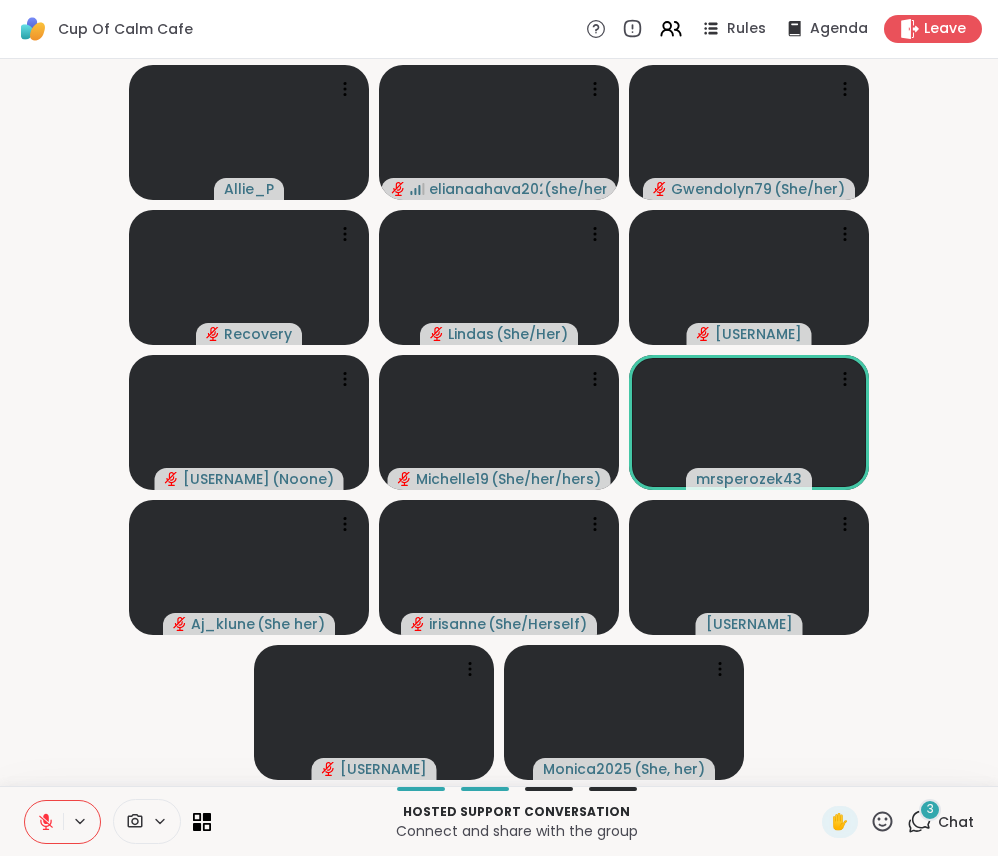 click 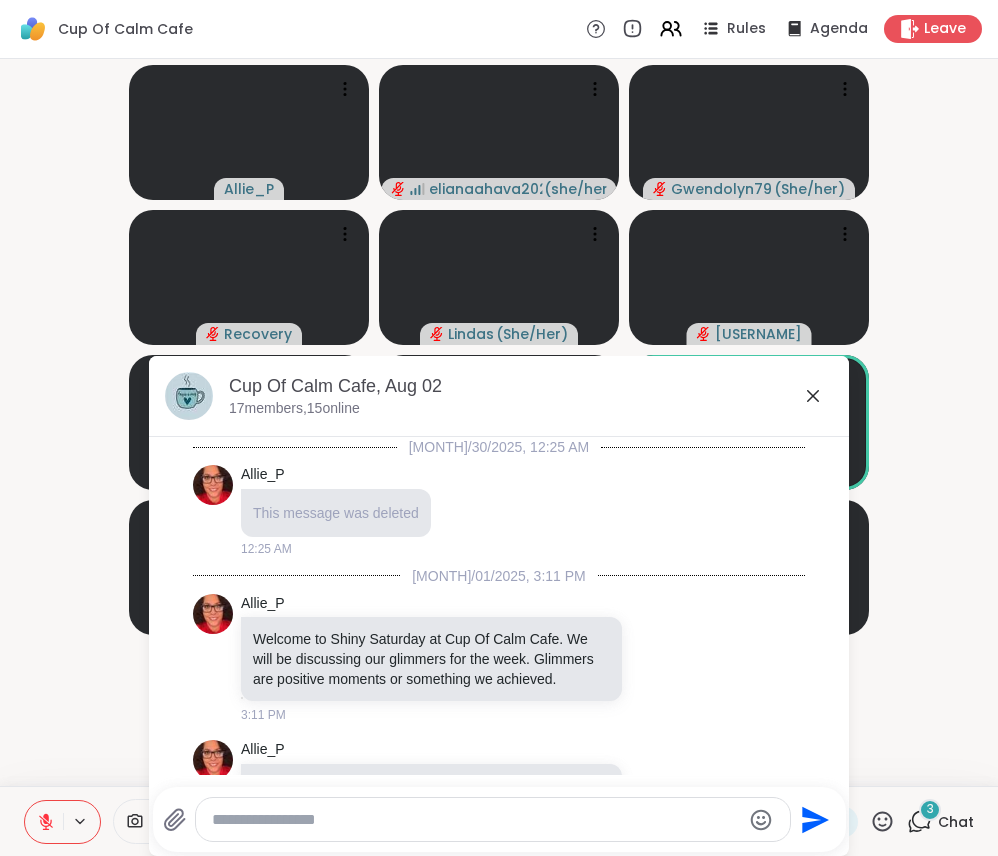 scroll, scrollTop: 2531, scrollLeft: 0, axis: vertical 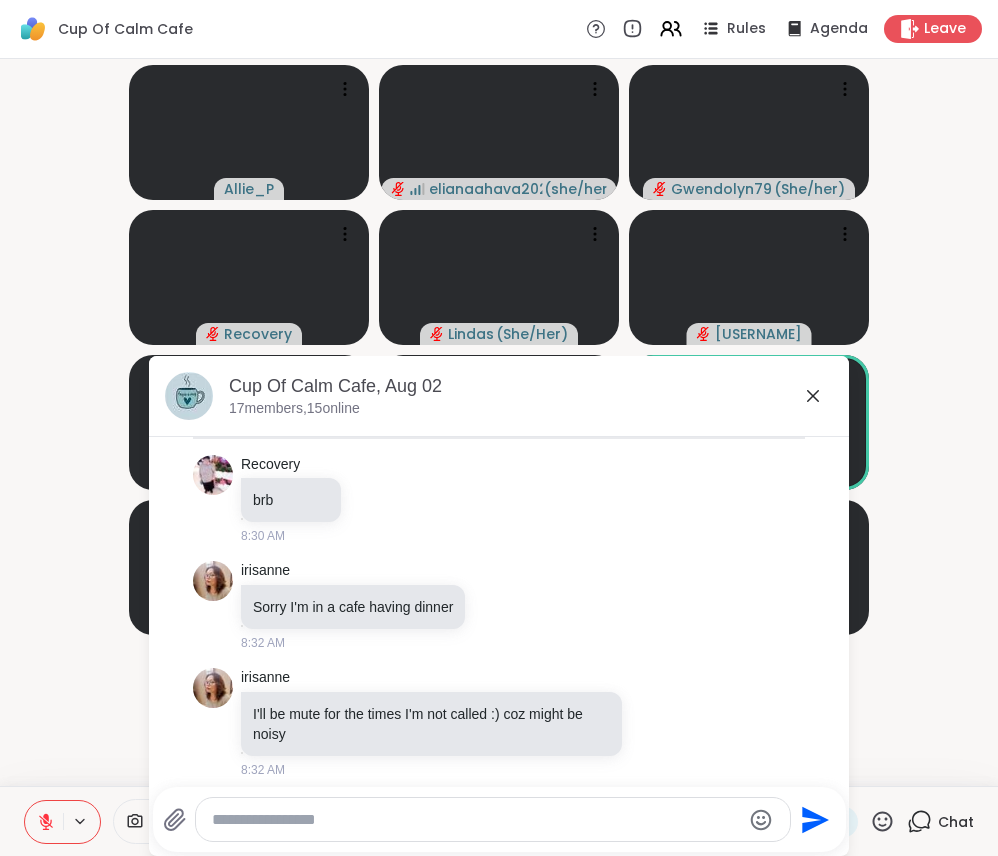 click at bounding box center [476, 820] 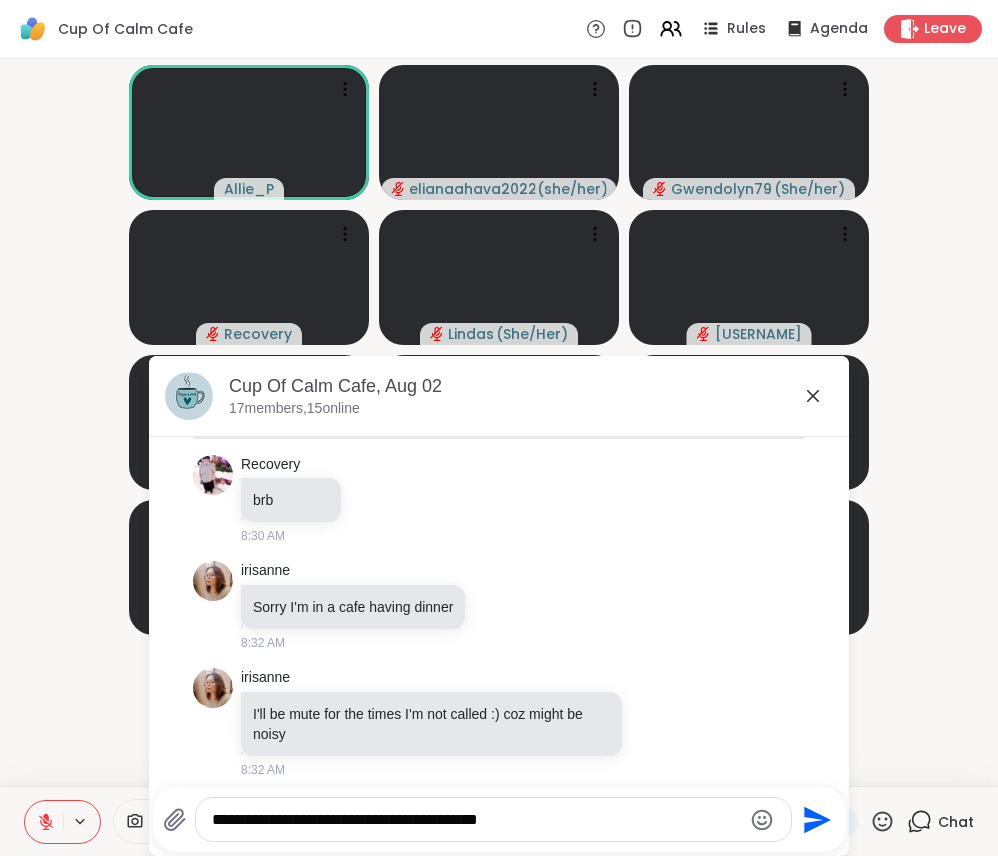 type on "**********" 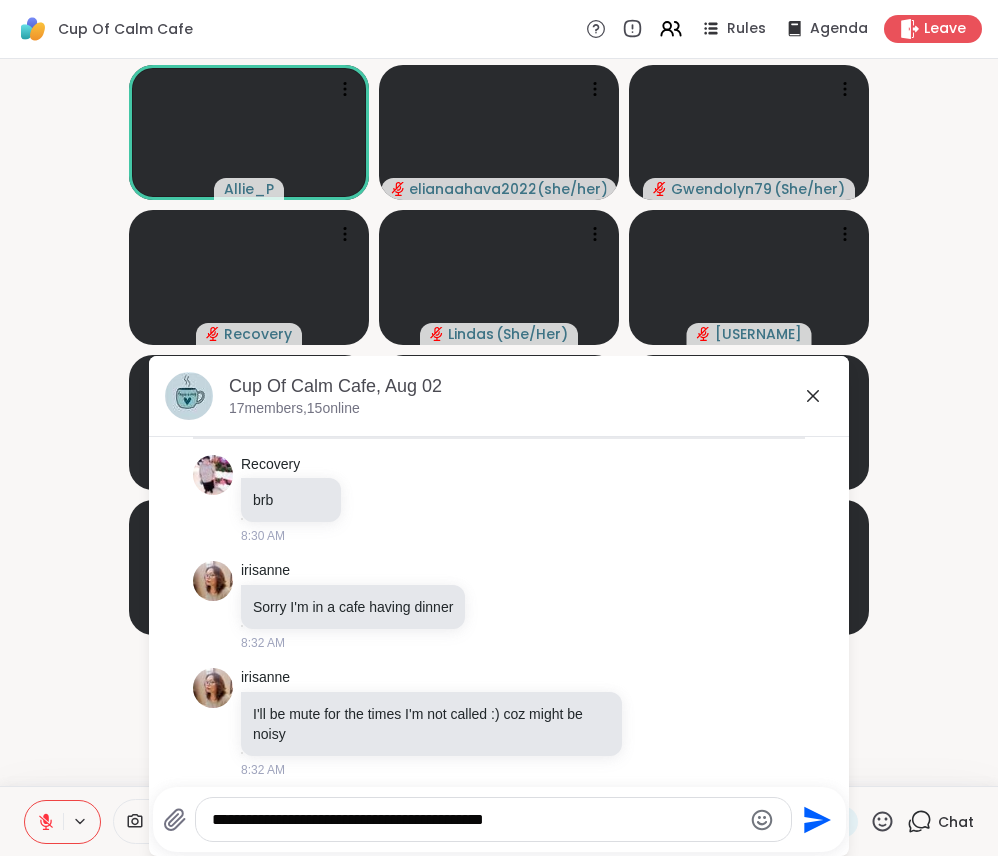 type 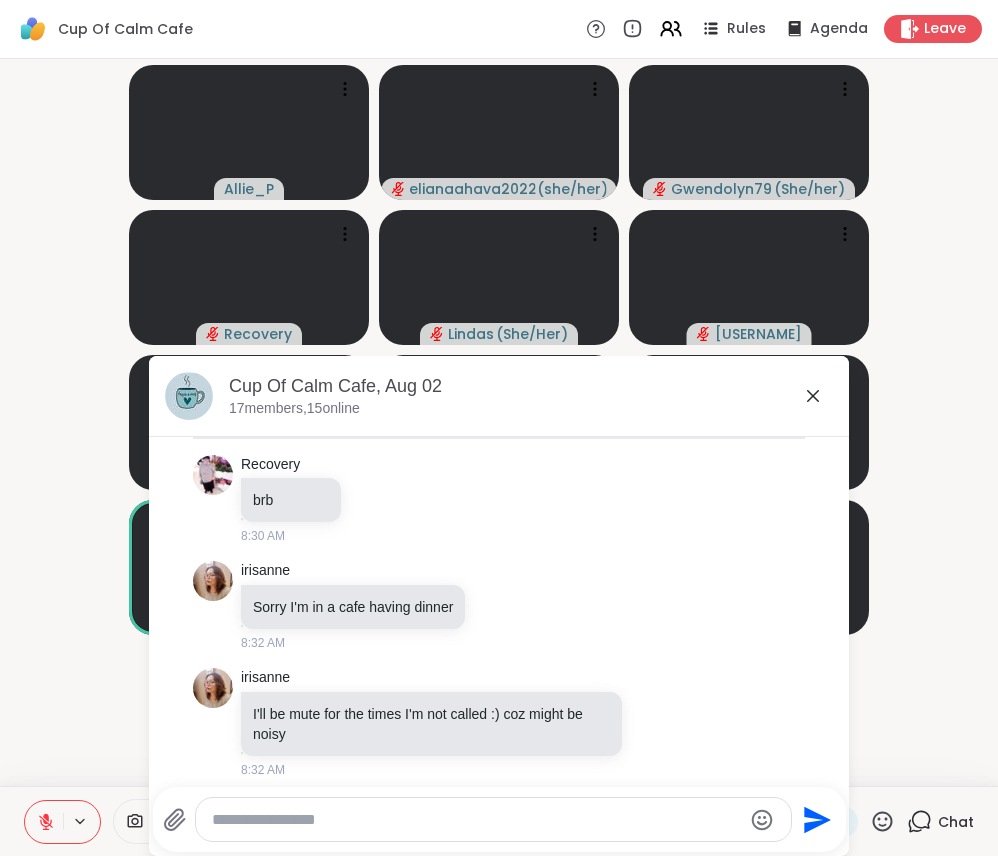 scroll, scrollTop: 2590, scrollLeft: 0, axis: vertical 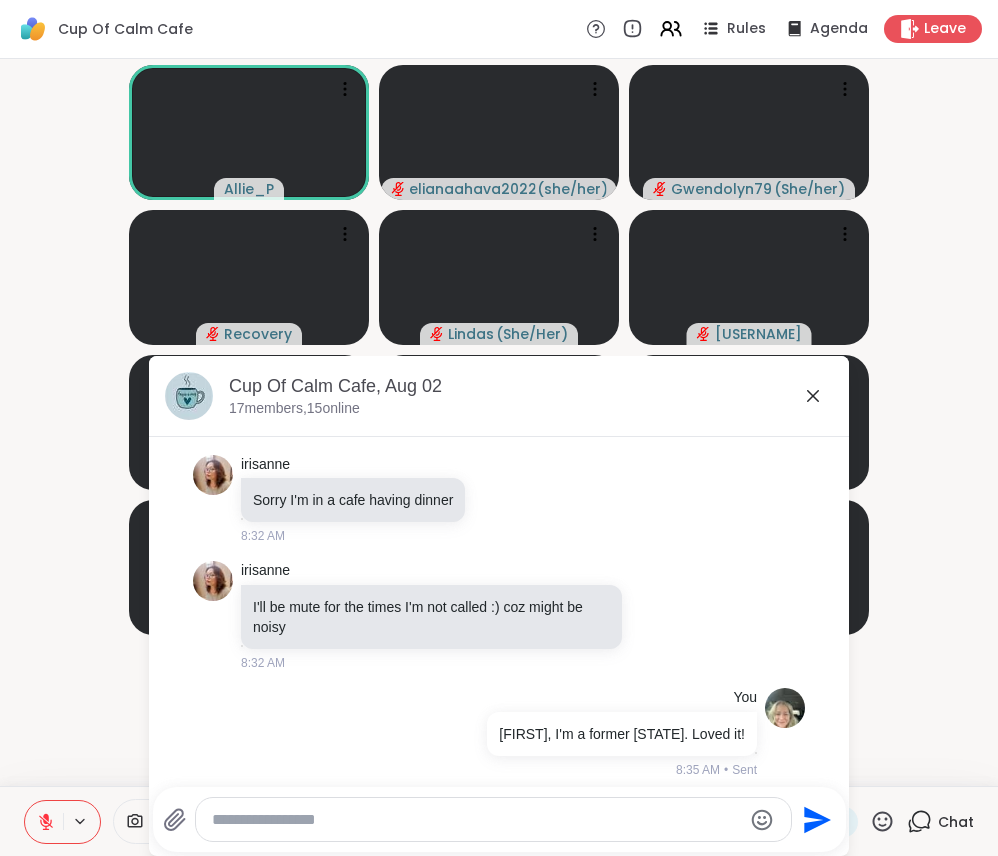 click 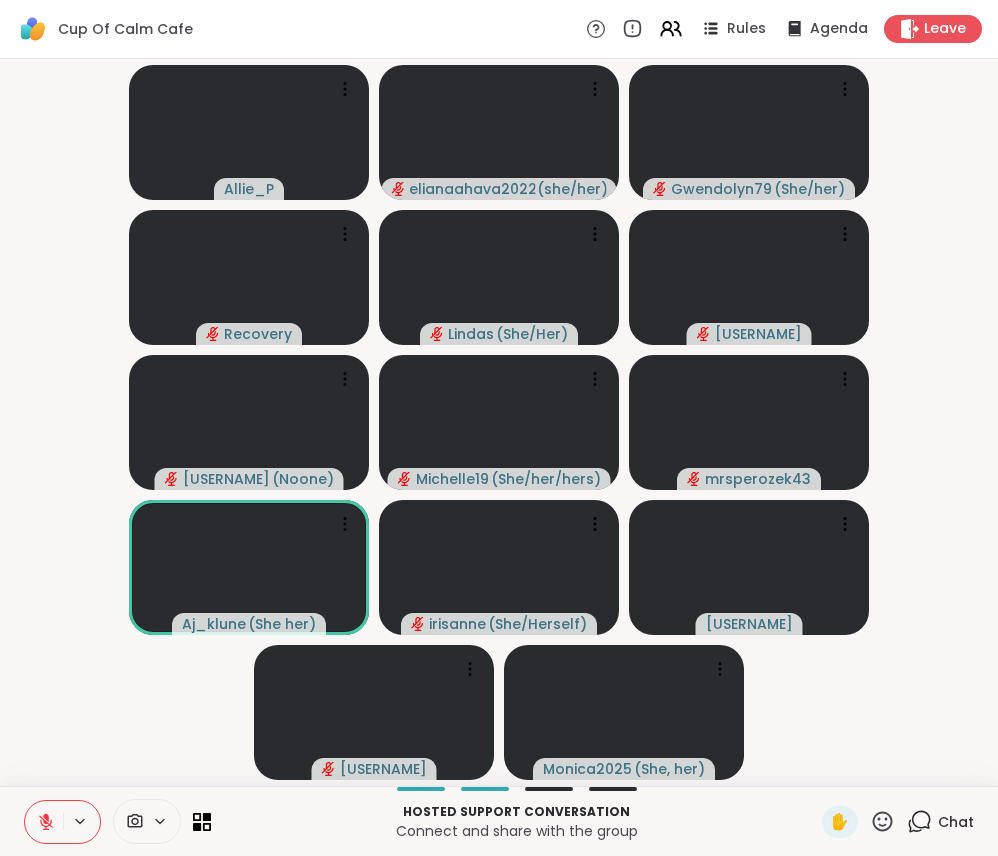 click 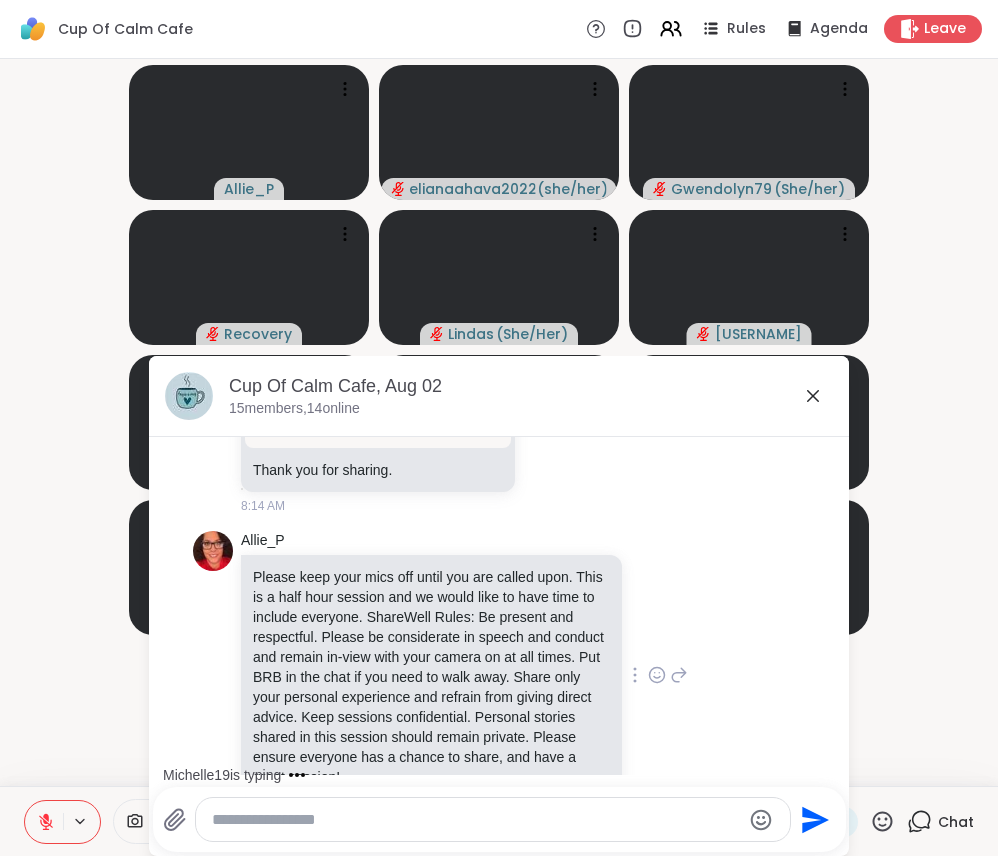 scroll, scrollTop: 1967, scrollLeft: 0, axis: vertical 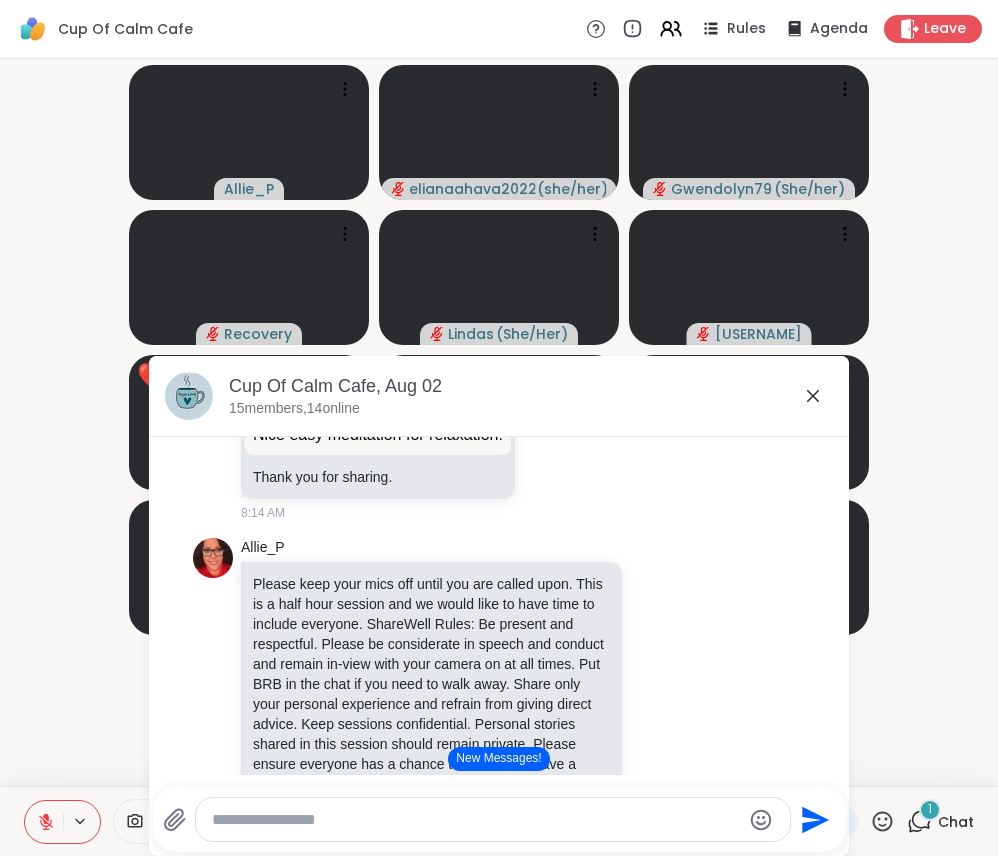 click 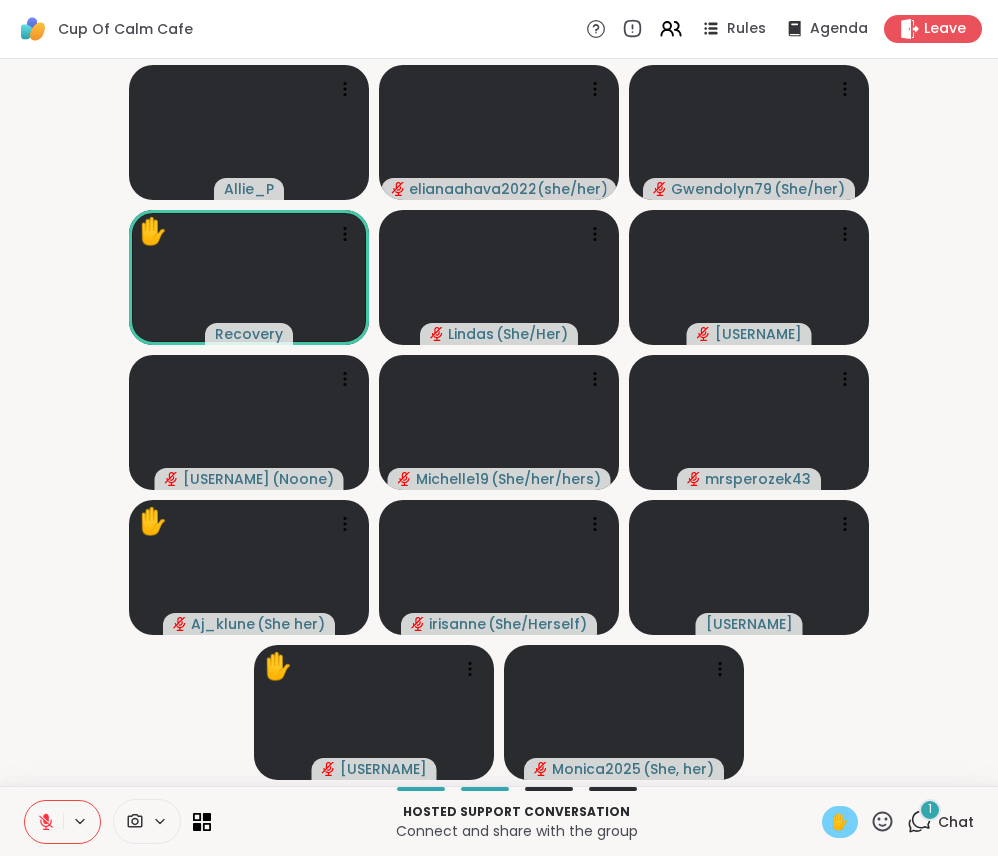 click on "✋" at bounding box center (840, 822) 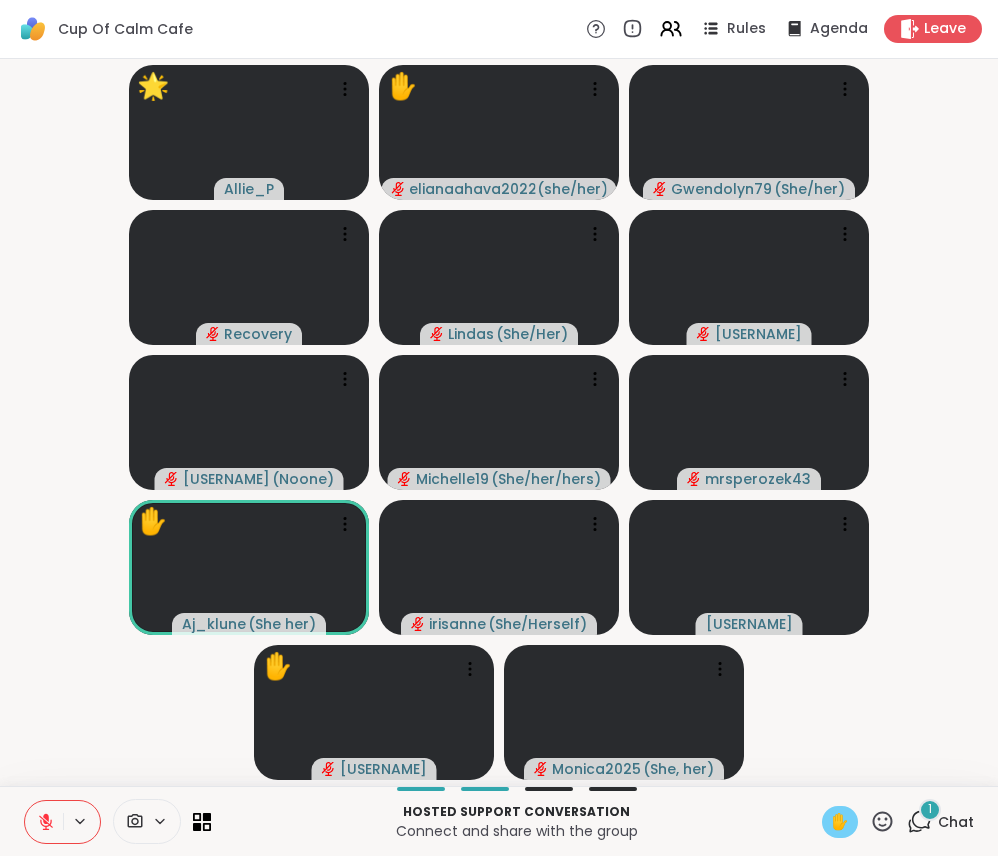 click 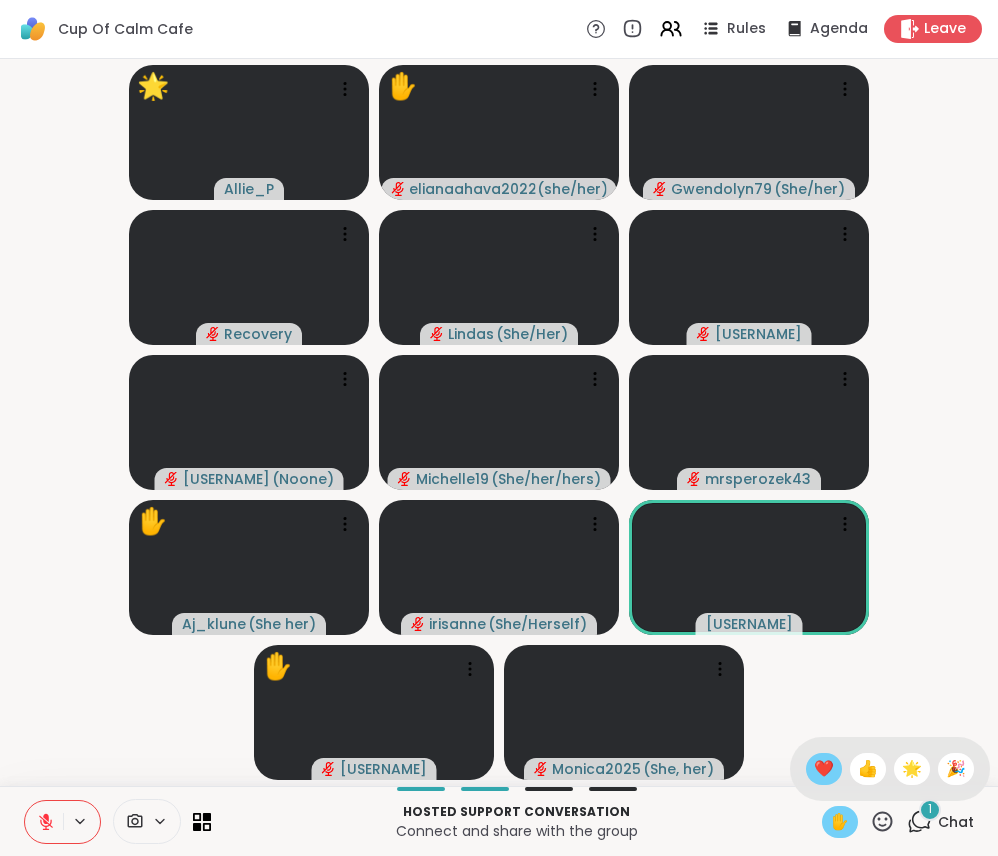 click on "❤️" at bounding box center [824, 769] 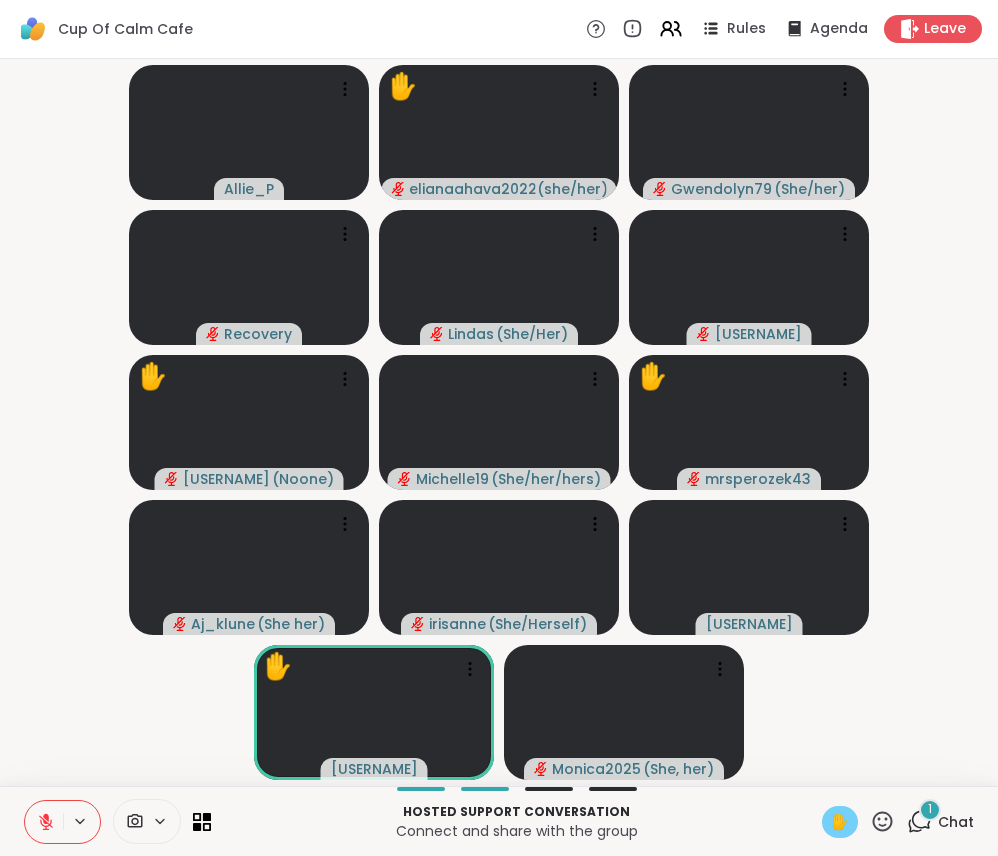 click 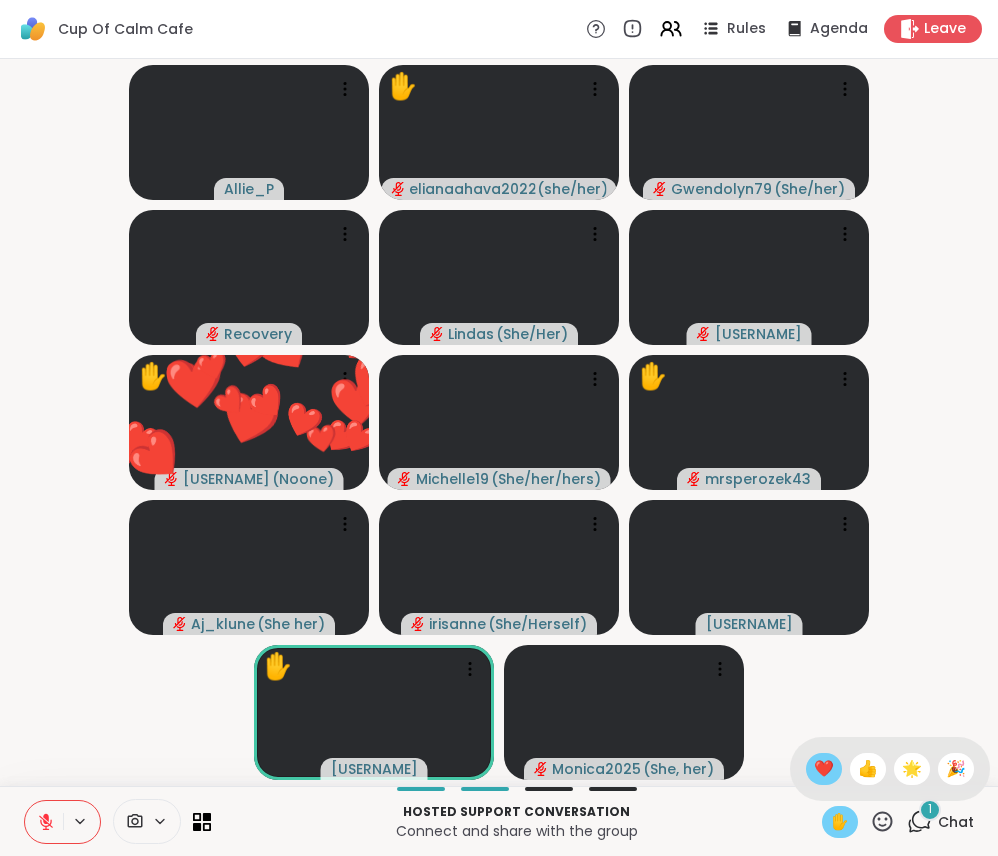click on "❤️" at bounding box center (824, 769) 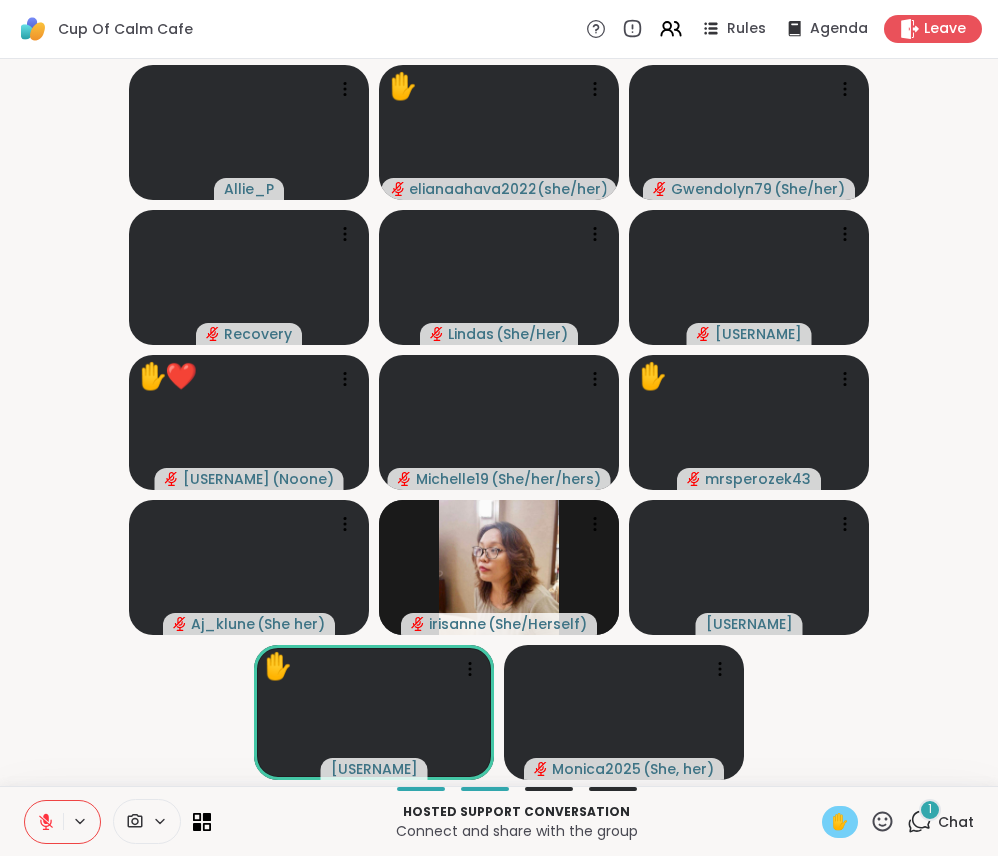 click 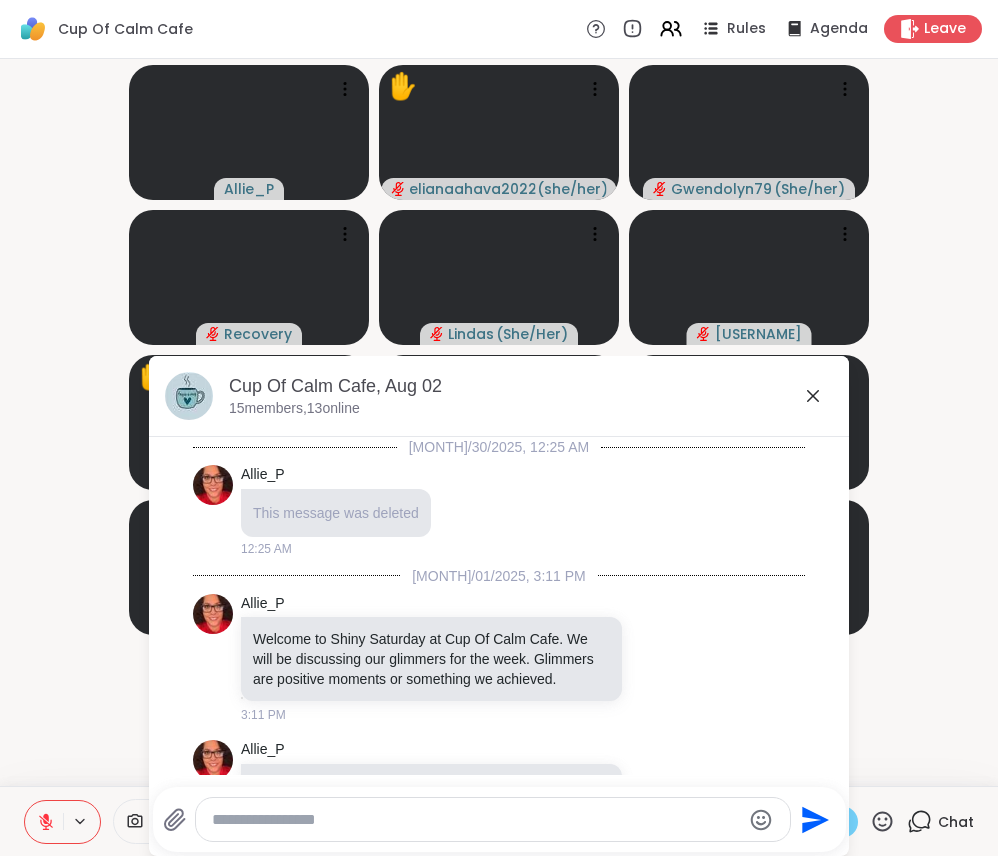 scroll, scrollTop: 2811, scrollLeft: 0, axis: vertical 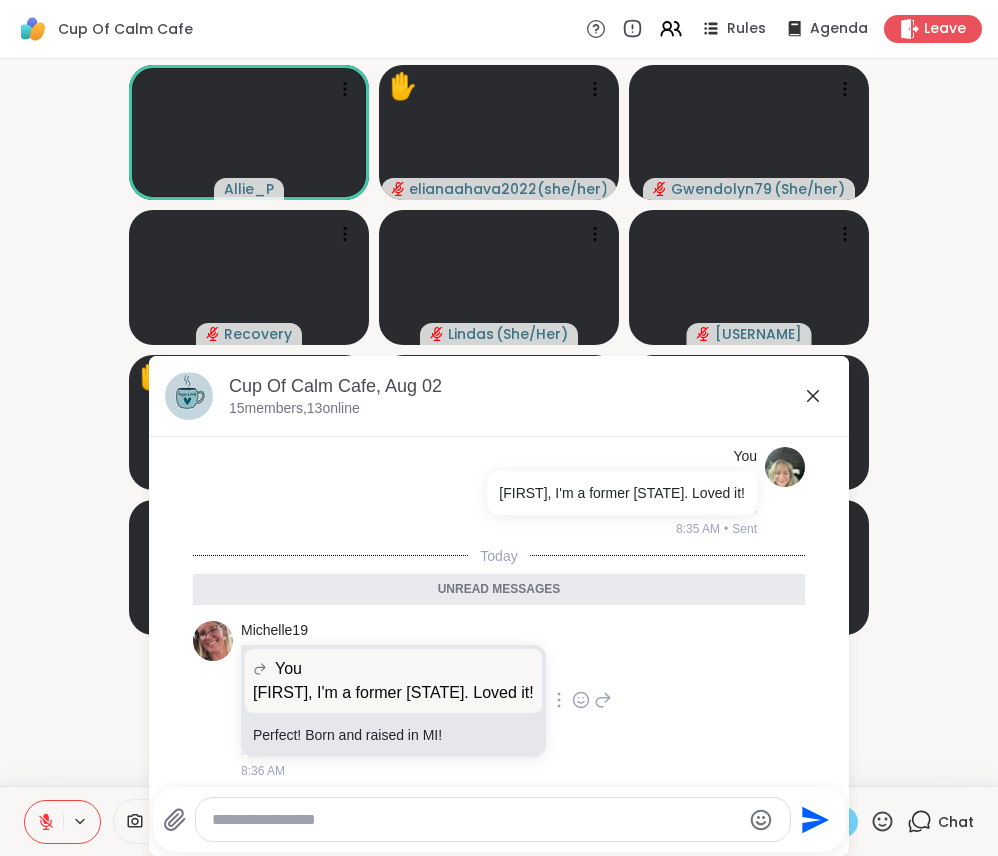 click on "Perfect! Born and raised in MI!" at bounding box center (393, 735) 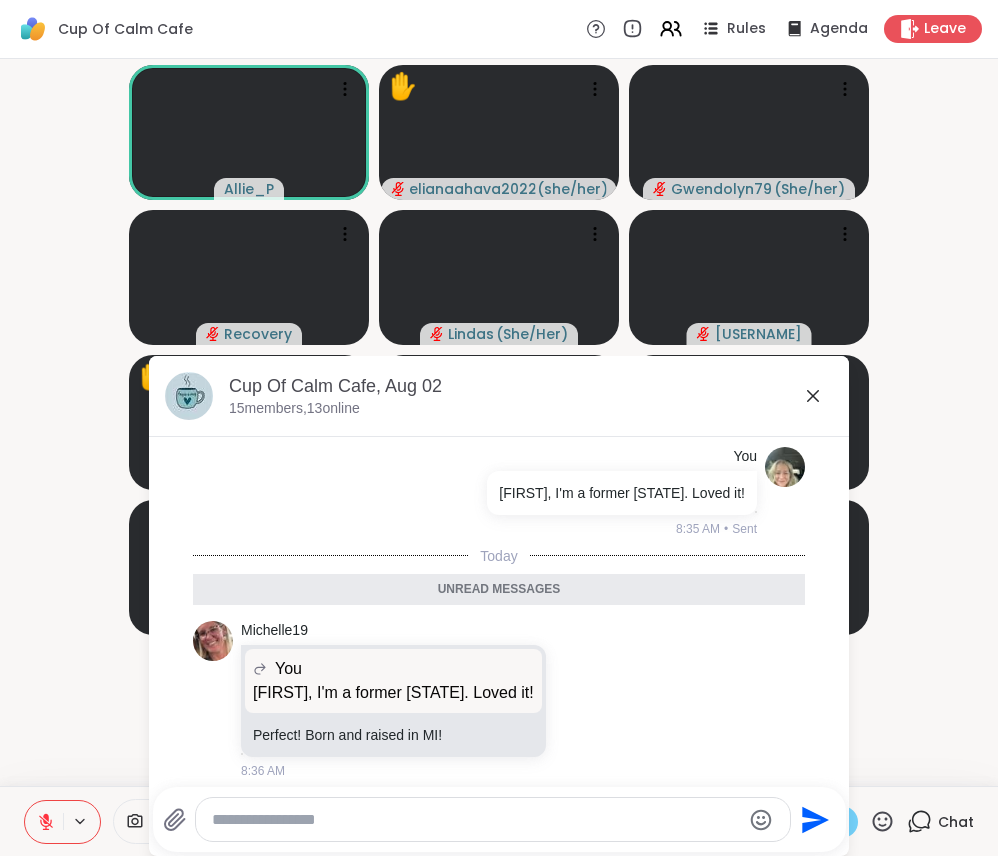 click at bounding box center [476, 820] 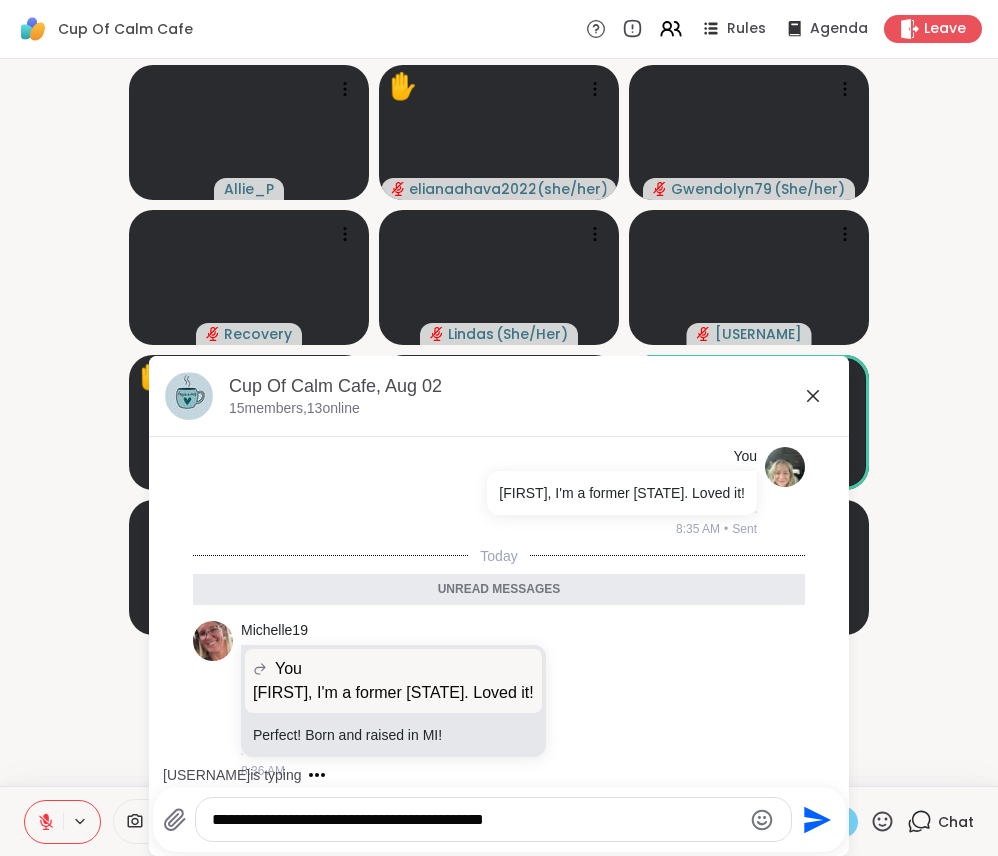 scroll, scrollTop: 2870, scrollLeft: 0, axis: vertical 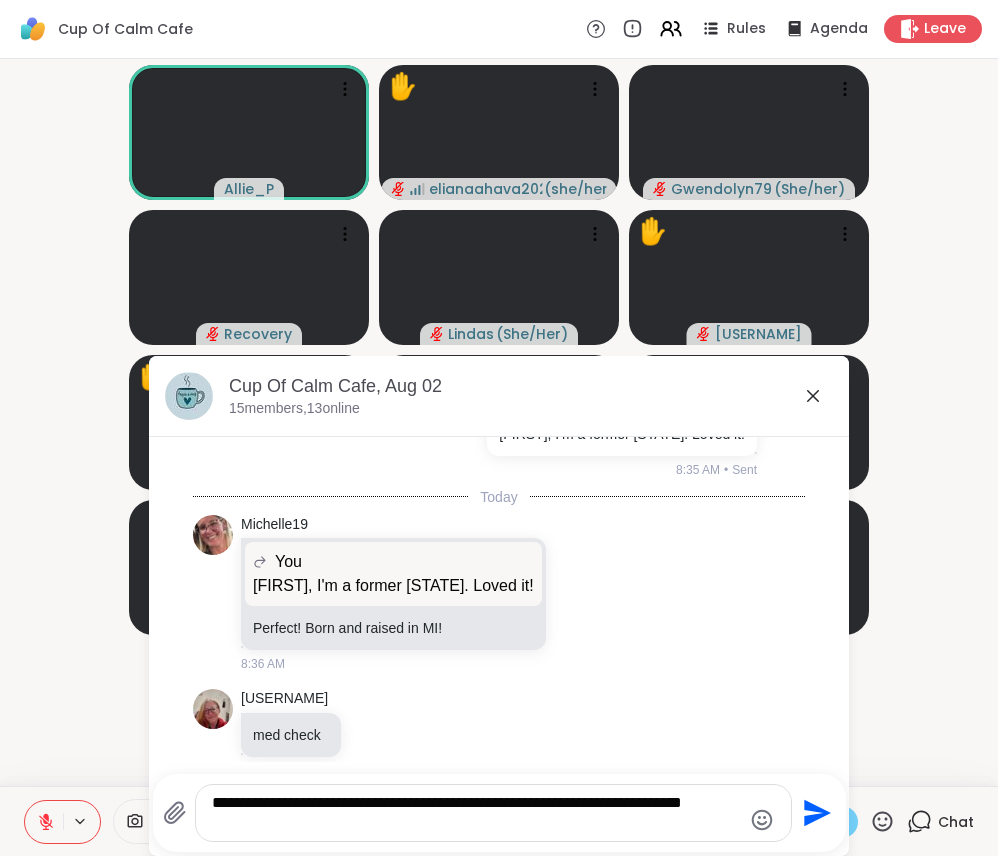 type on "**********" 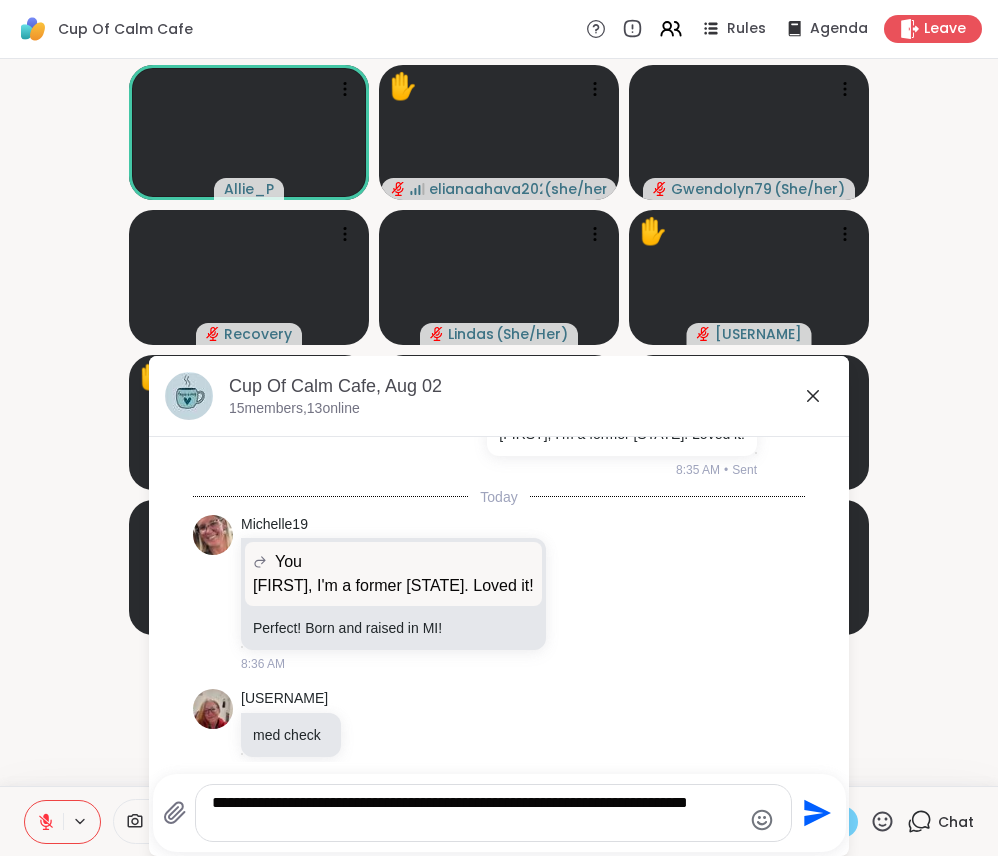 type 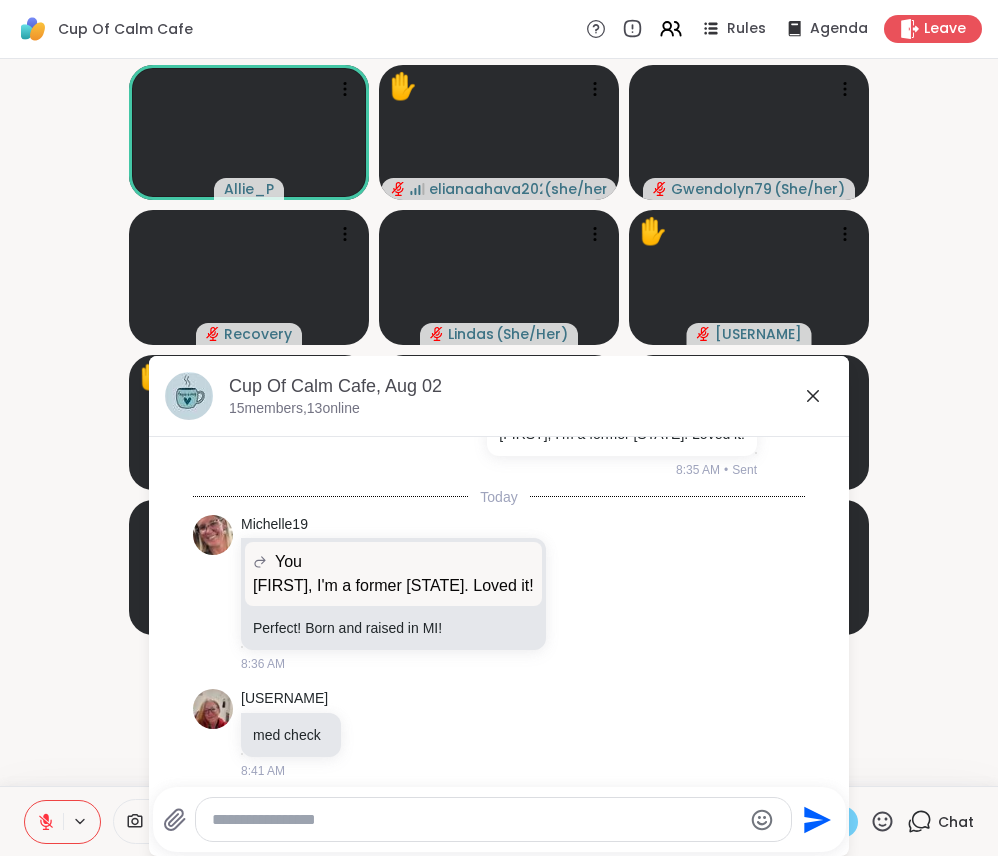 scroll, scrollTop: 2996, scrollLeft: 0, axis: vertical 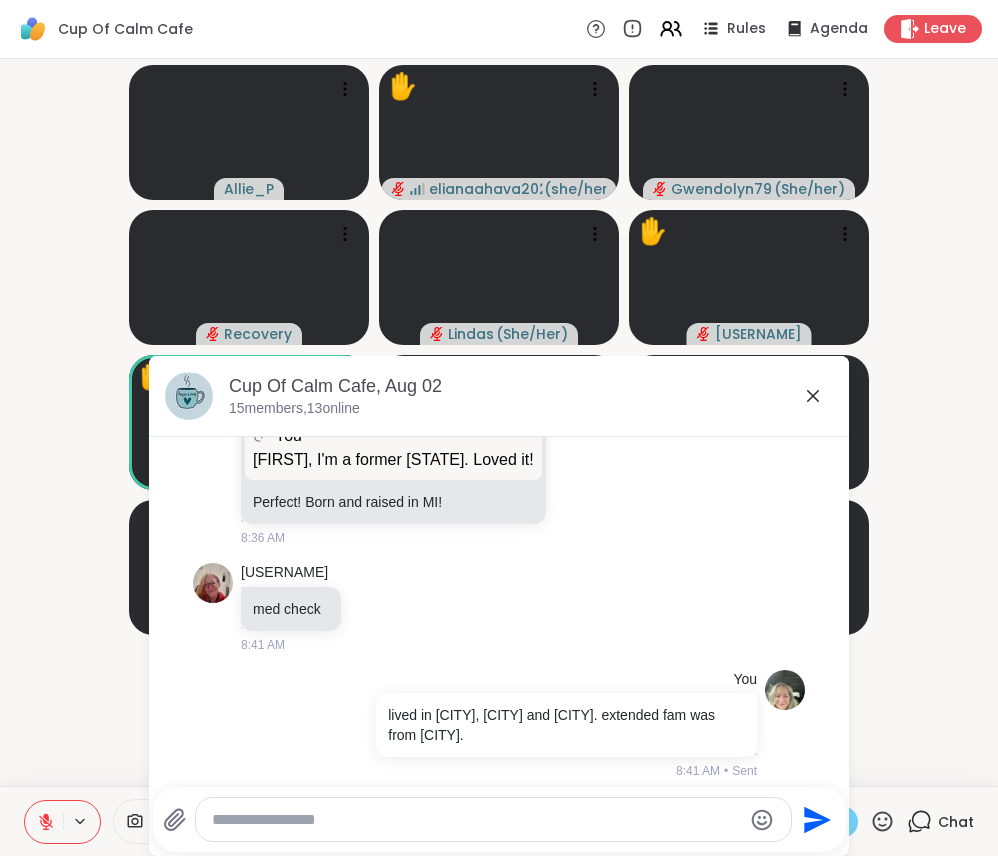 click 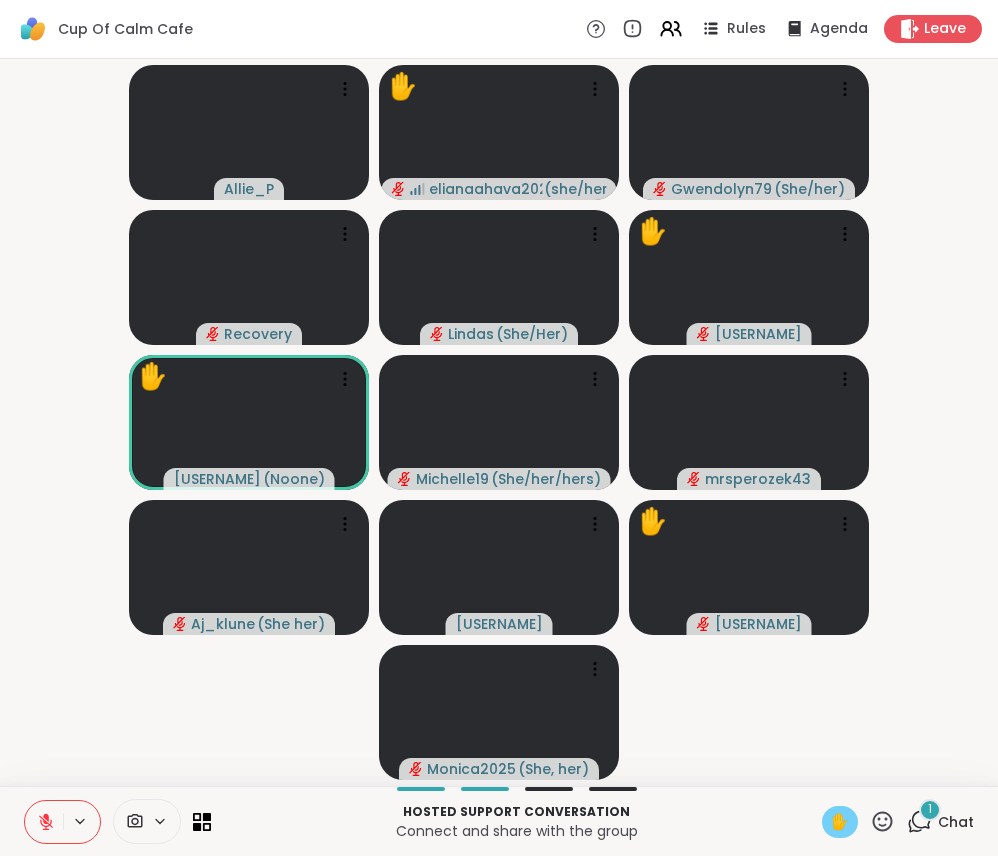 click on "✋" at bounding box center (840, 822) 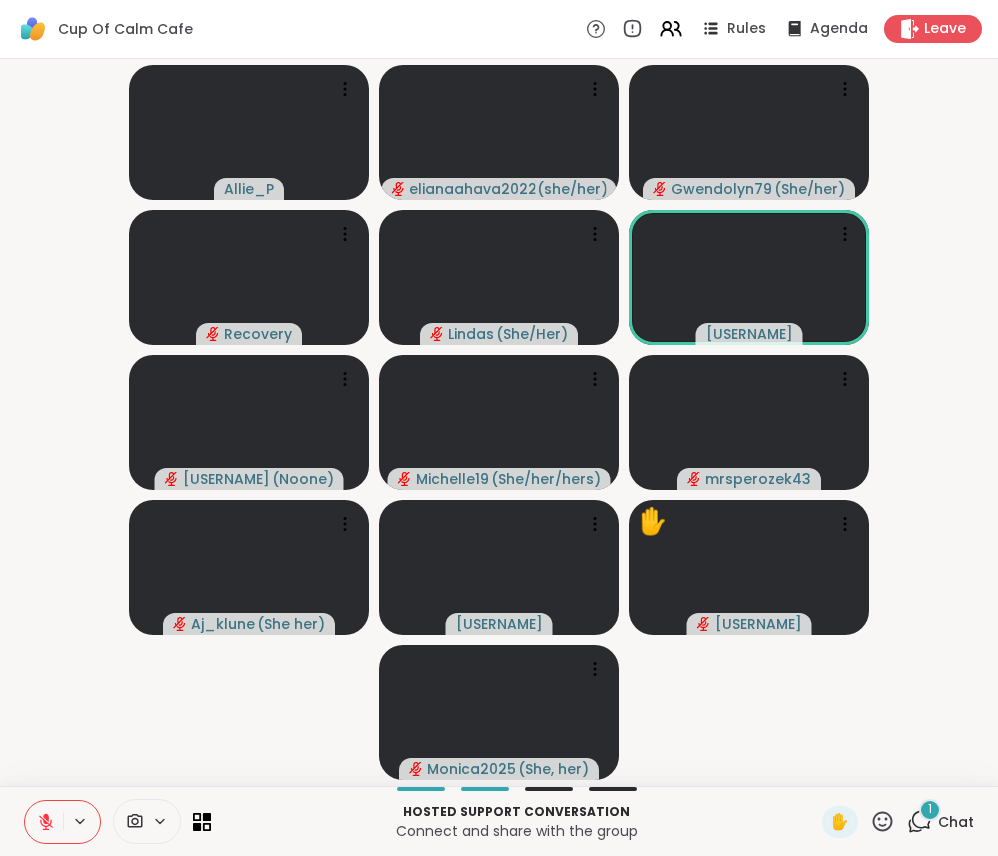click 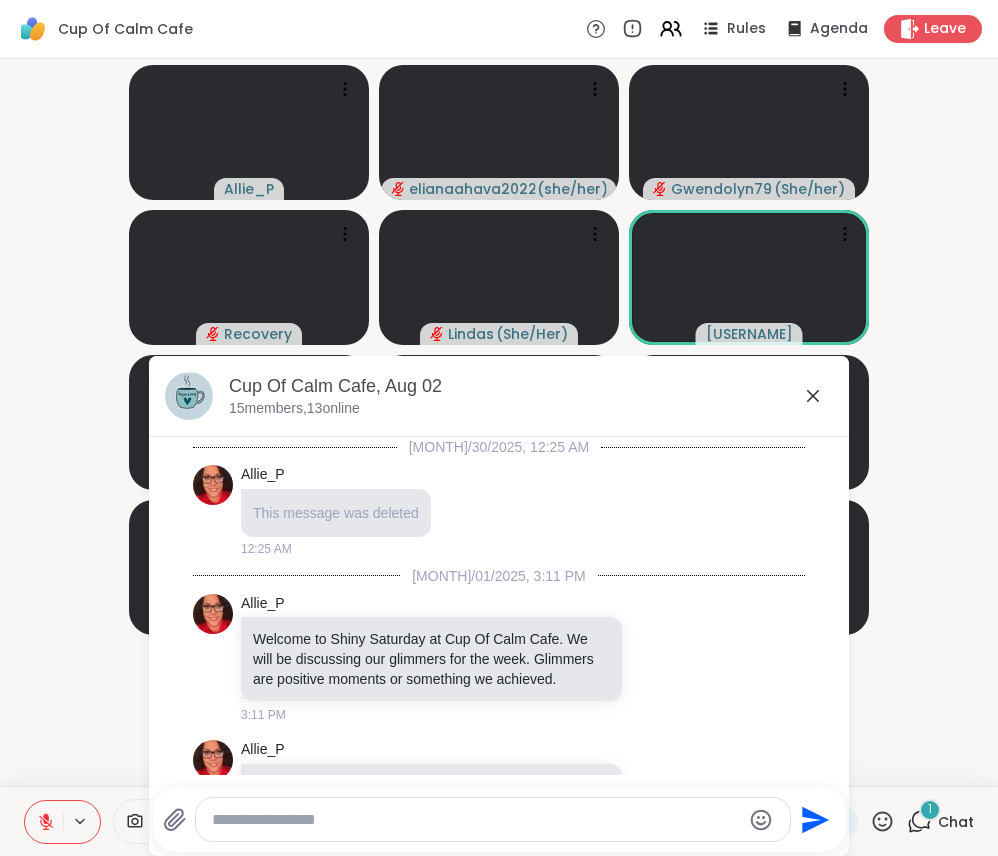 scroll, scrollTop: 3149, scrollLeft: 0, axis: vertical 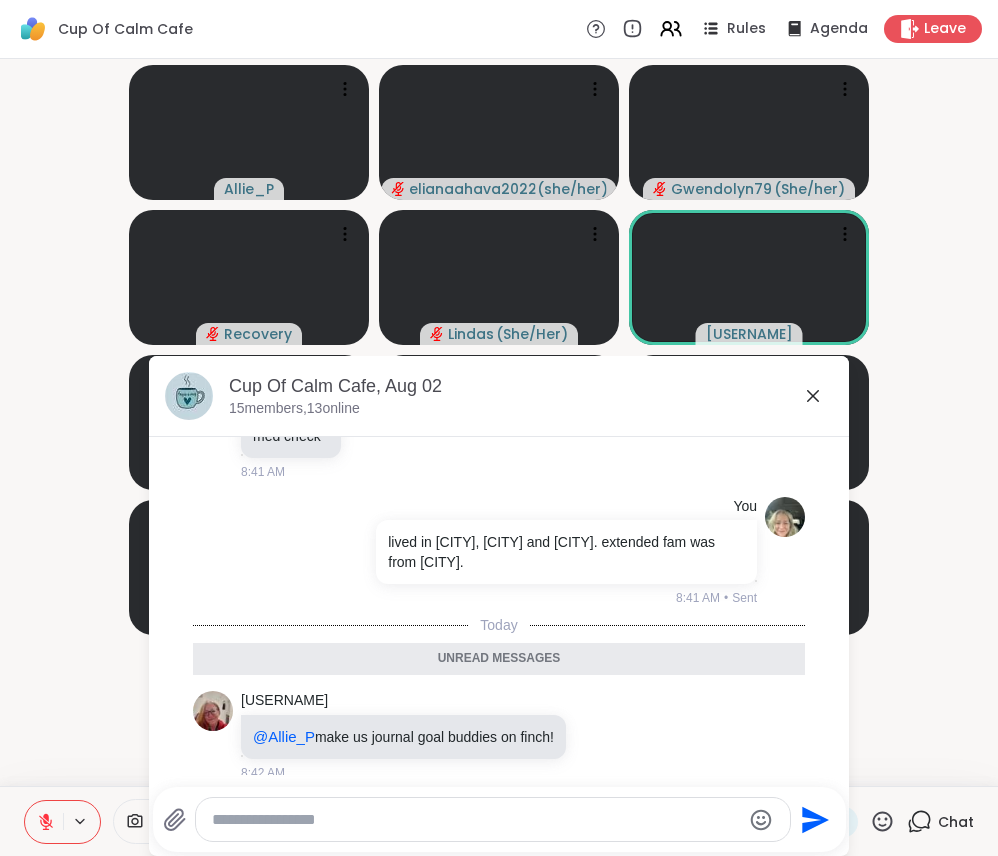 click at bounding box center (476, 820) 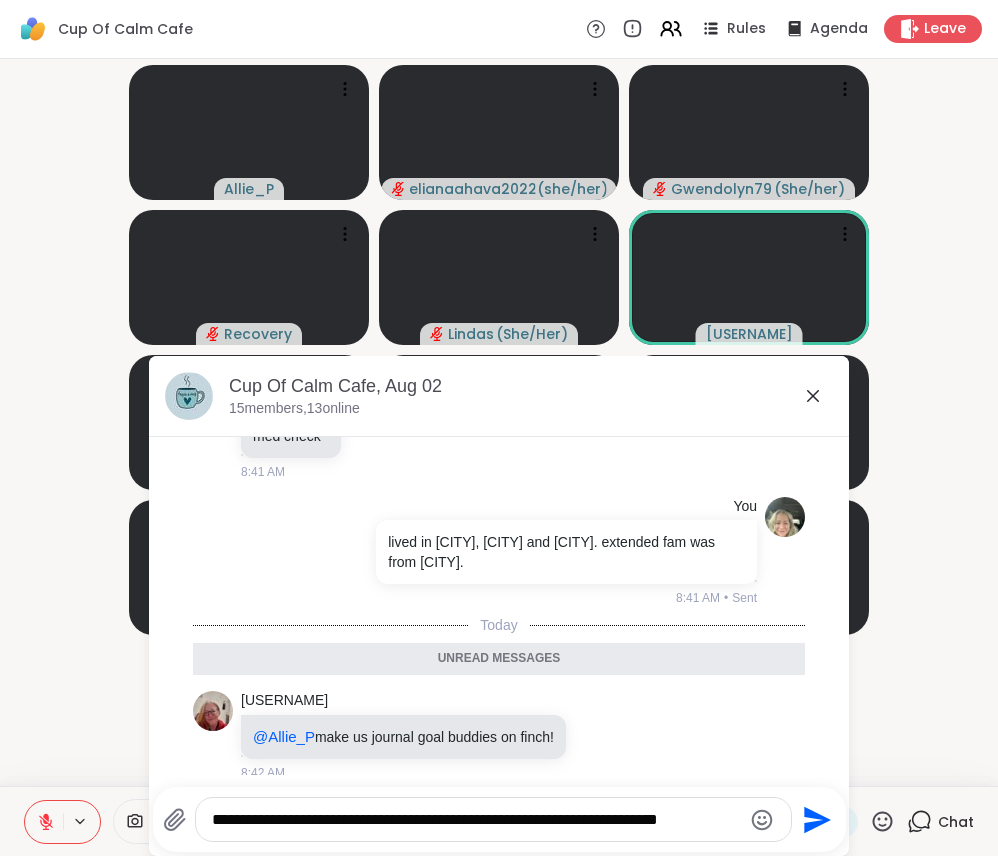 scroll, scrollTop: 0, scrollLeft: 0, axis: both 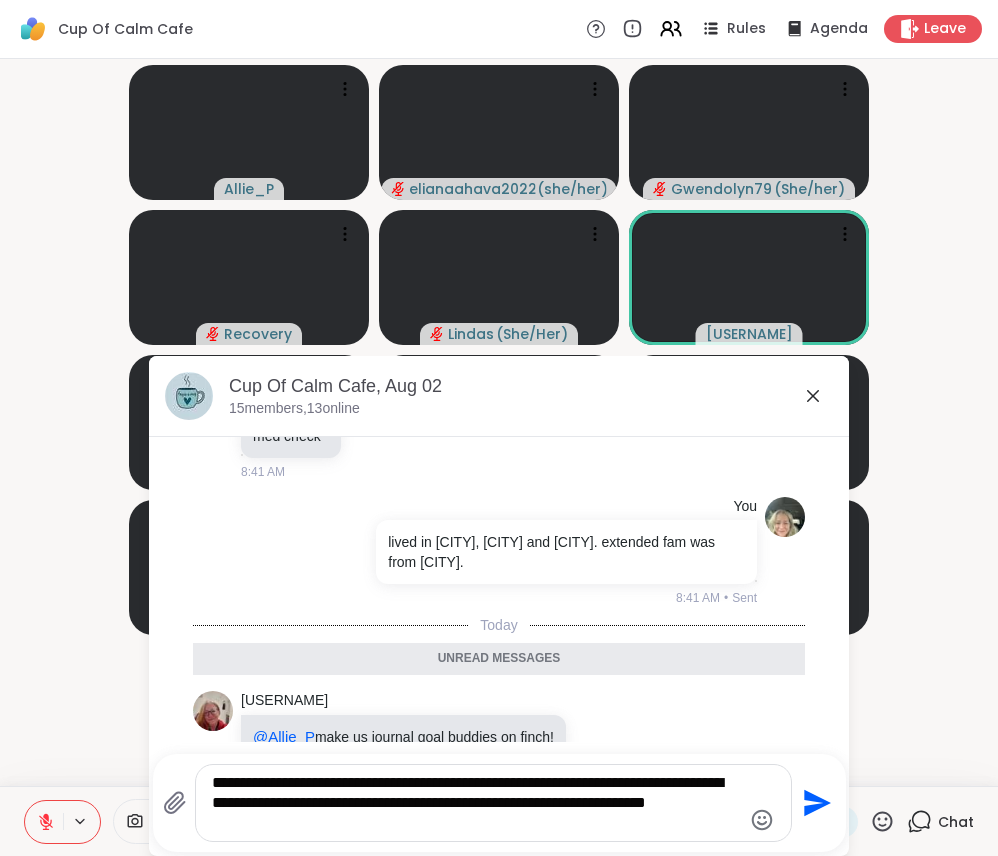 type on "**********" 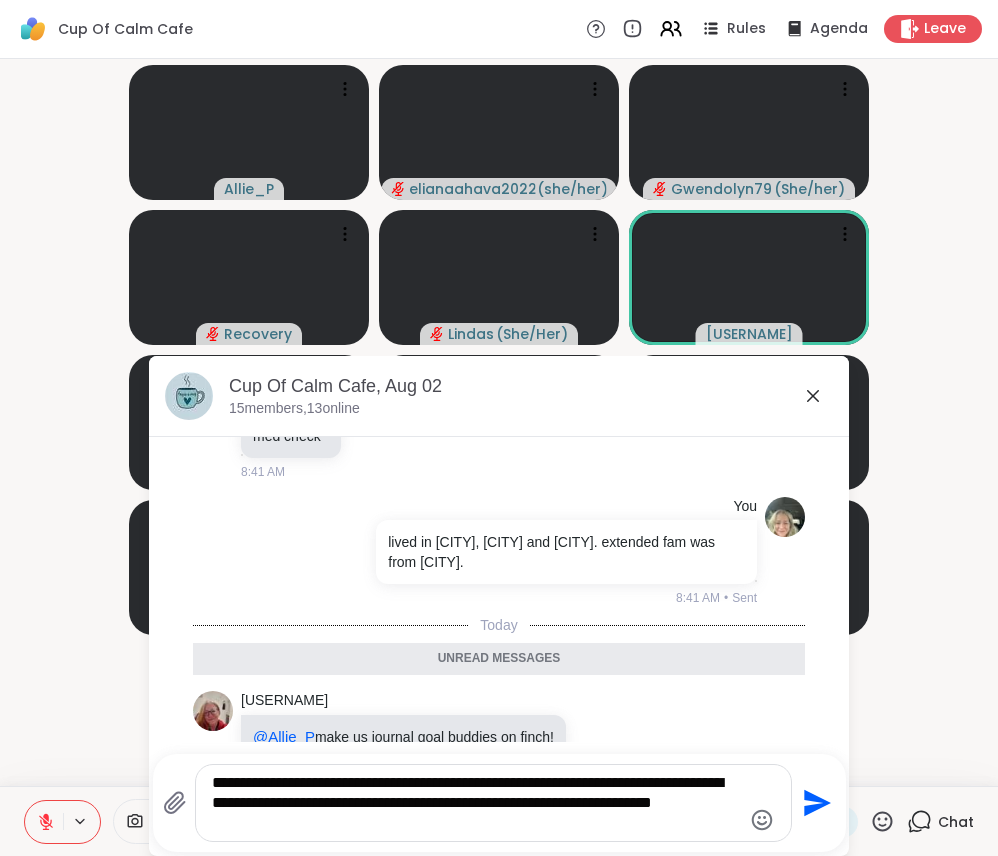 type 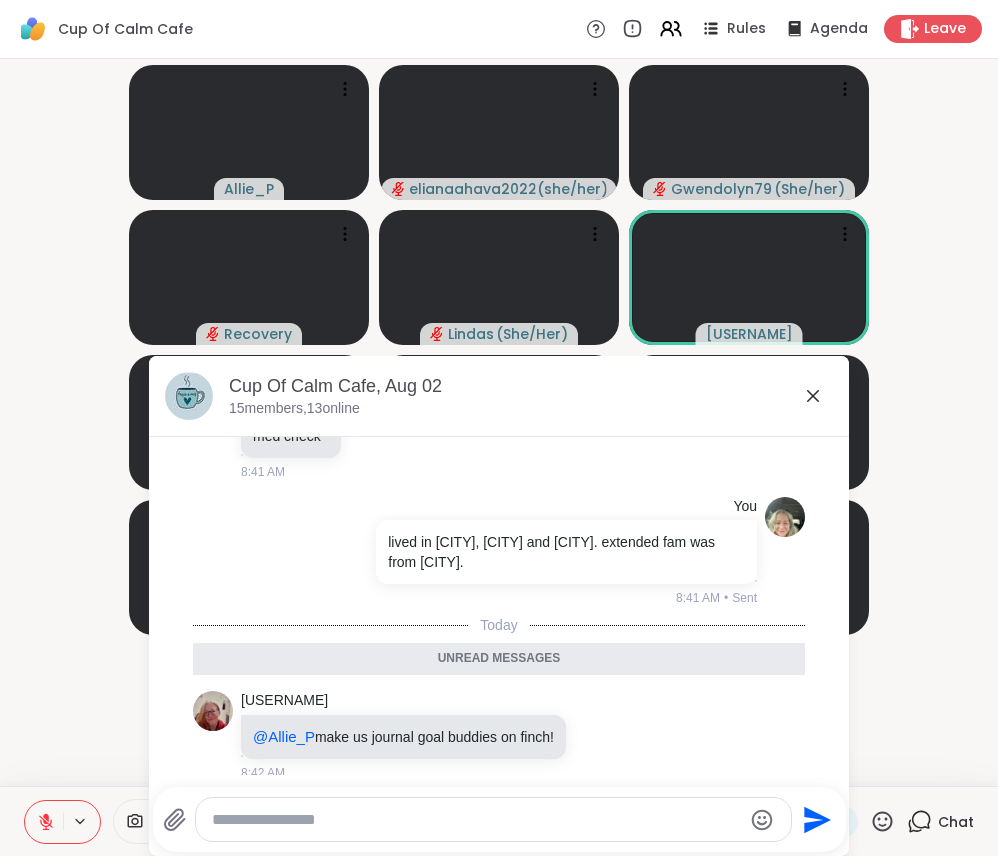 scroll, scrollTop: 3248, scrollLeft: 0, axis: vertical 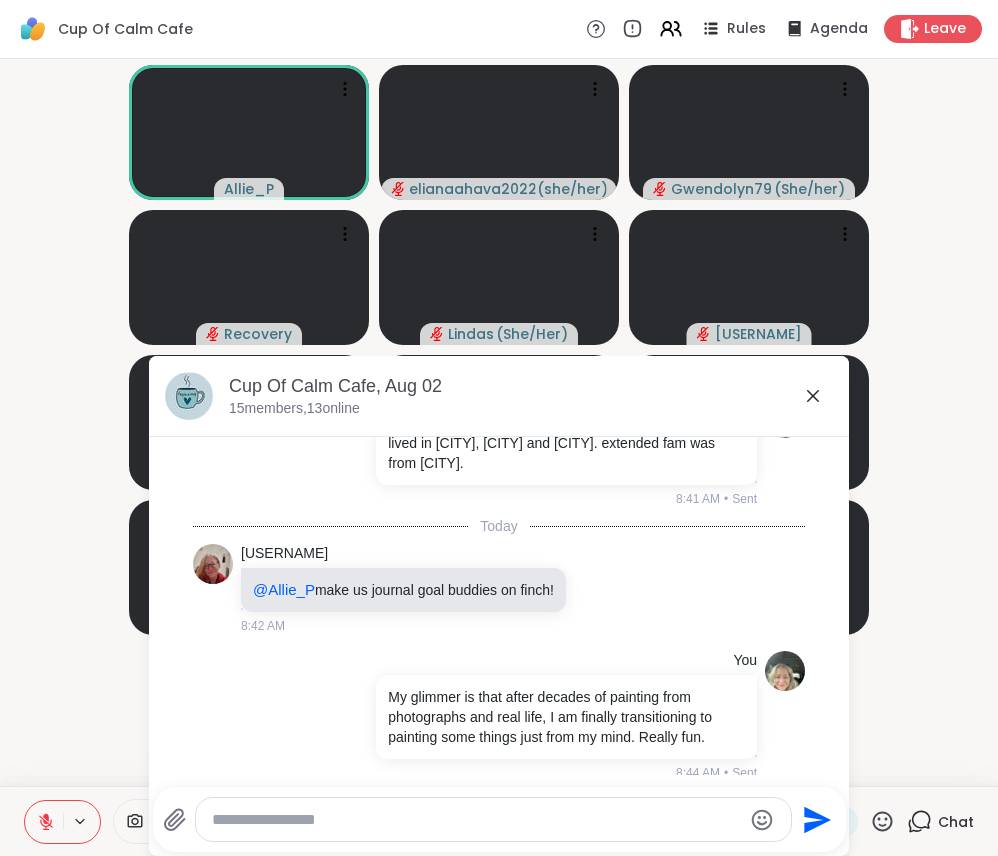 click 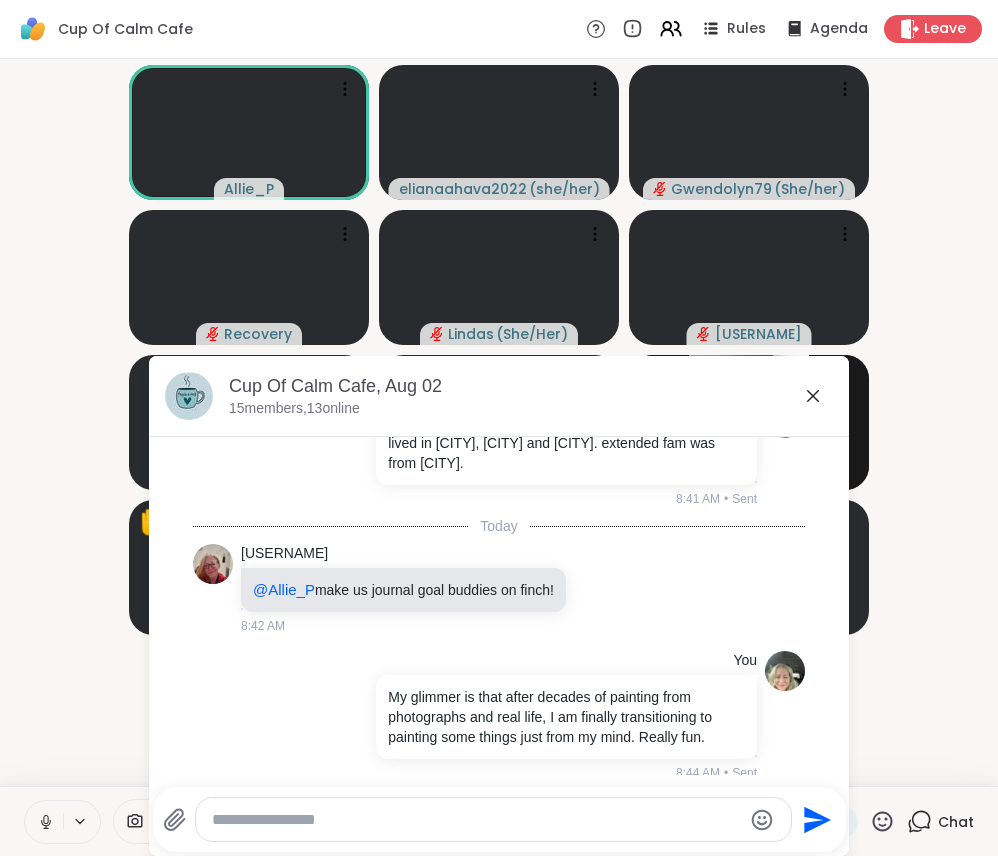 click 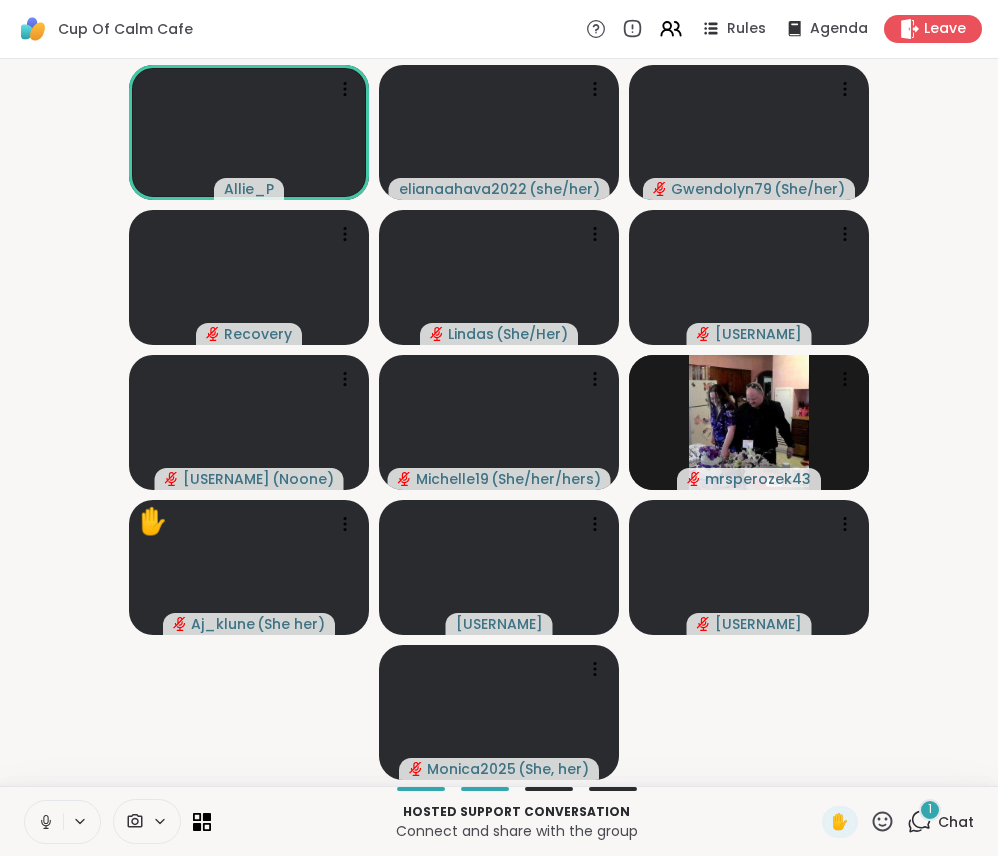 click 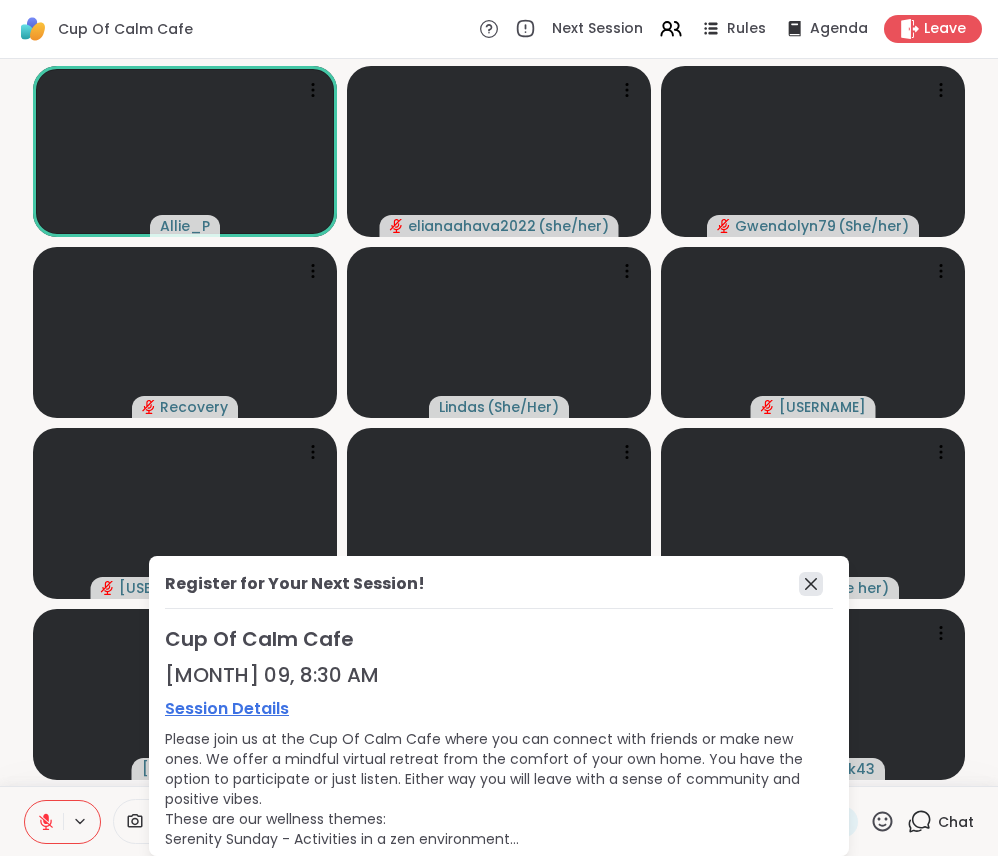 click 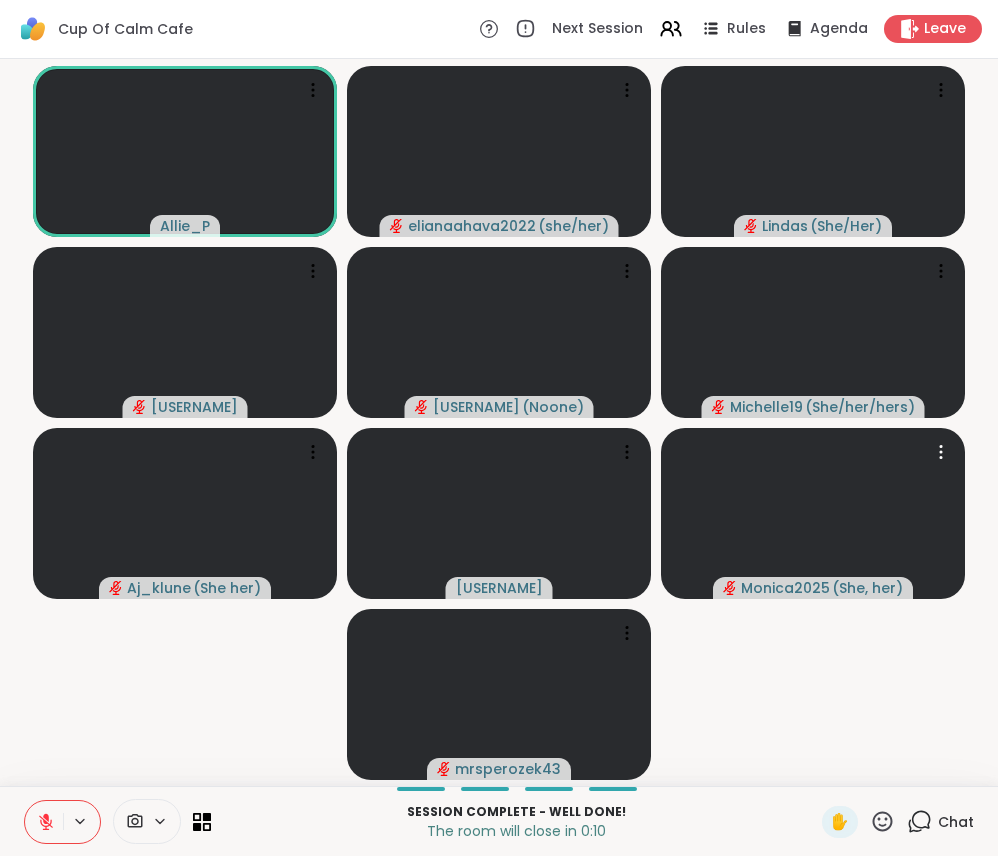 click on "Monica2025" at bounding box center (785, 588) 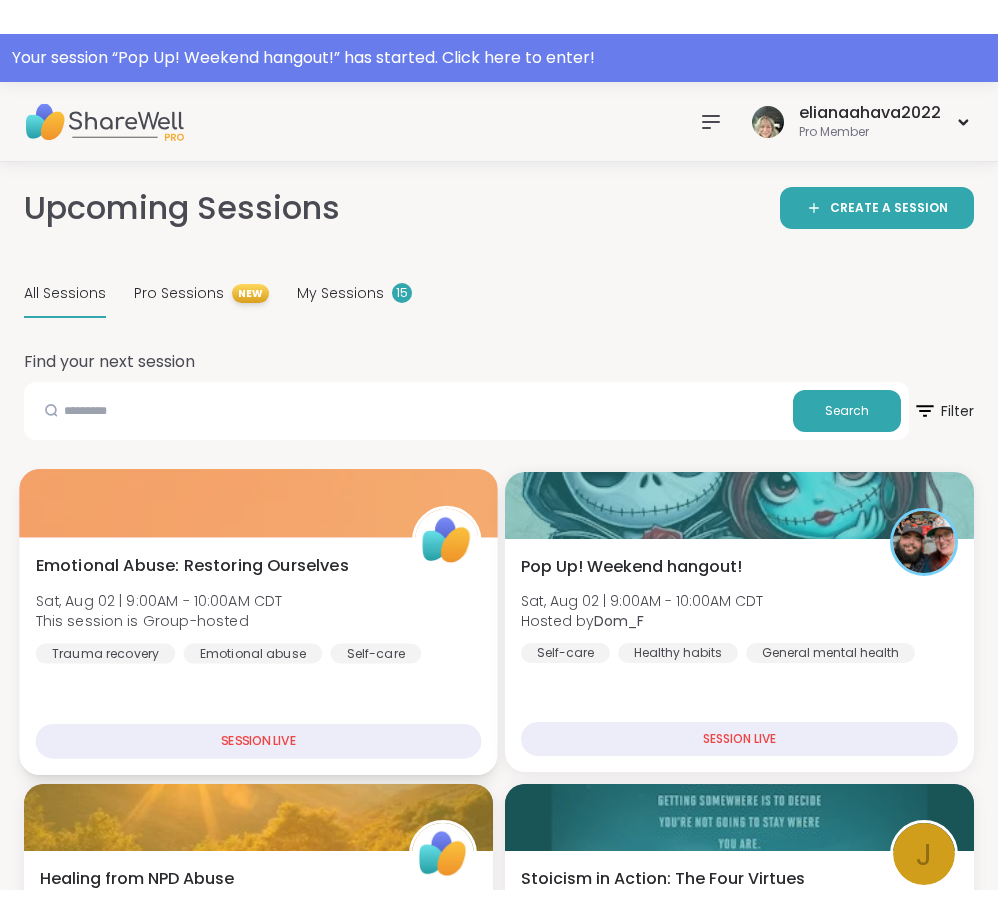 scroll, scrollTop: 0, scrollLeft: 0, axis: both 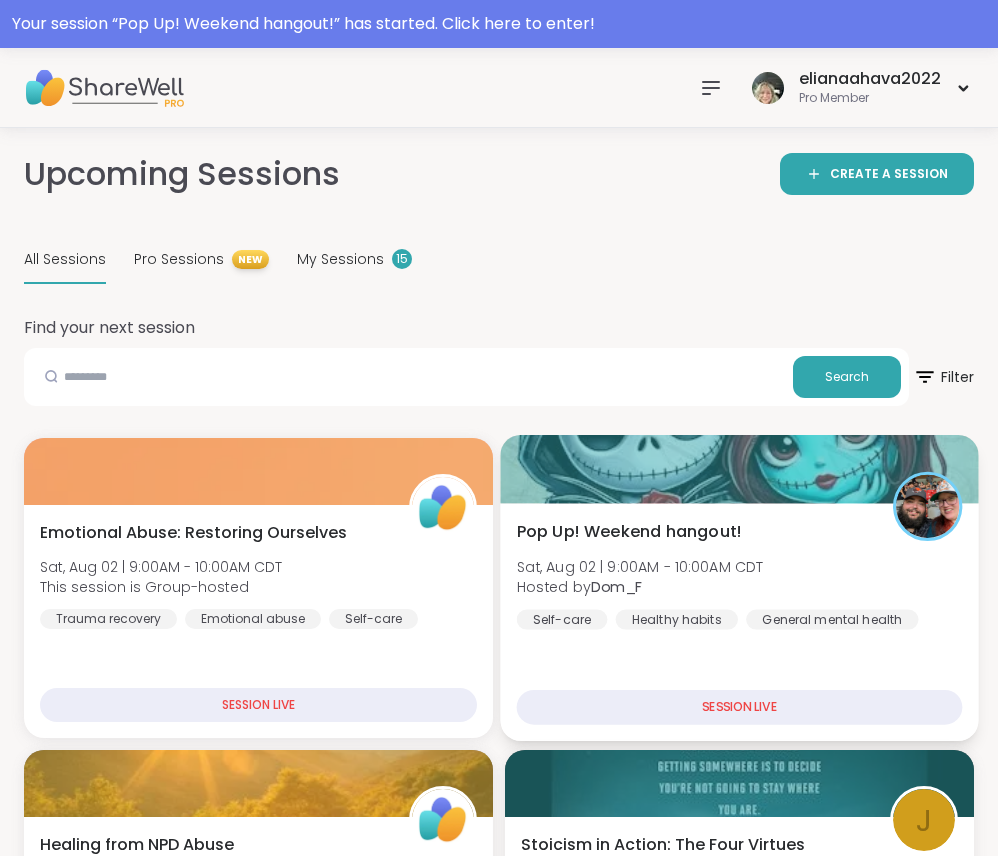 click on "Sat, Aug 02 | 9:00AM - 10:00AM CDT" at bounding box center (640, 566) 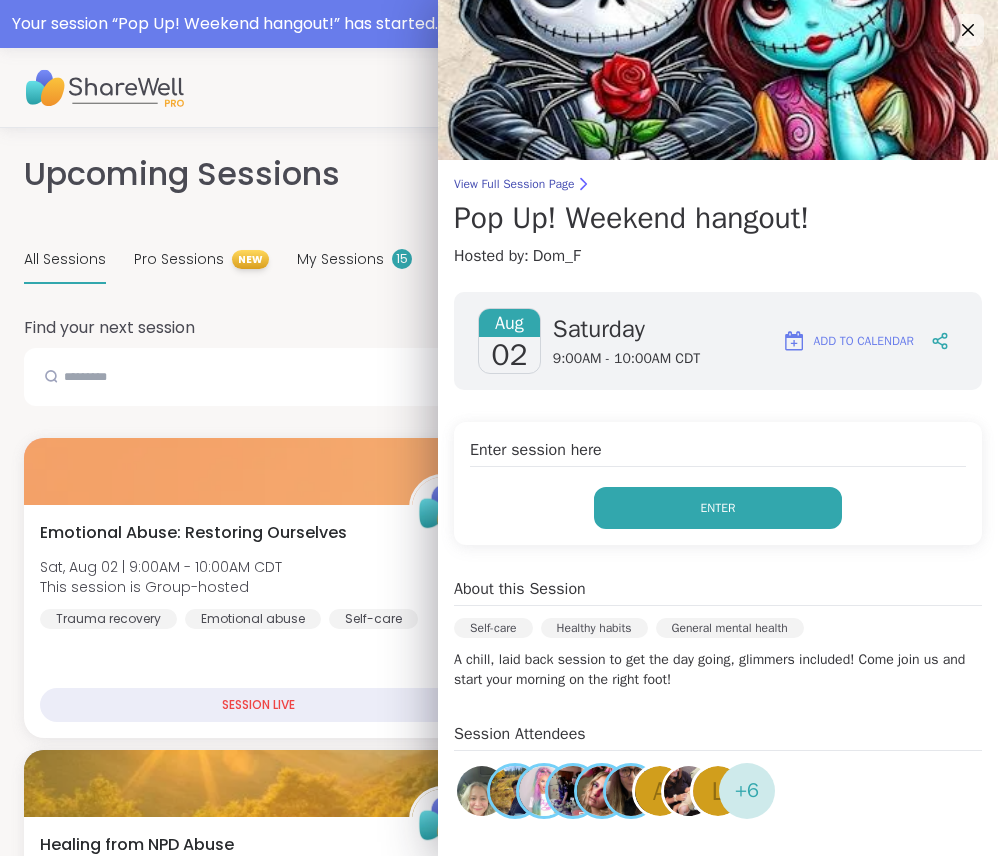 click on "Enter" at bounding box center [718, 508] 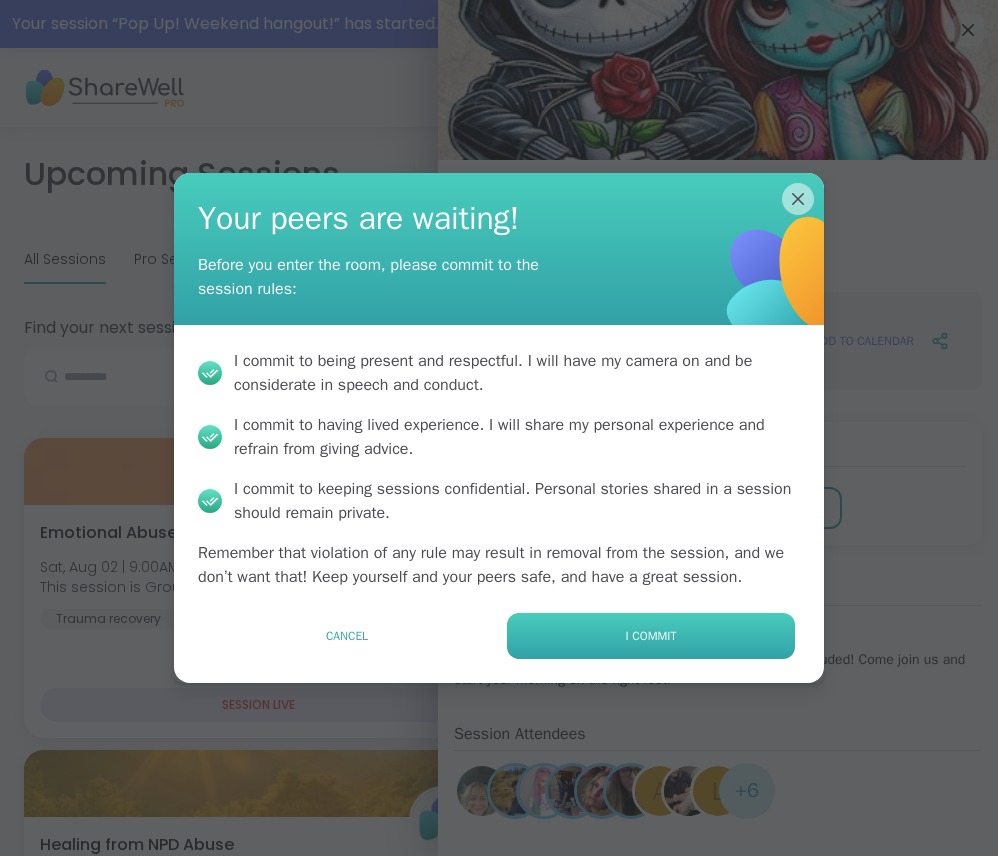 click on "I commit" at bounding box center [651, 636] 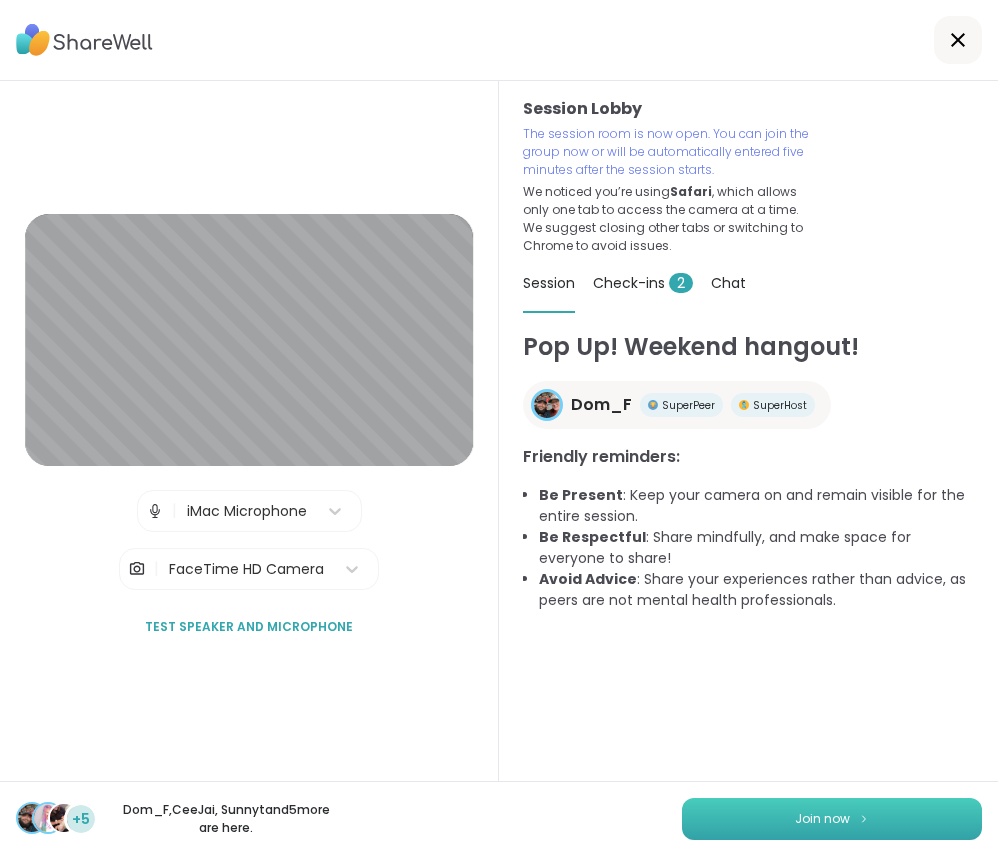 click on "Join now" at bounding box center [832, 819] 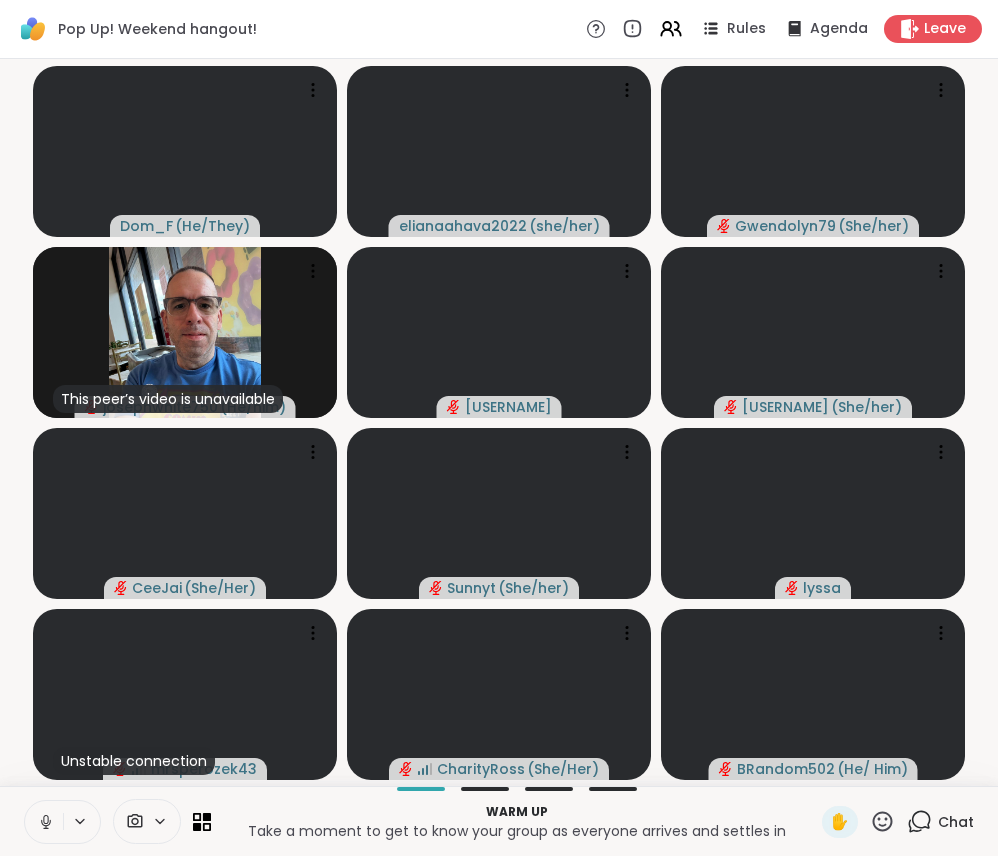 click at bounding box center [813, 694] 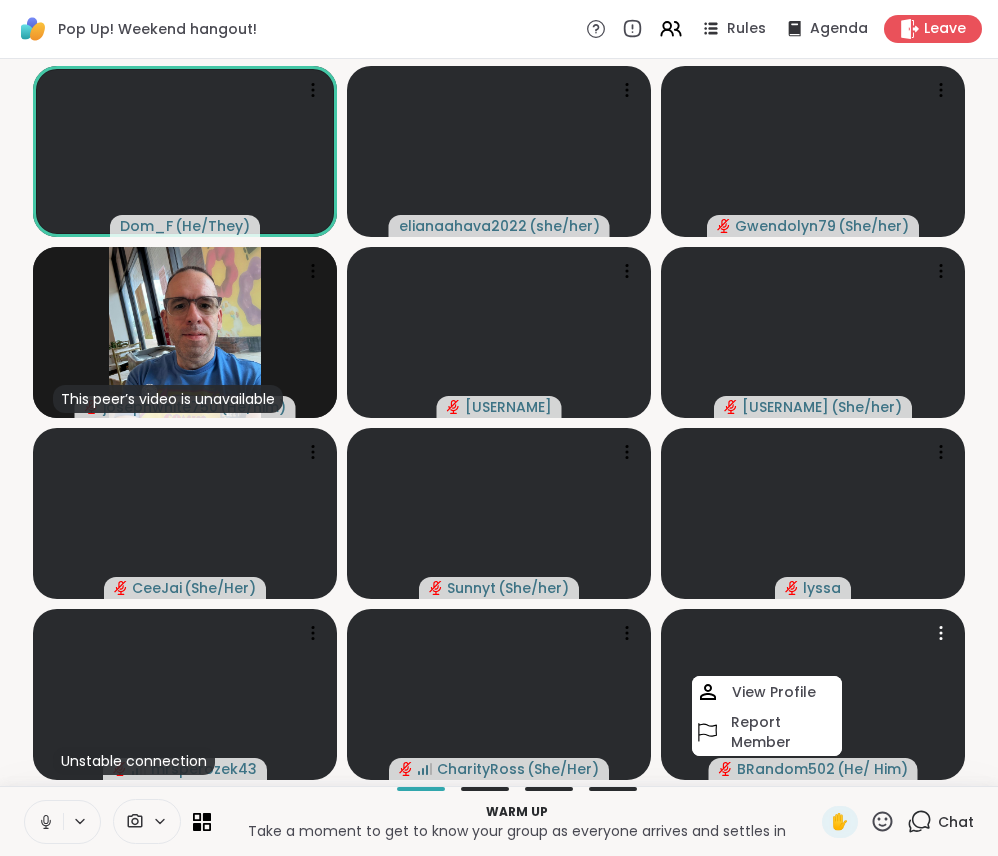 click at bounding box center (813, 694) 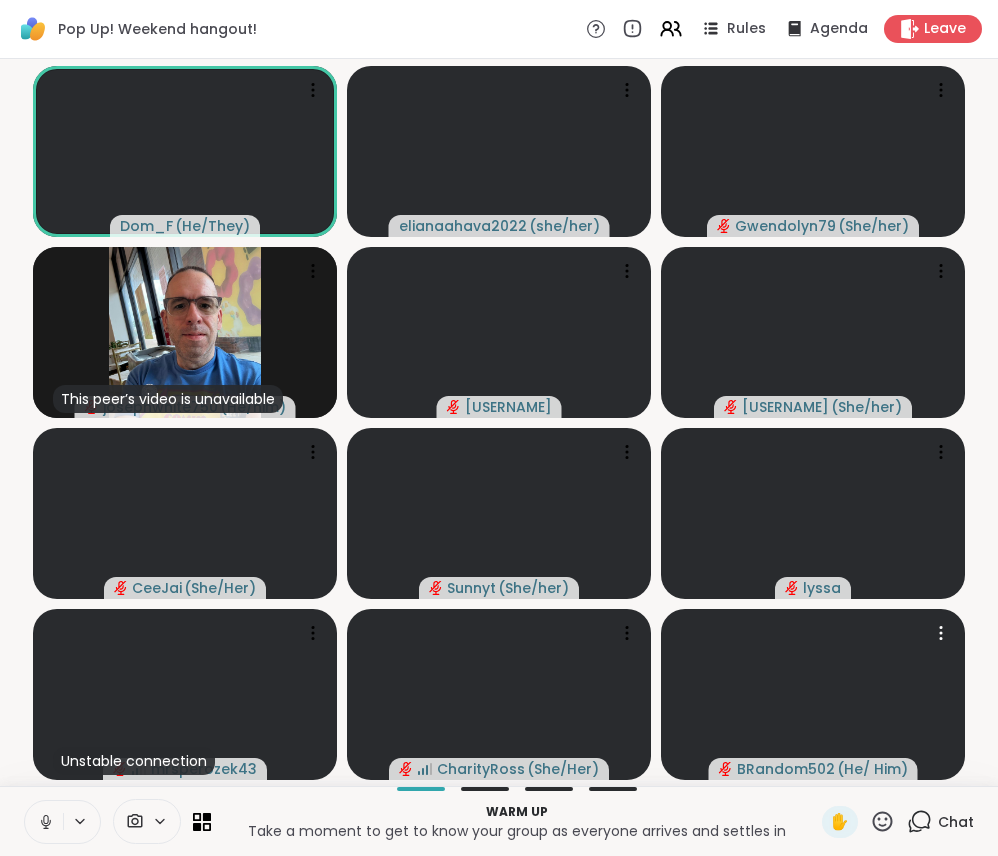 click at bounding box center [813, 694] 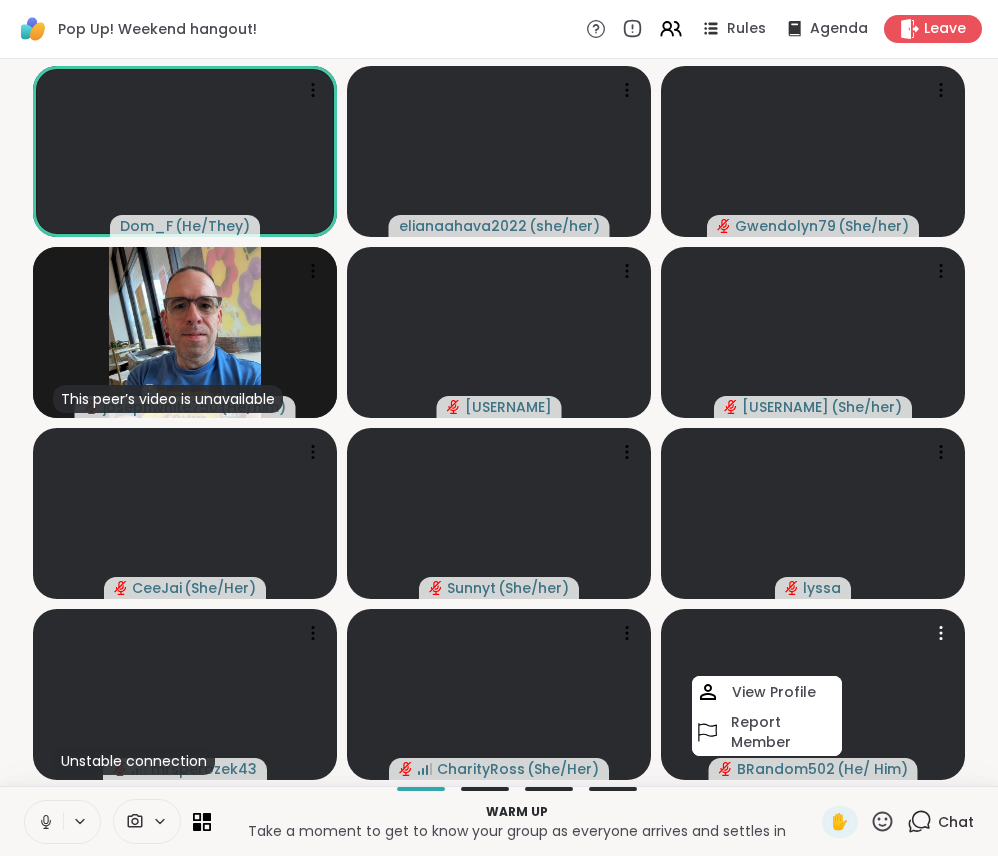 click at bounding box center [813, 694] 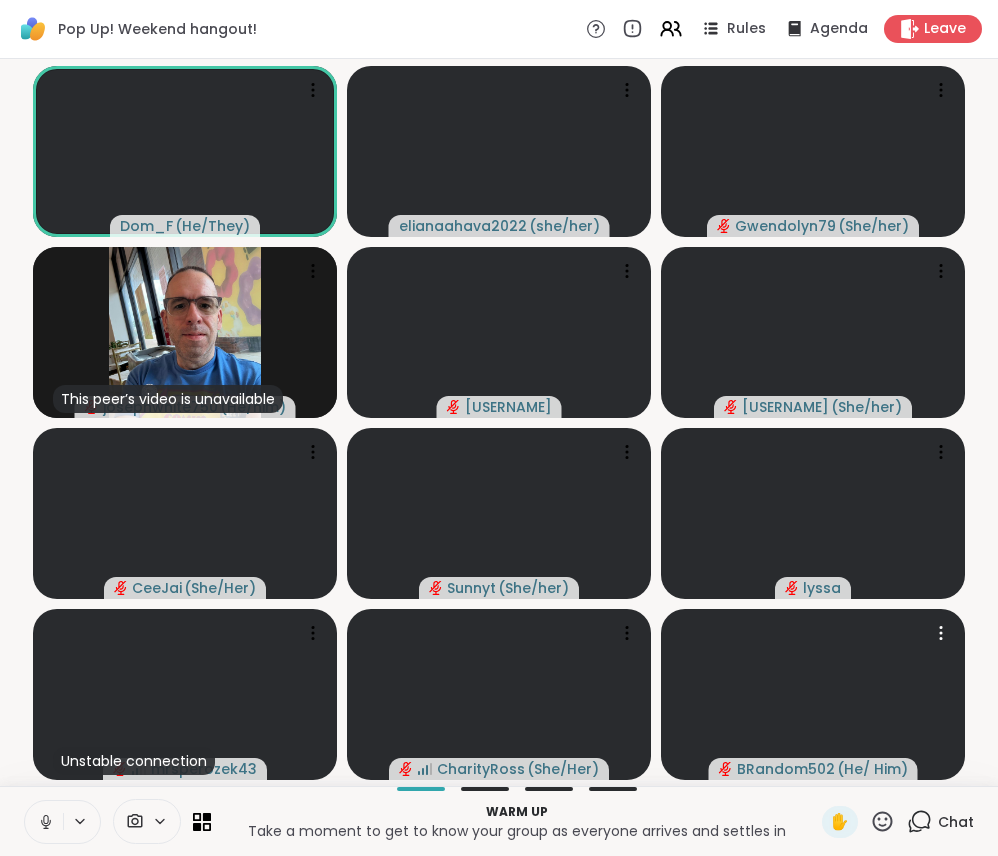 click at bounding box center [813, 694] 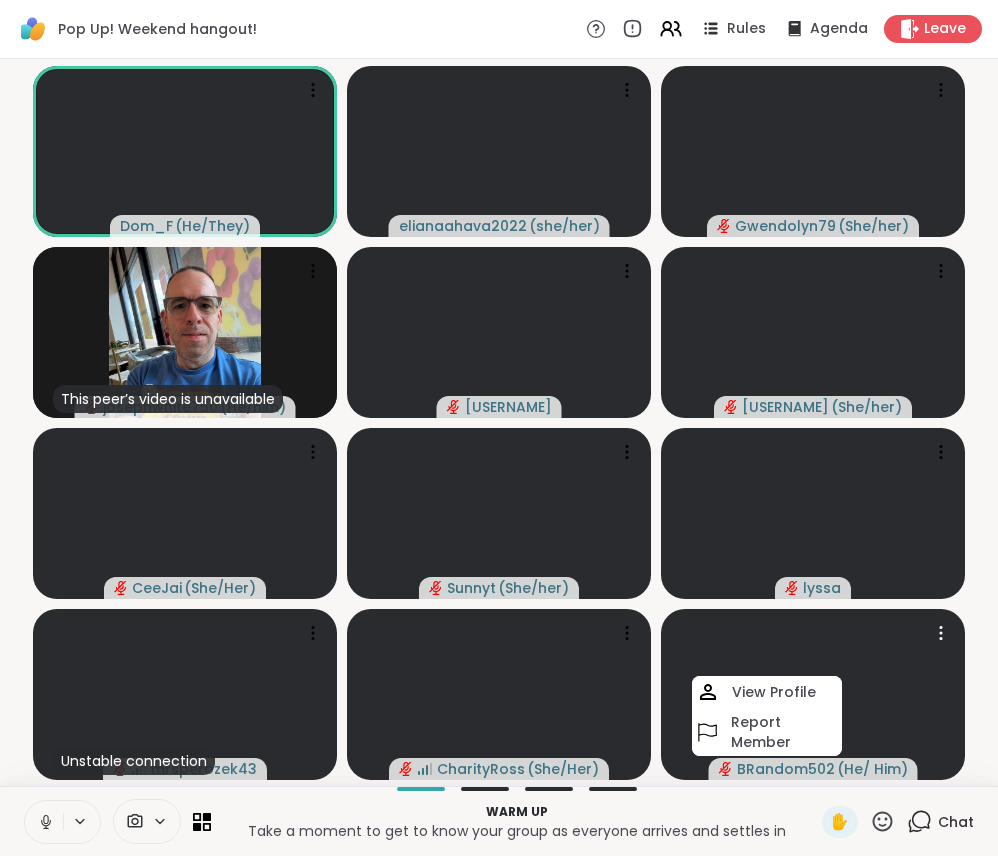 click at bounding box center (813, 694) 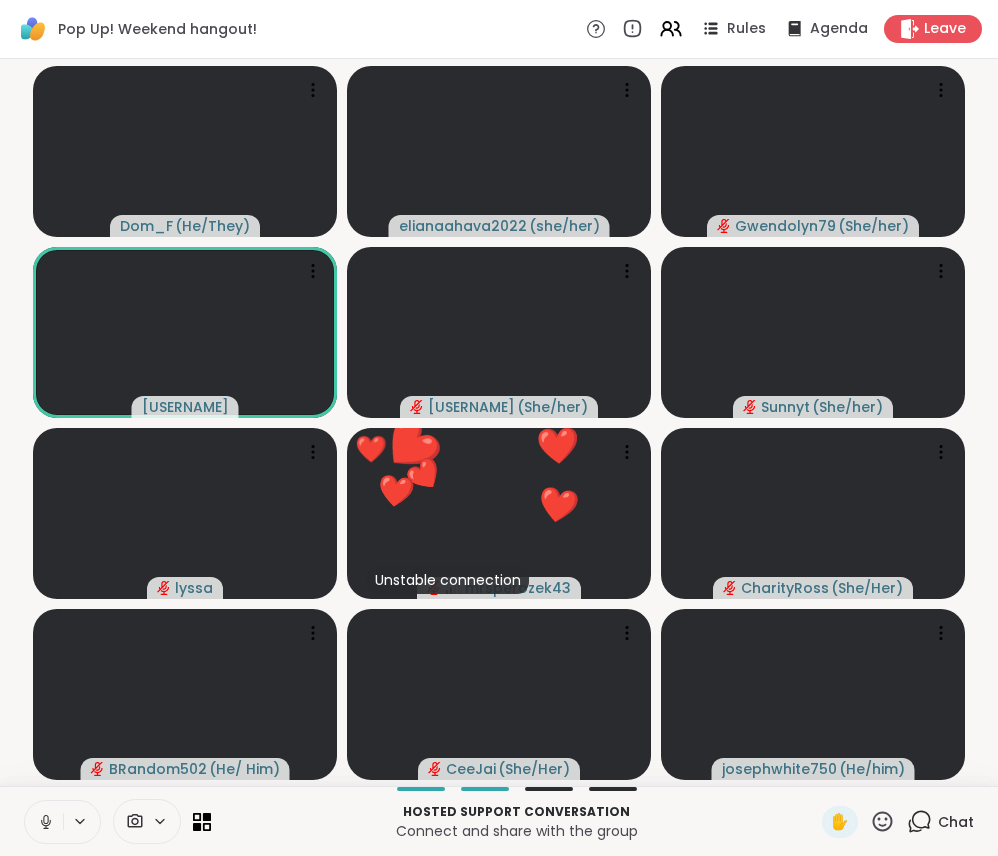 click 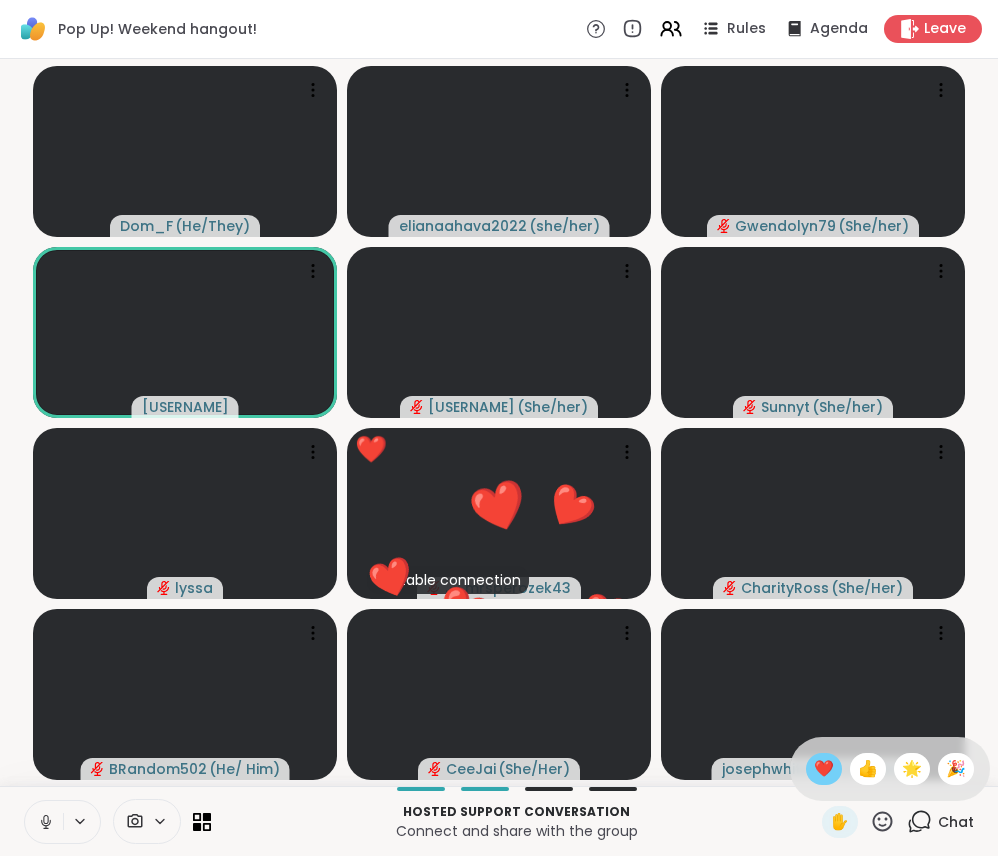 click on "❤️" at bounding box center [824, 769] 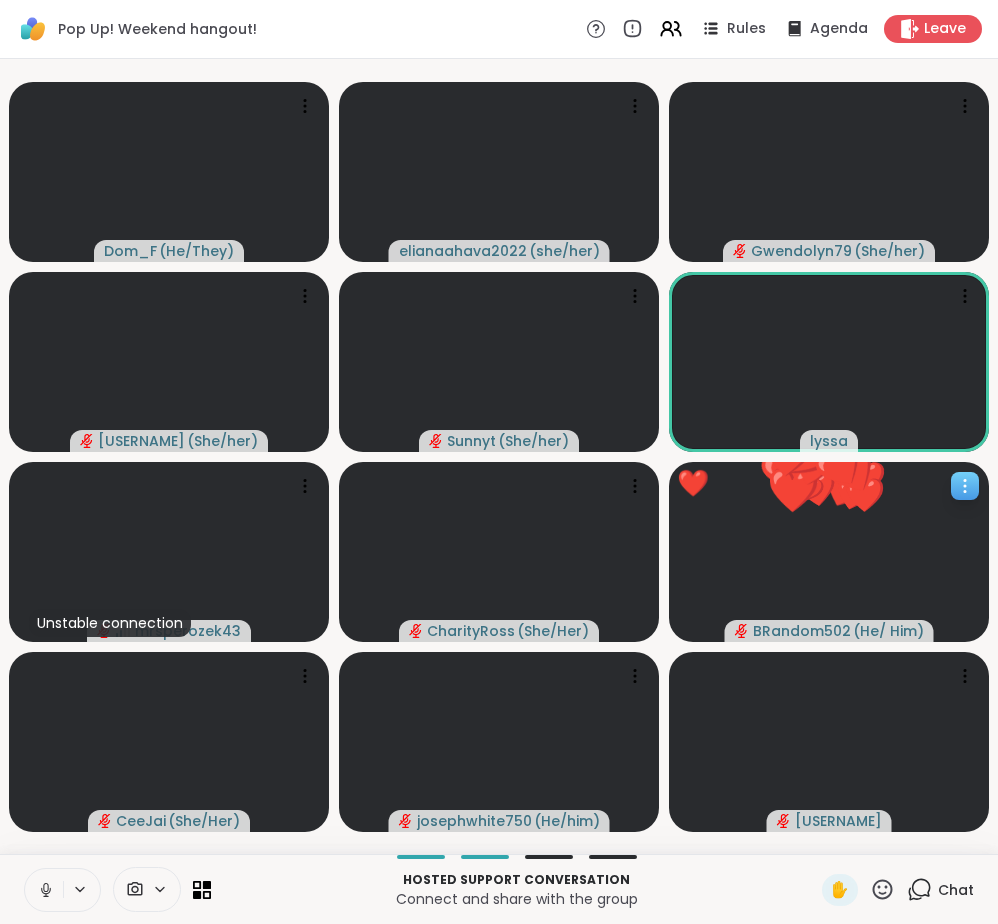 scroll, scrollTop: 0, scrollLeft: 0, axis: both 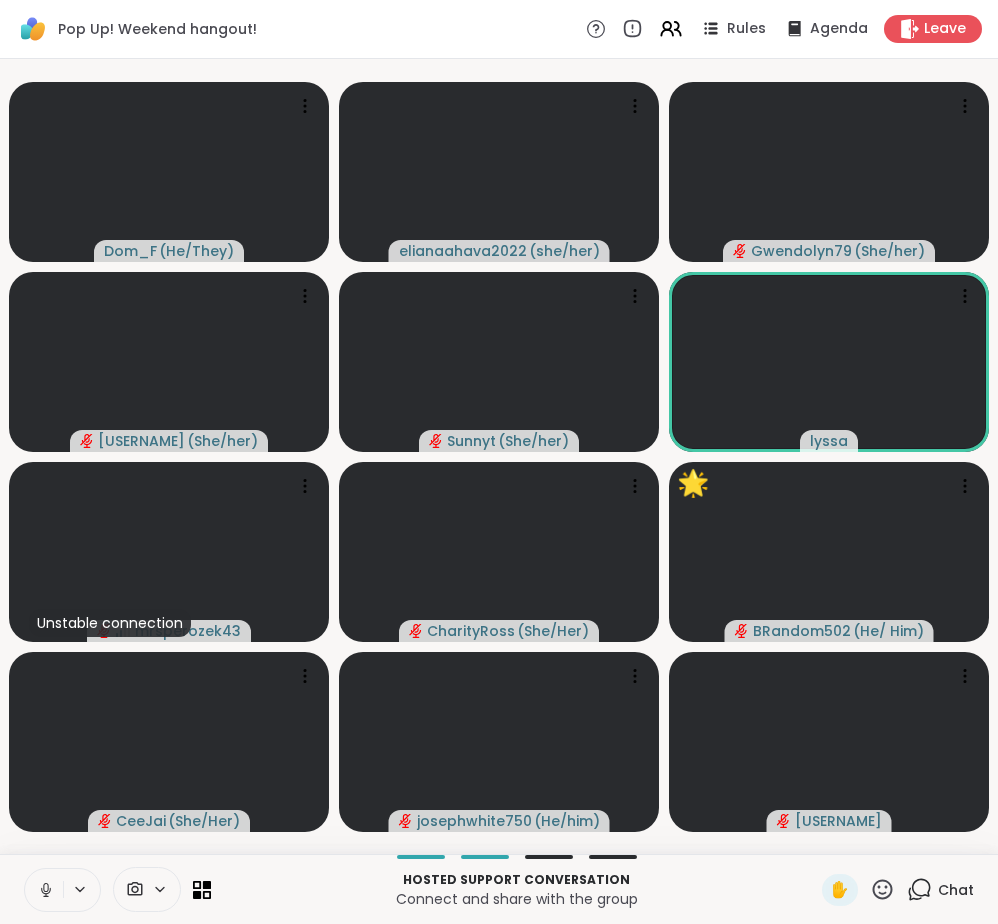 click 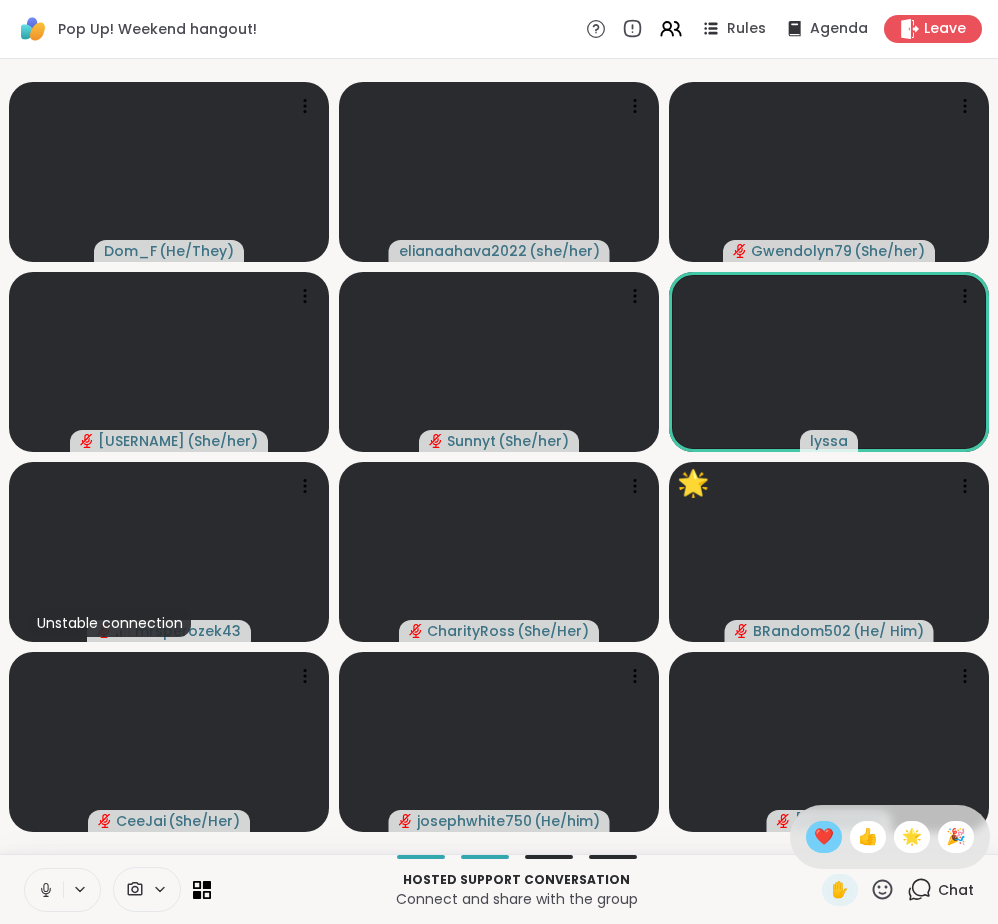 click on "❤️" at bounding box center (824, 837) 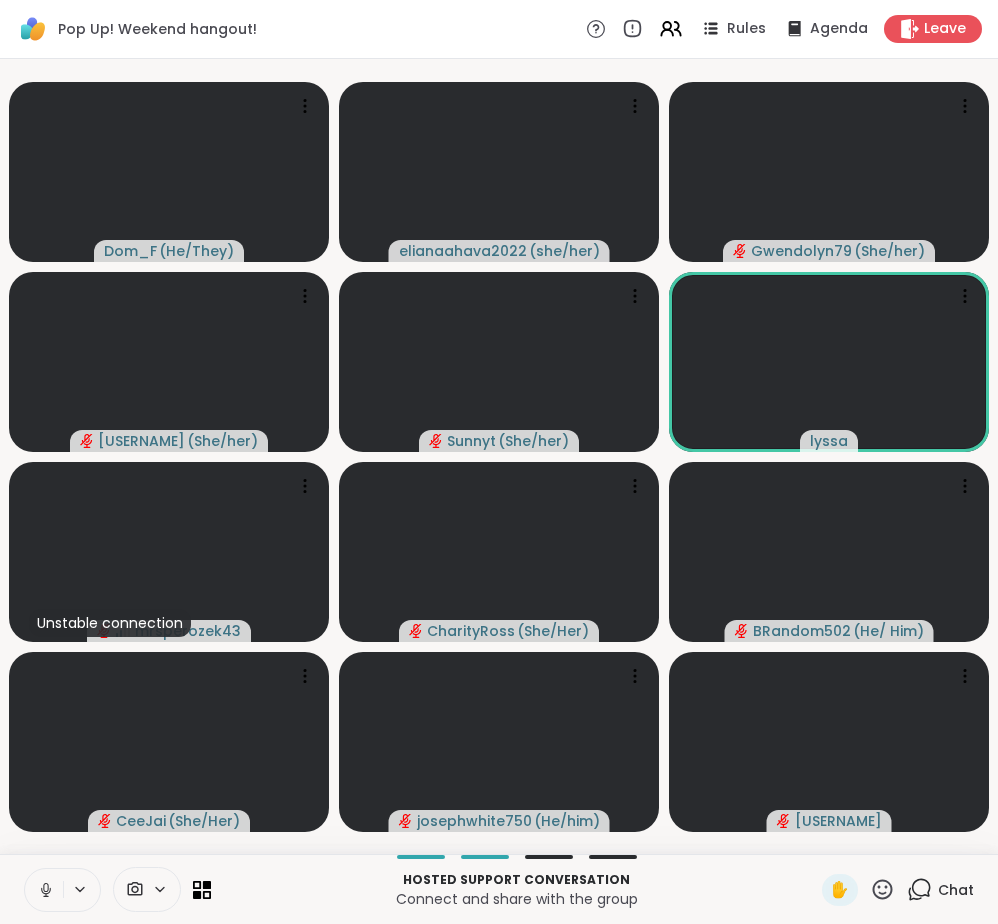 click 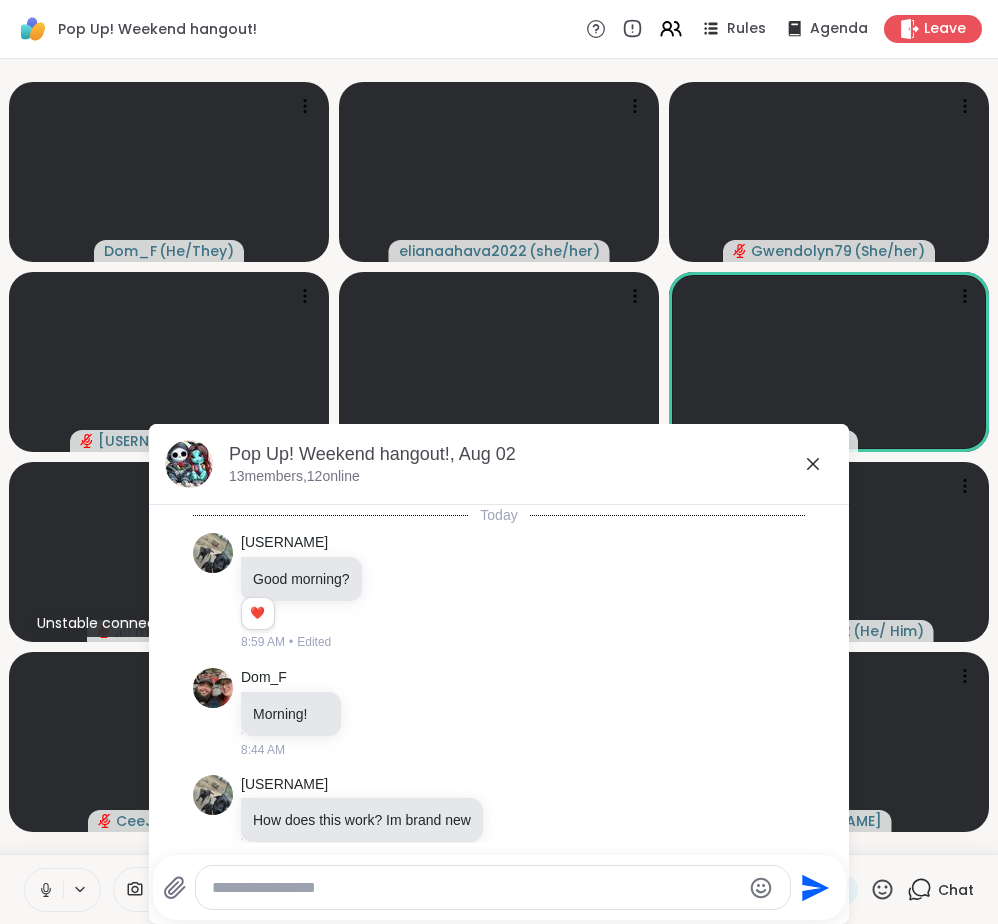 scroll, scrollTop: 2292, scrollLeft: 0, axis: vertical 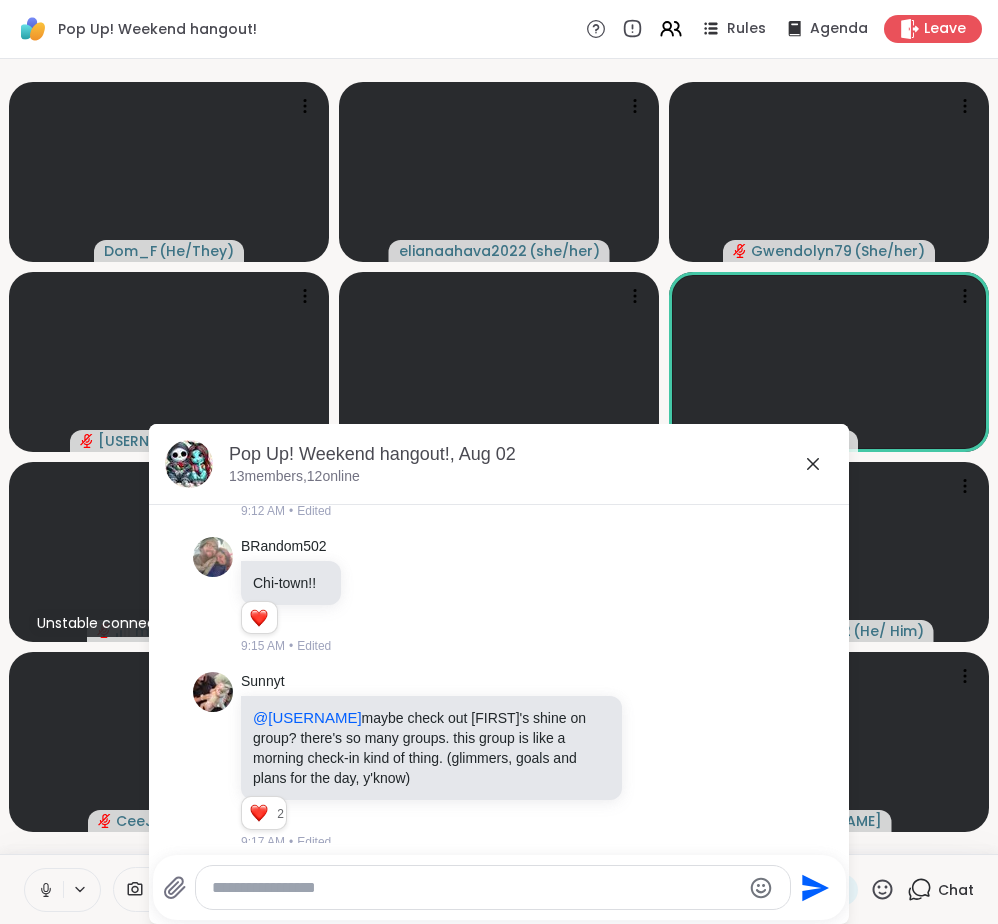 click at bounding box center (476, 888) 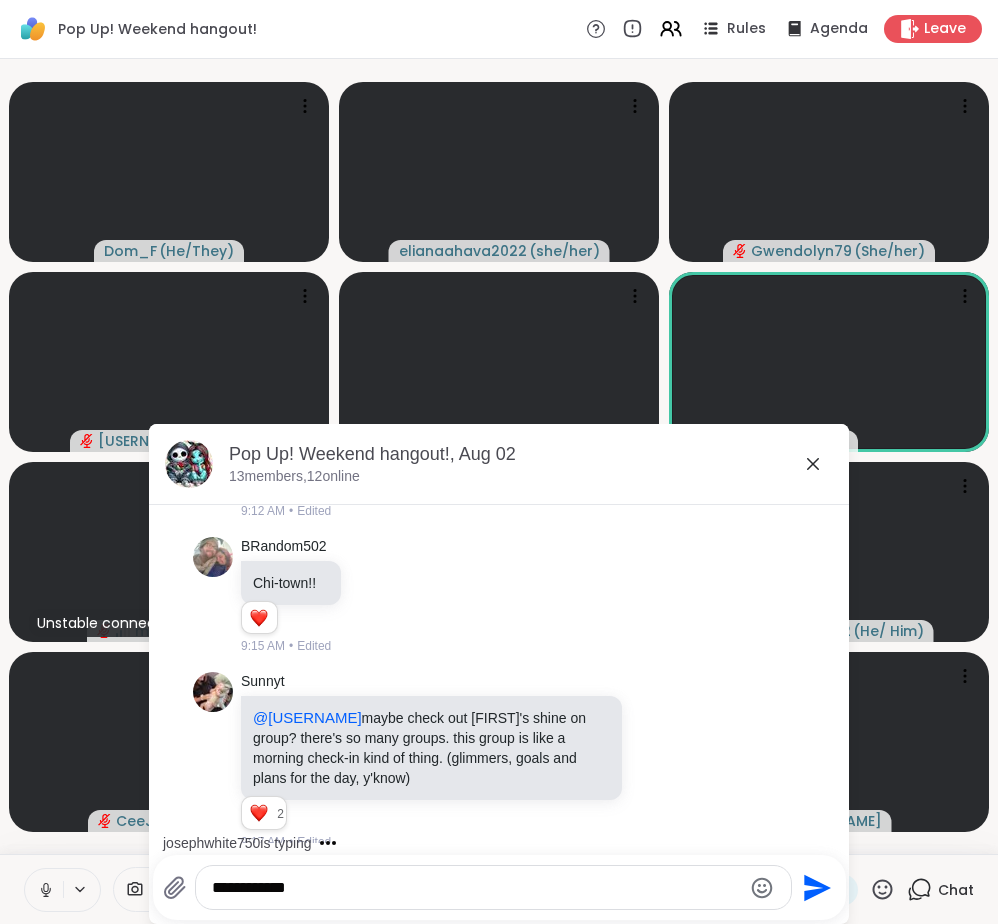 type on "**********" 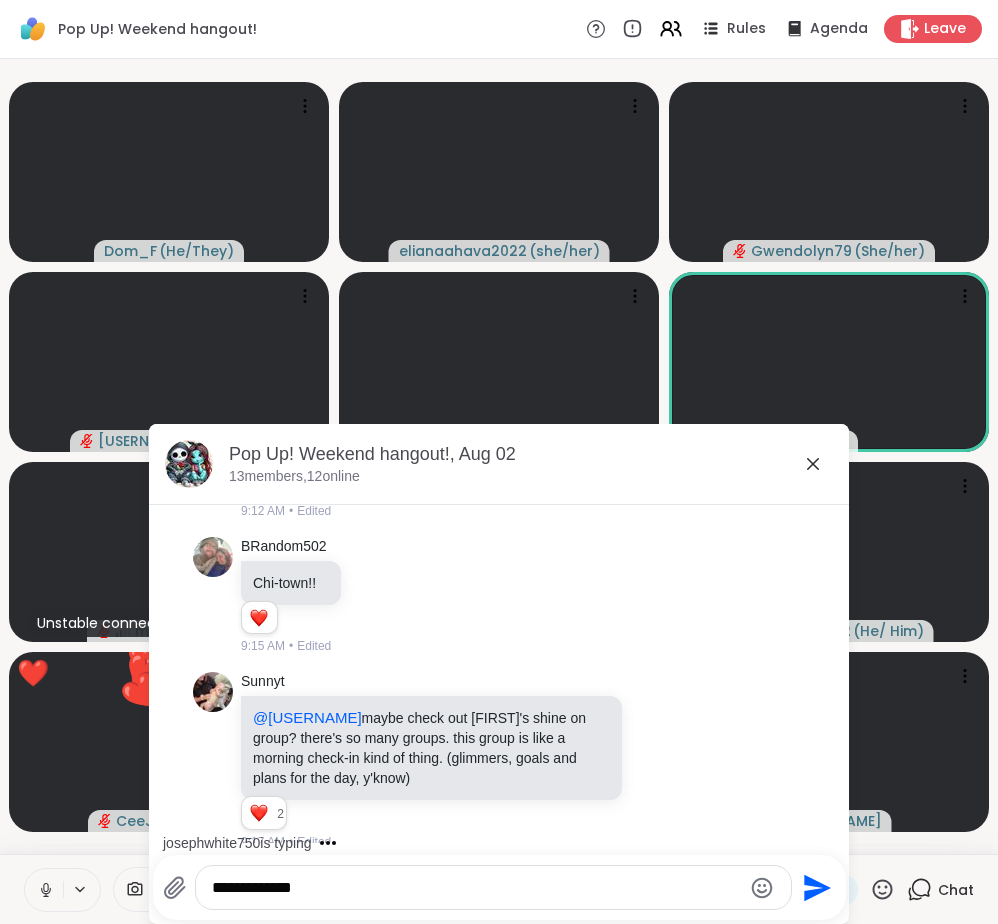 type 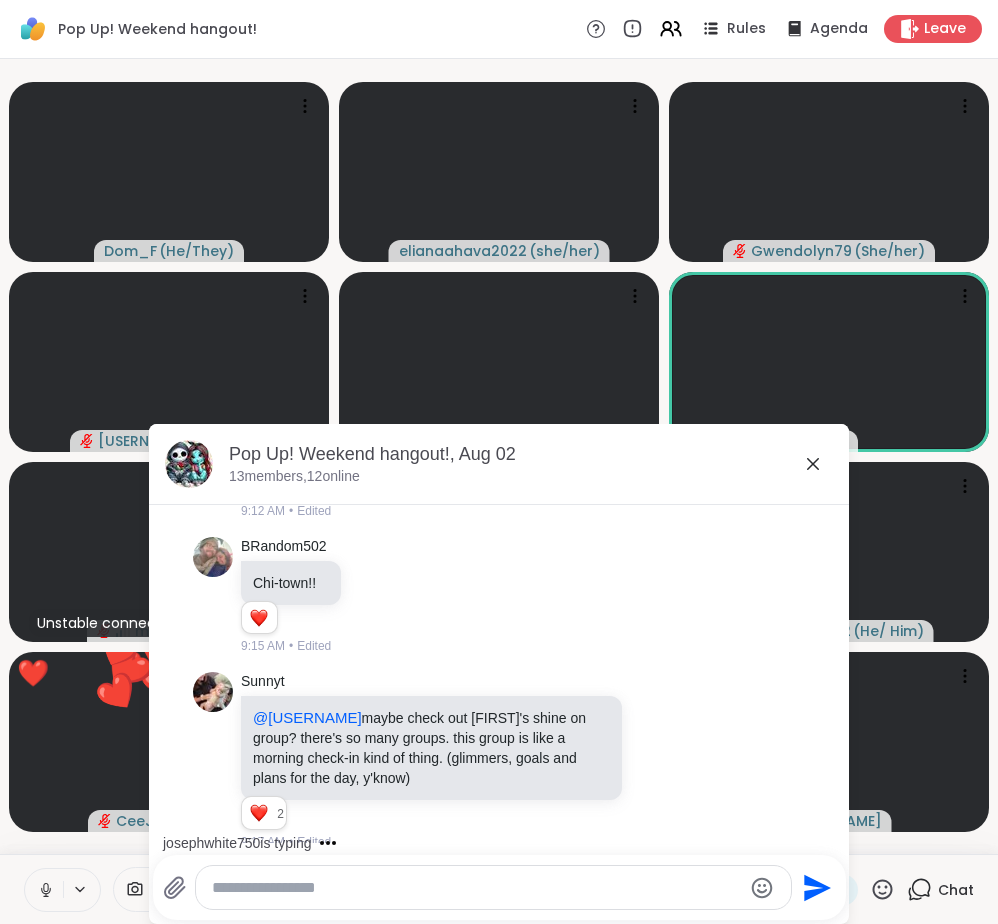 scroll, scrollTop: 2398, scrollLeft: 0, axis: vertical 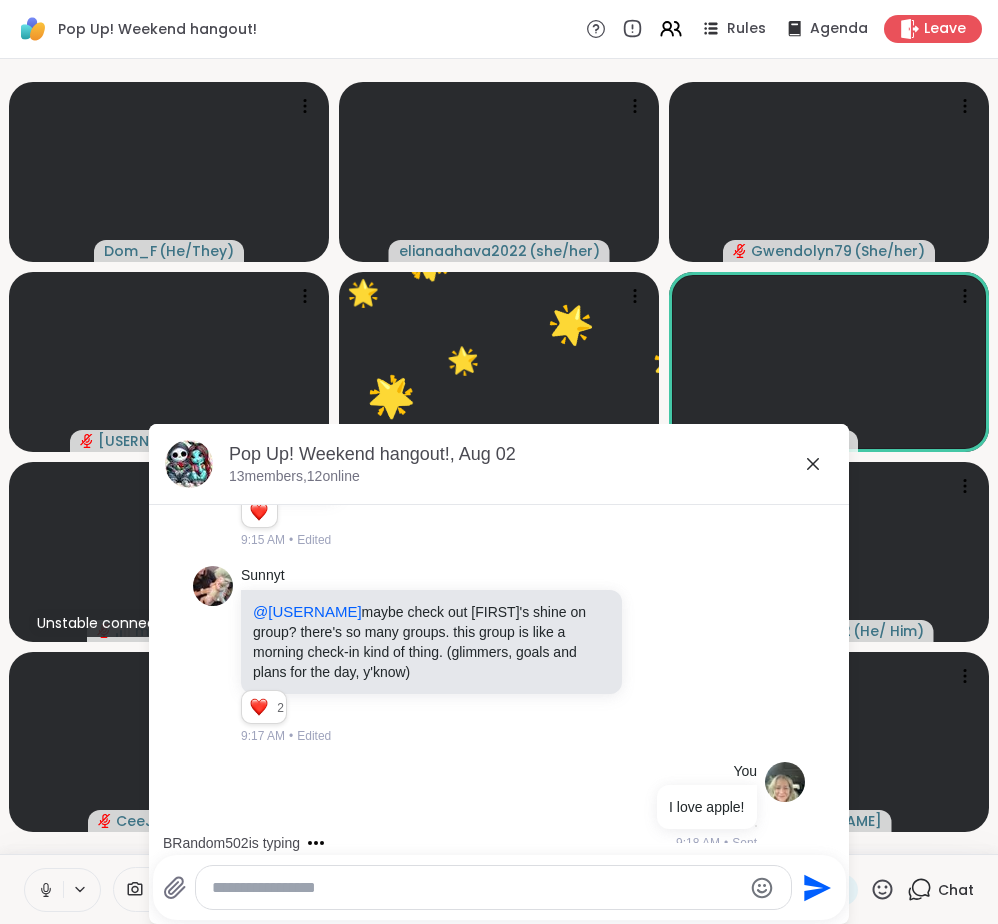 click 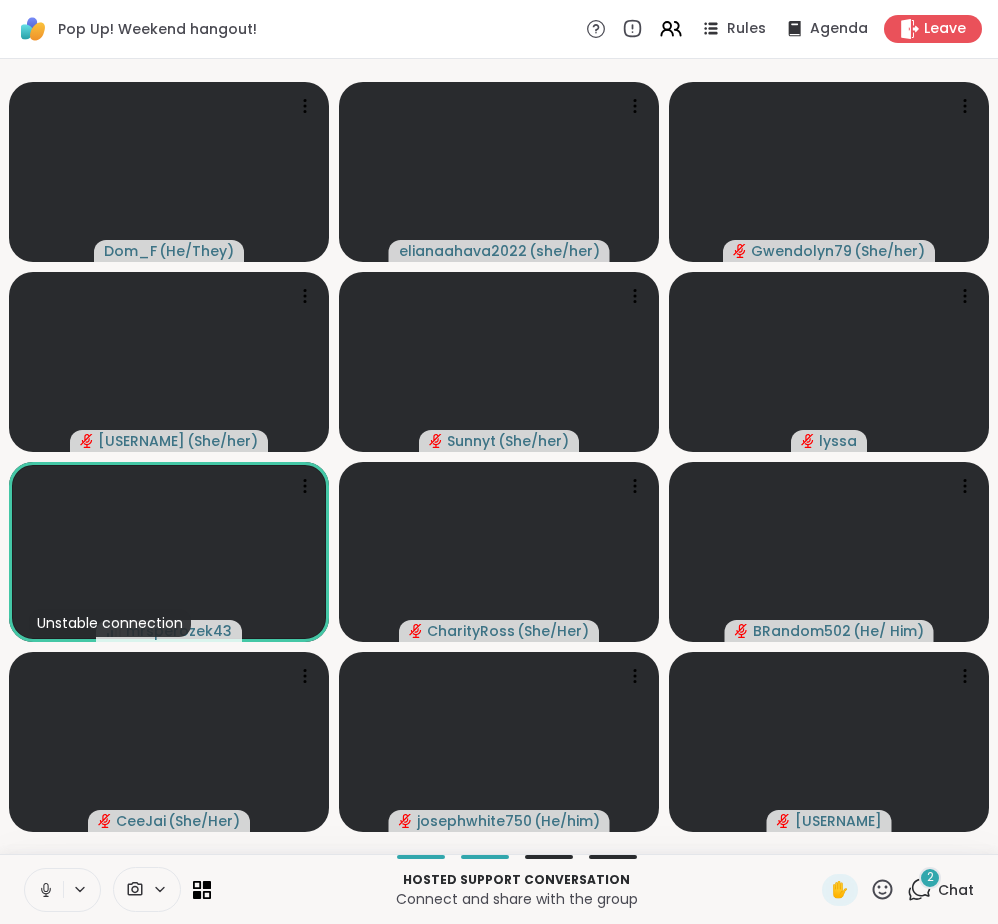 click 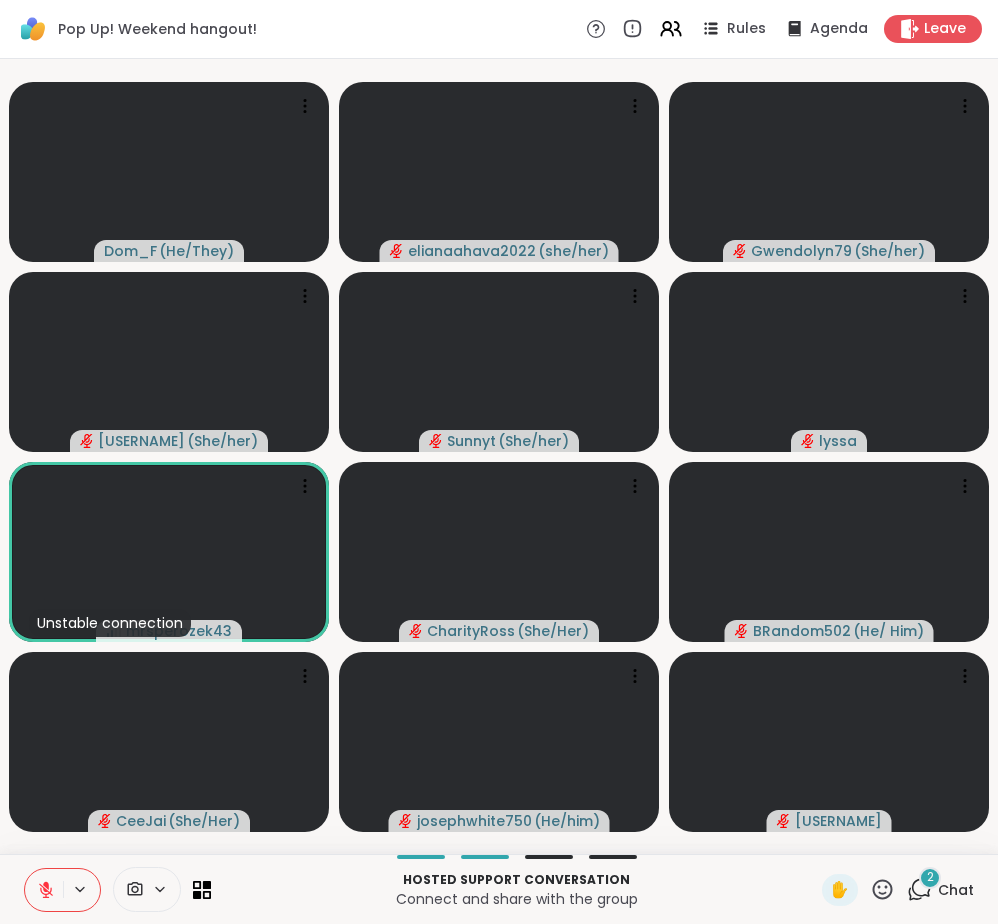 click 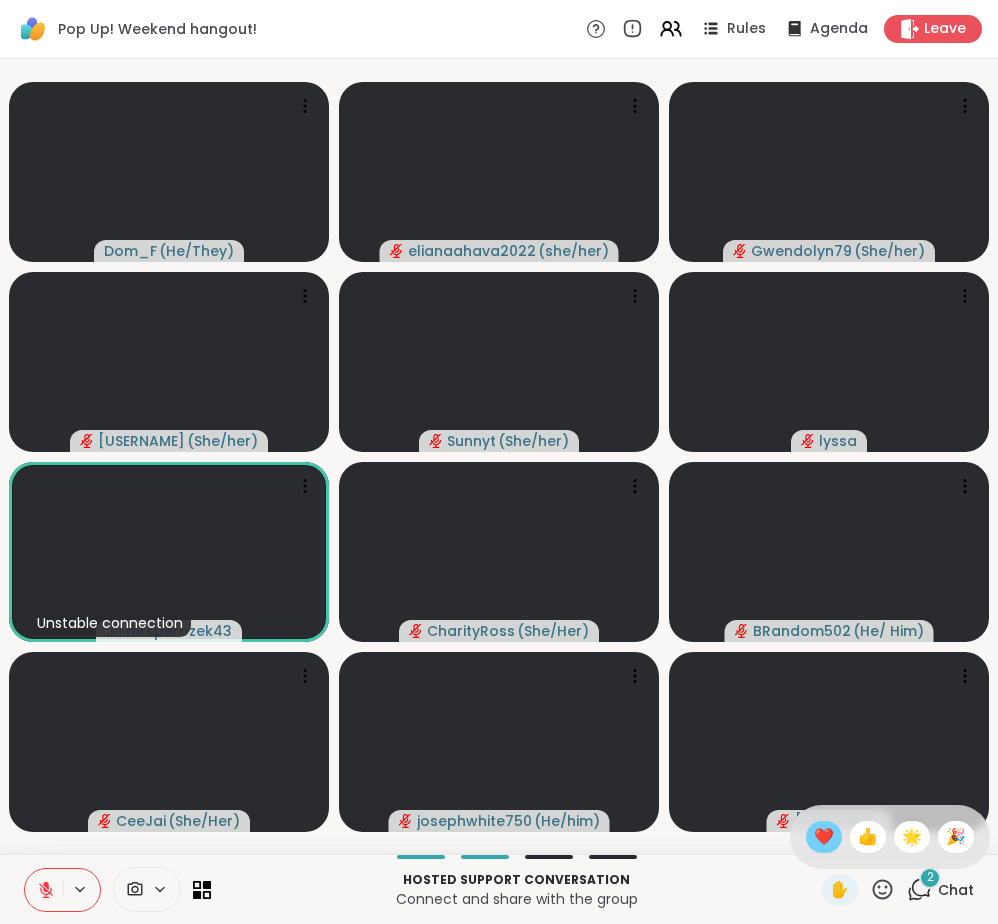 click on "❤️" at bounding box center (824, 837) 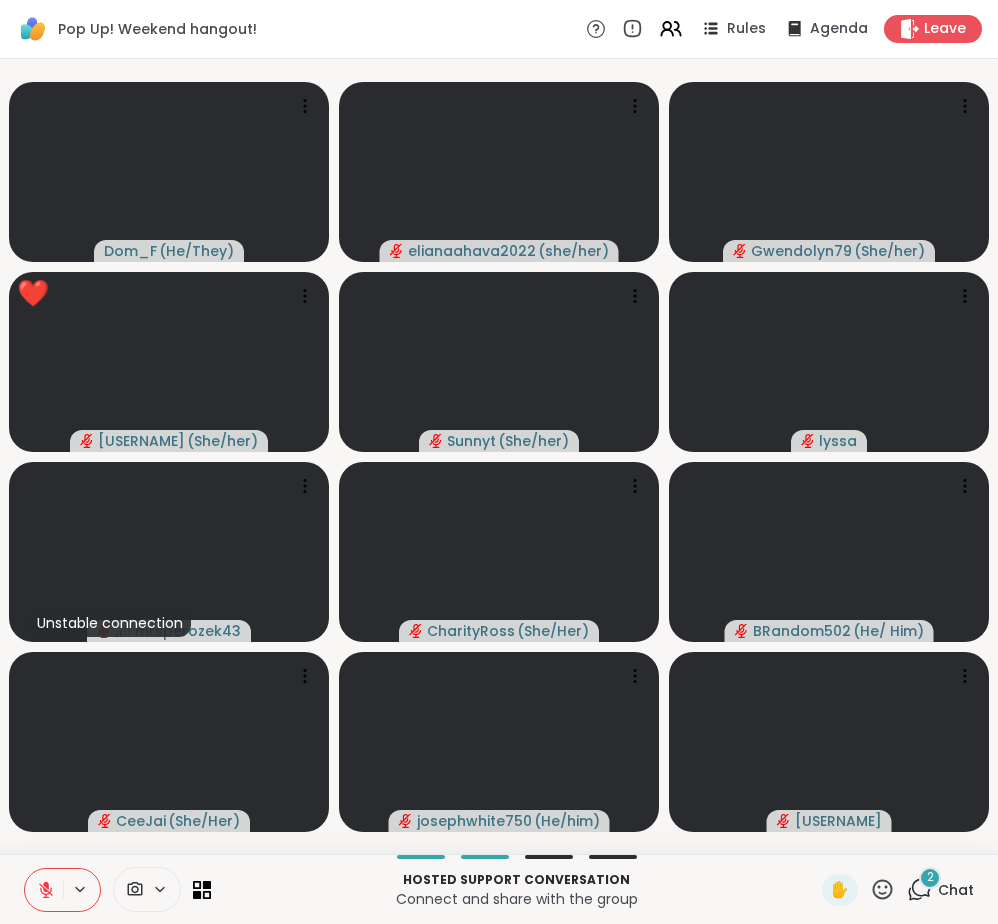 click 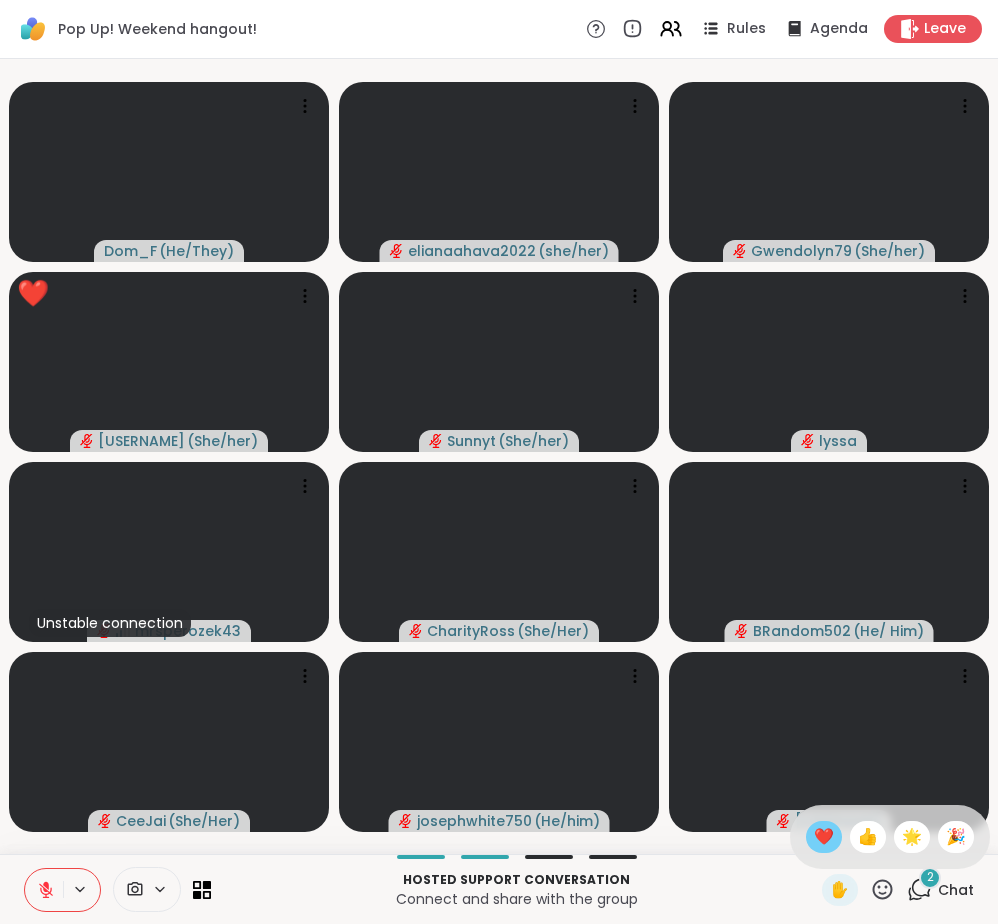 click on "❤️" at bounding box center (824, 837) 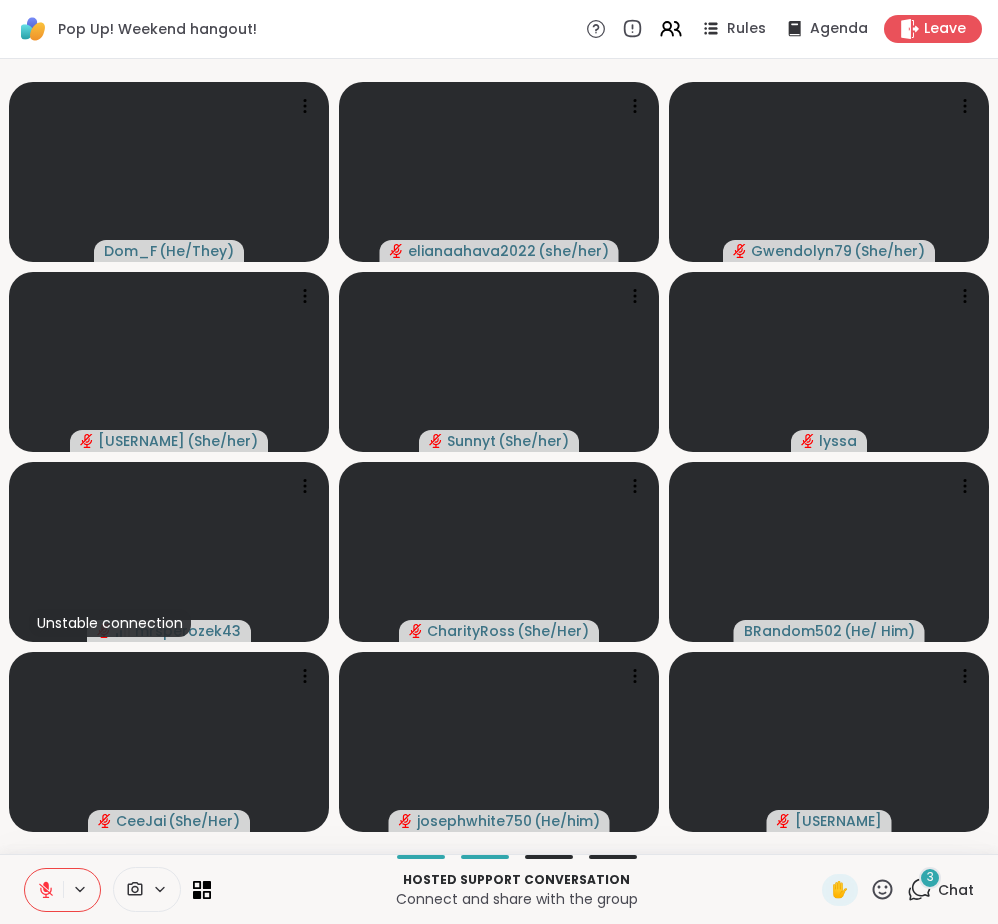 click 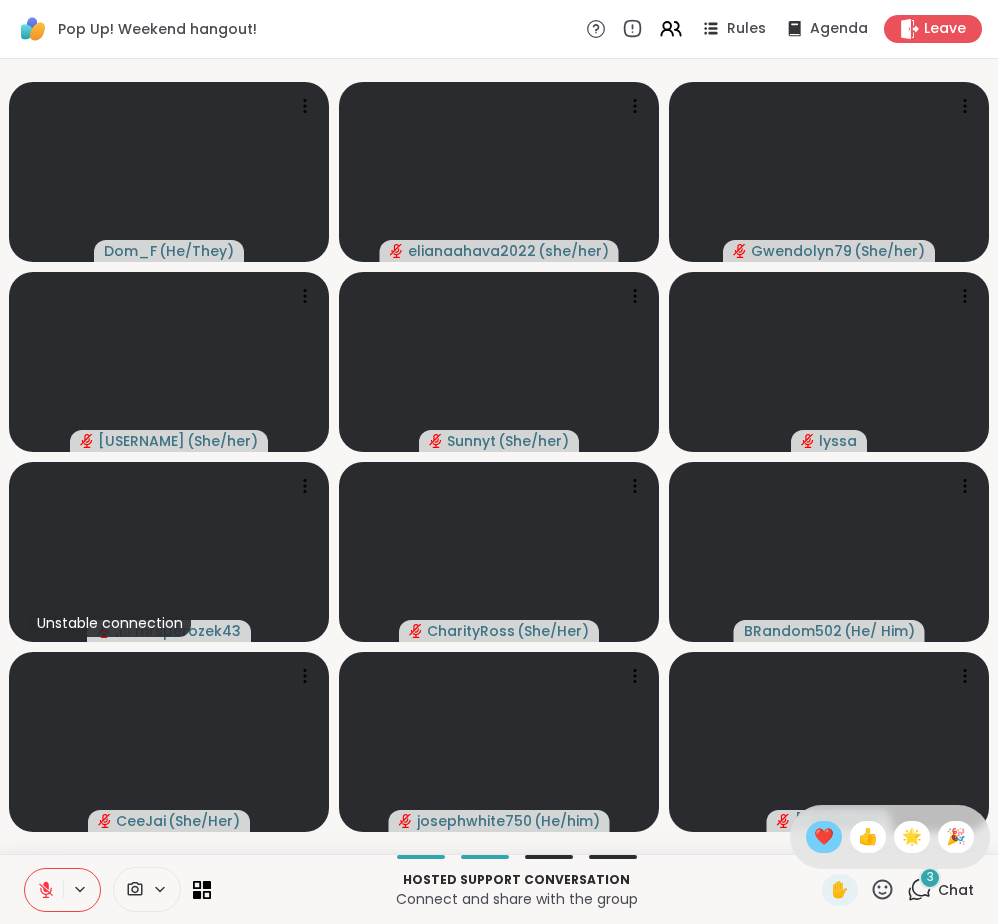 click on "❤️" at bounding box center [824, 837] 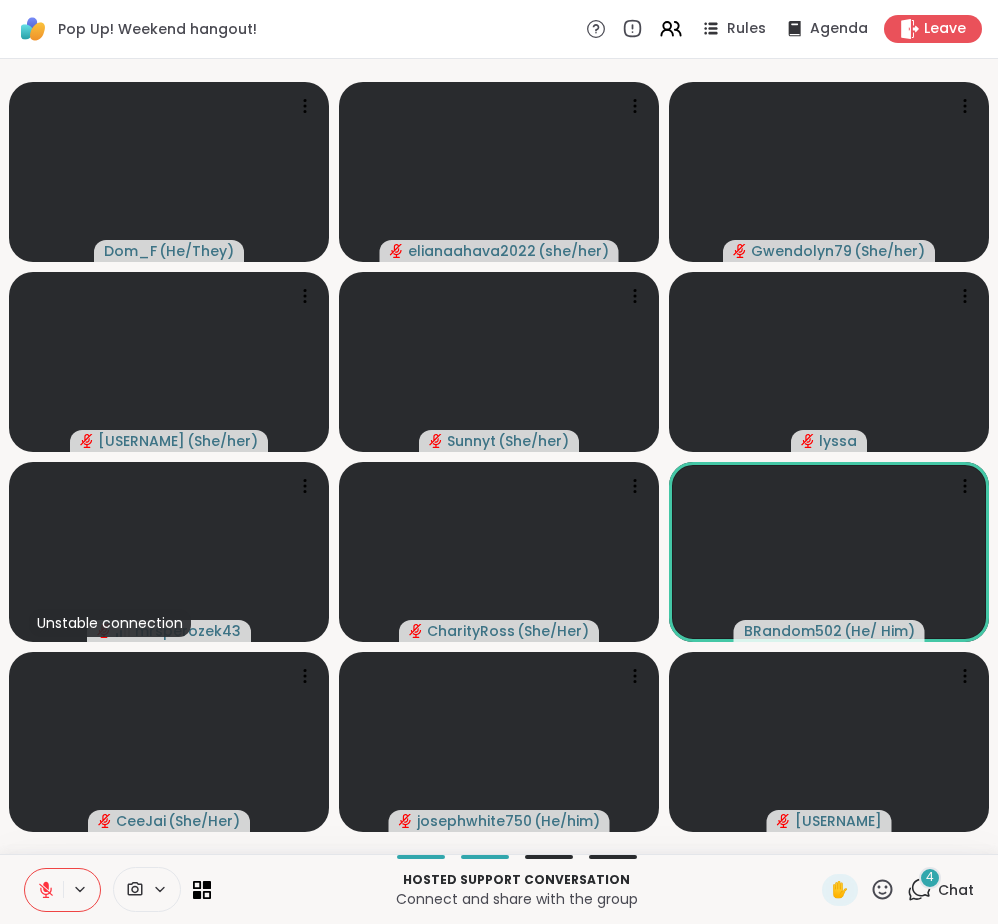 click 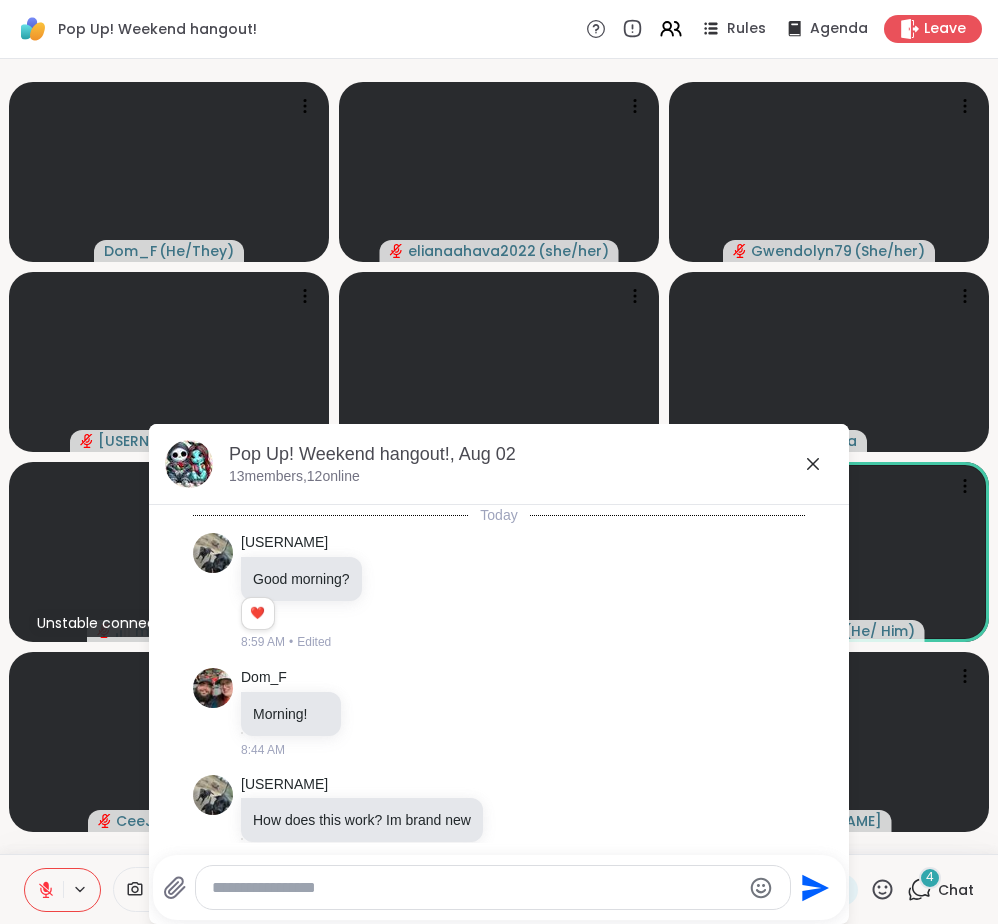 scroll, scrollTop: 3065, scrollLeft: 0, axis: vertical 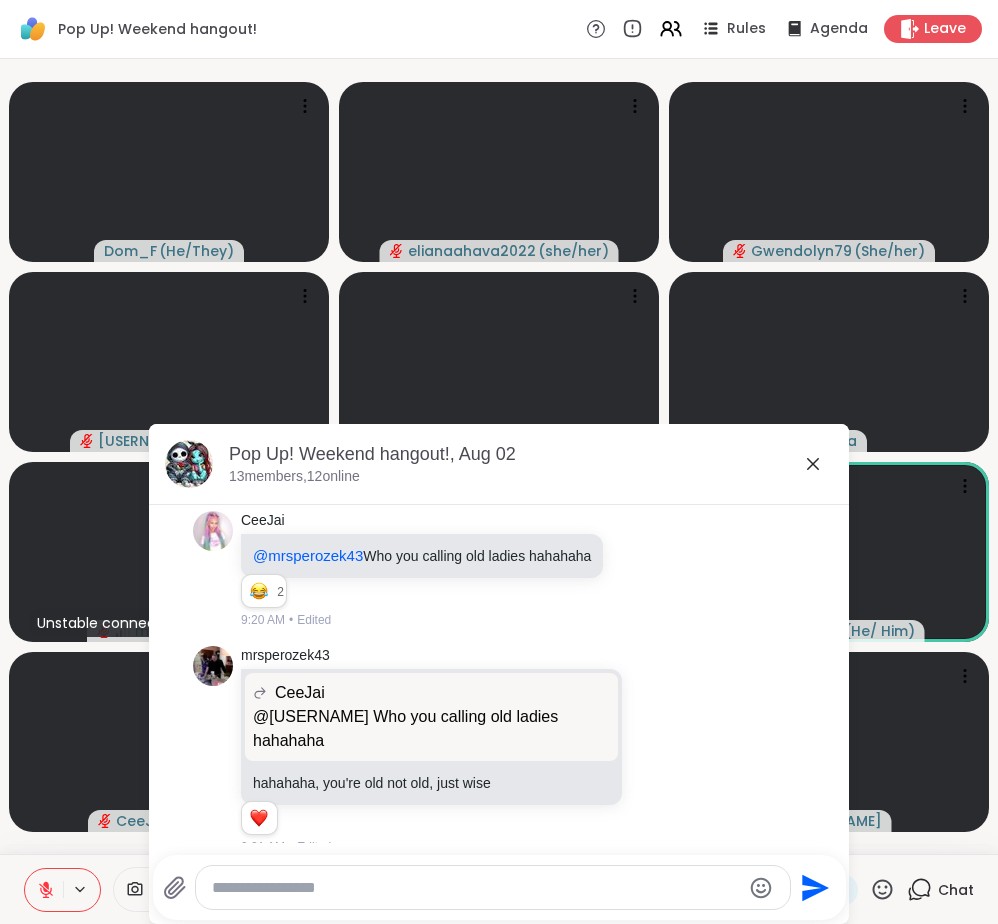 click at bounding box center [476, 888] 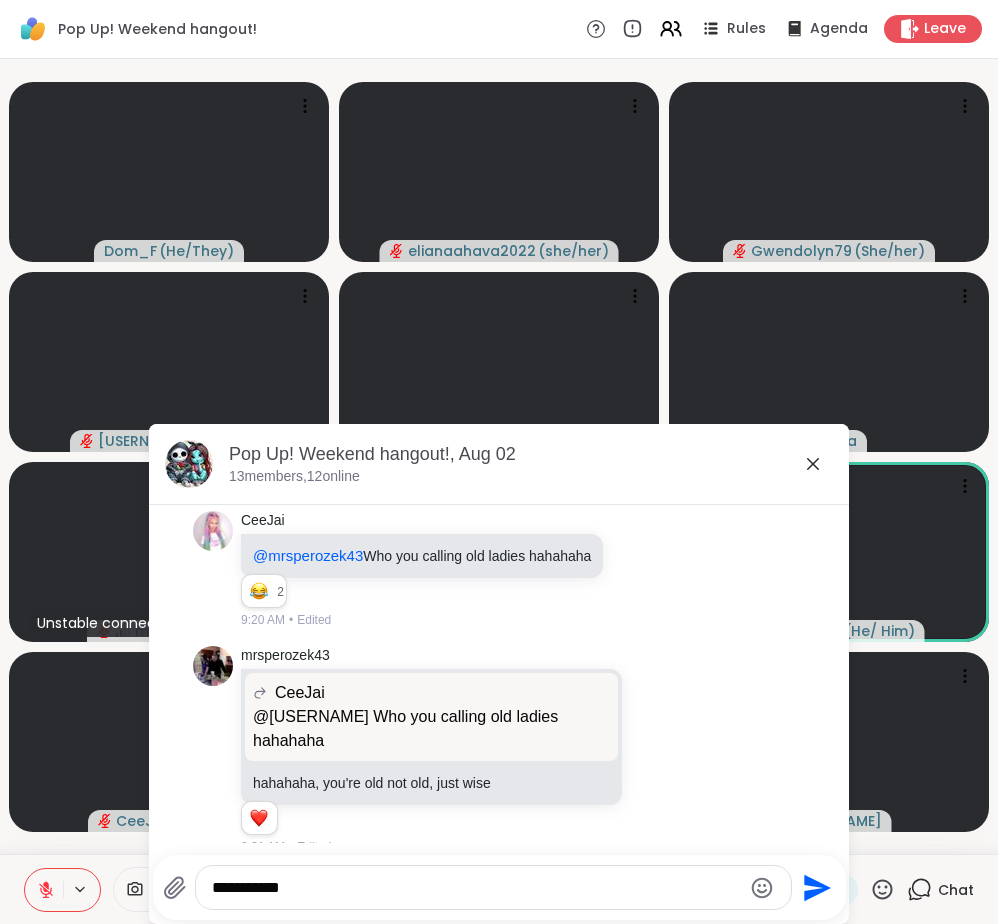 click on "**********" at bounding box center [494, 887] 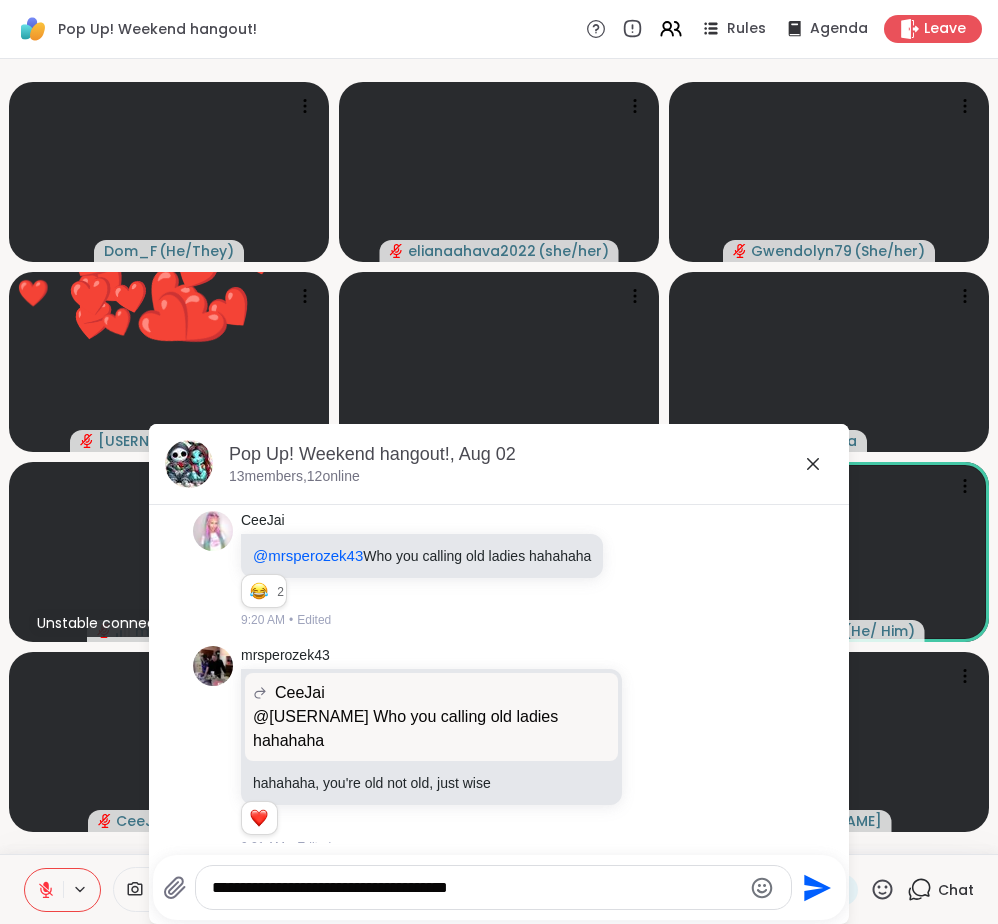 type on "**********" 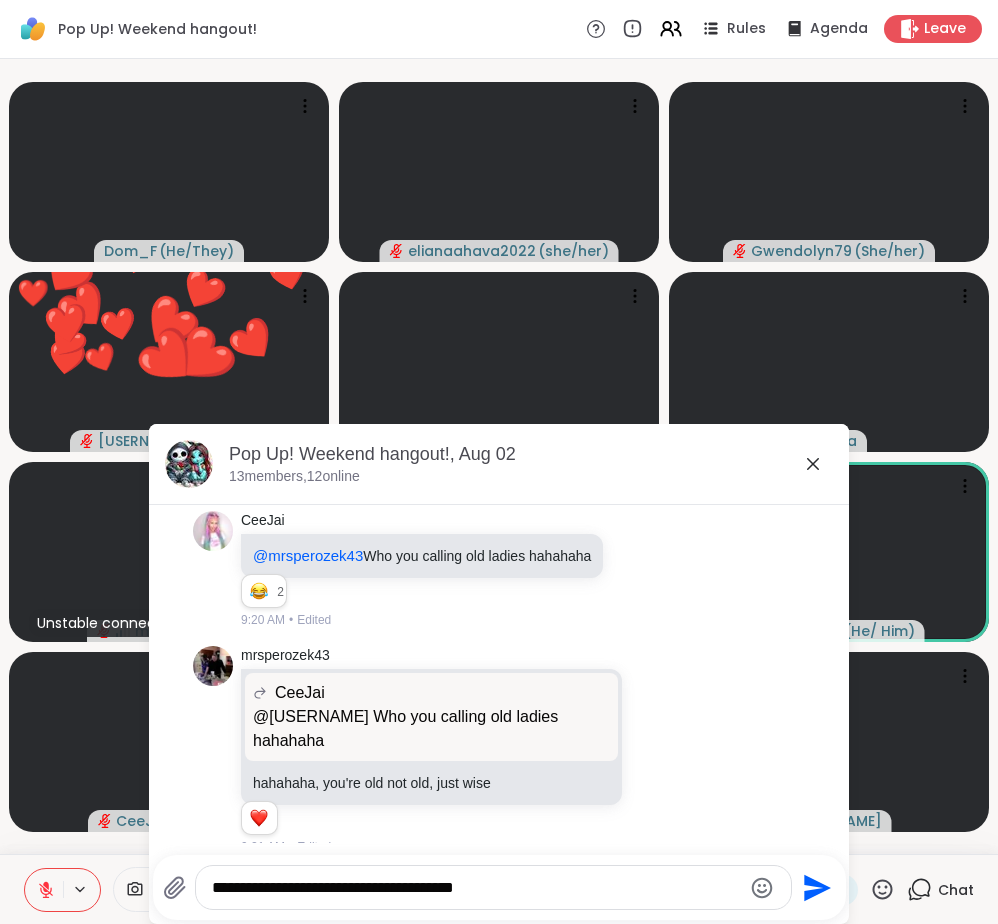 type 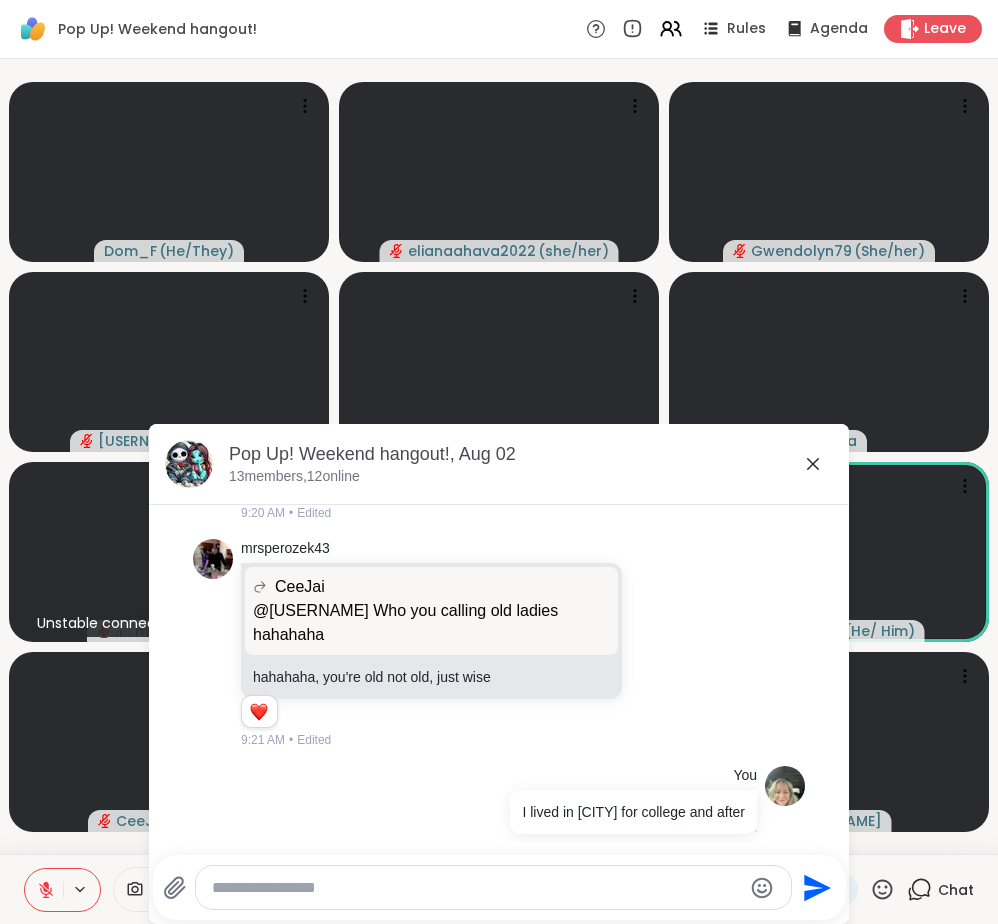scroll, scrollTop: 3152, scrollLeft: 0, axis: vertical 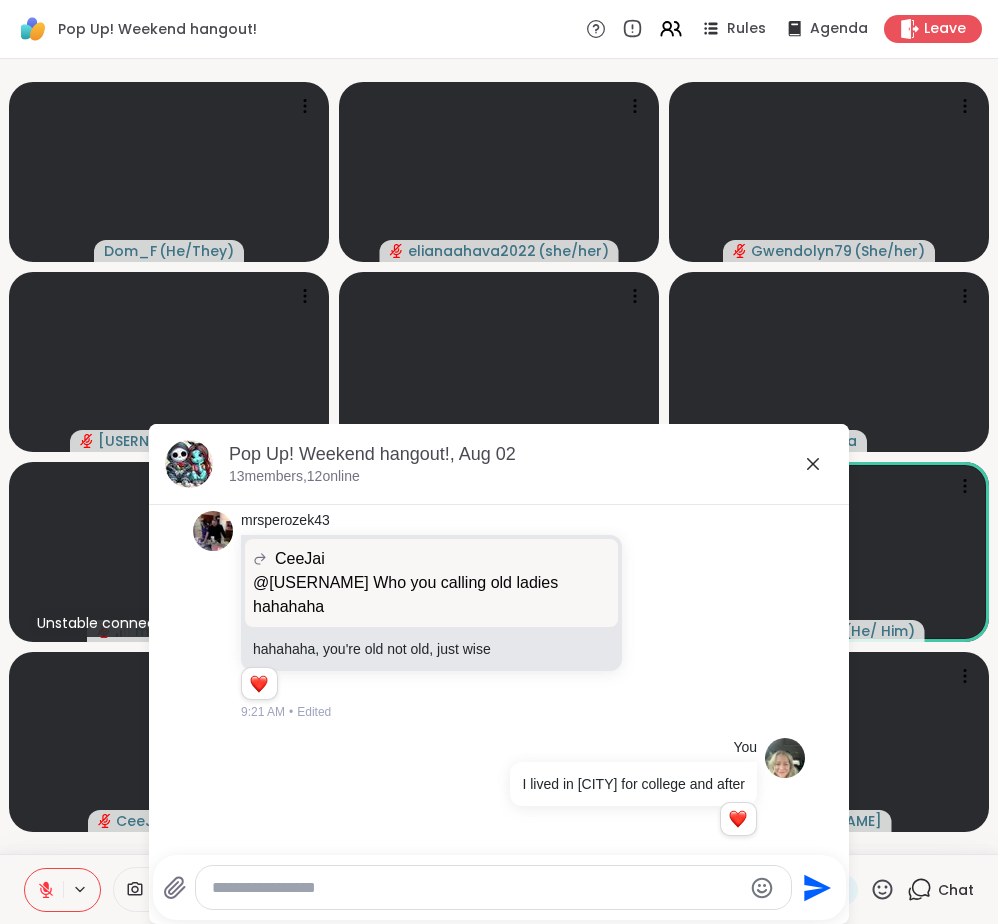 click 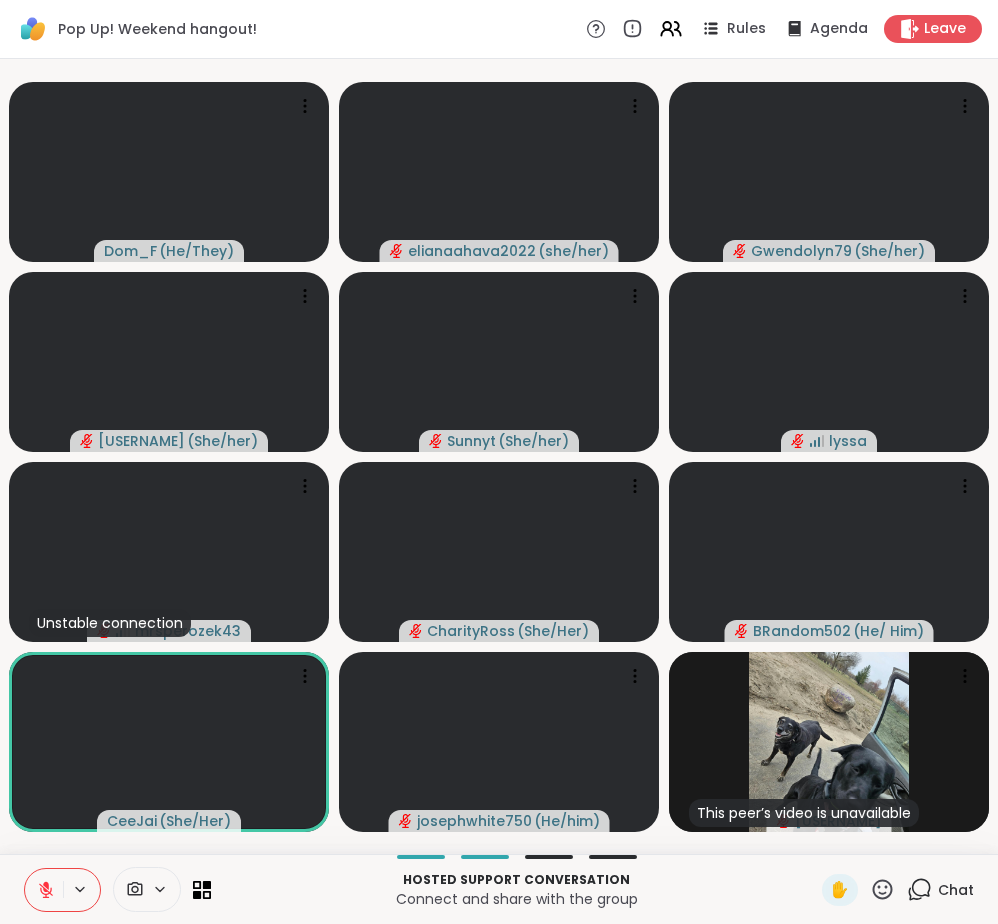 click 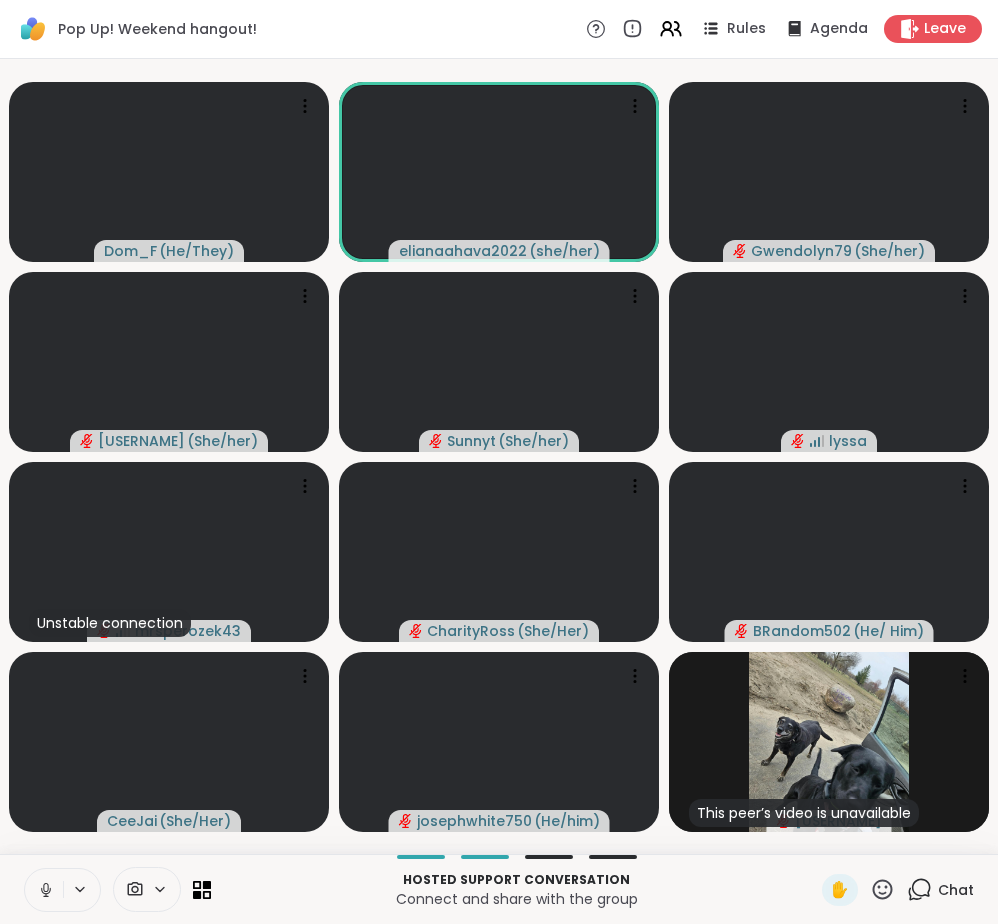 click 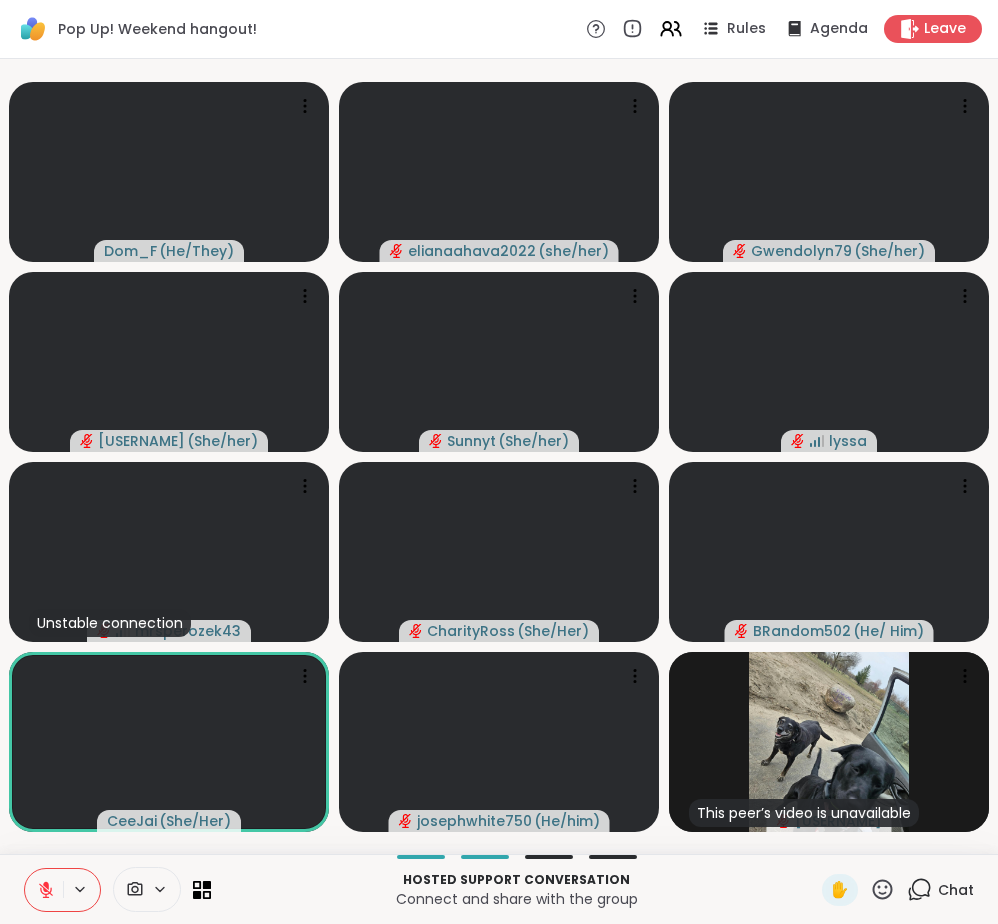 click 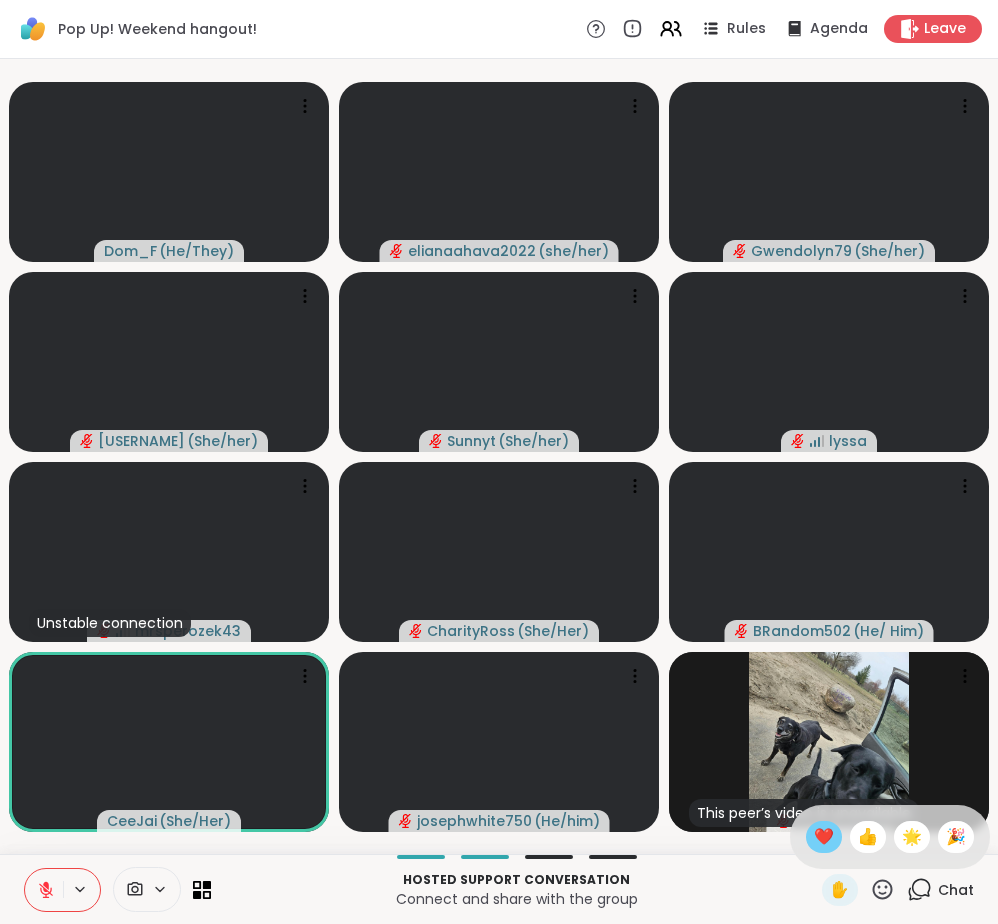 click on "❤️" at bounding box center (824, 837) 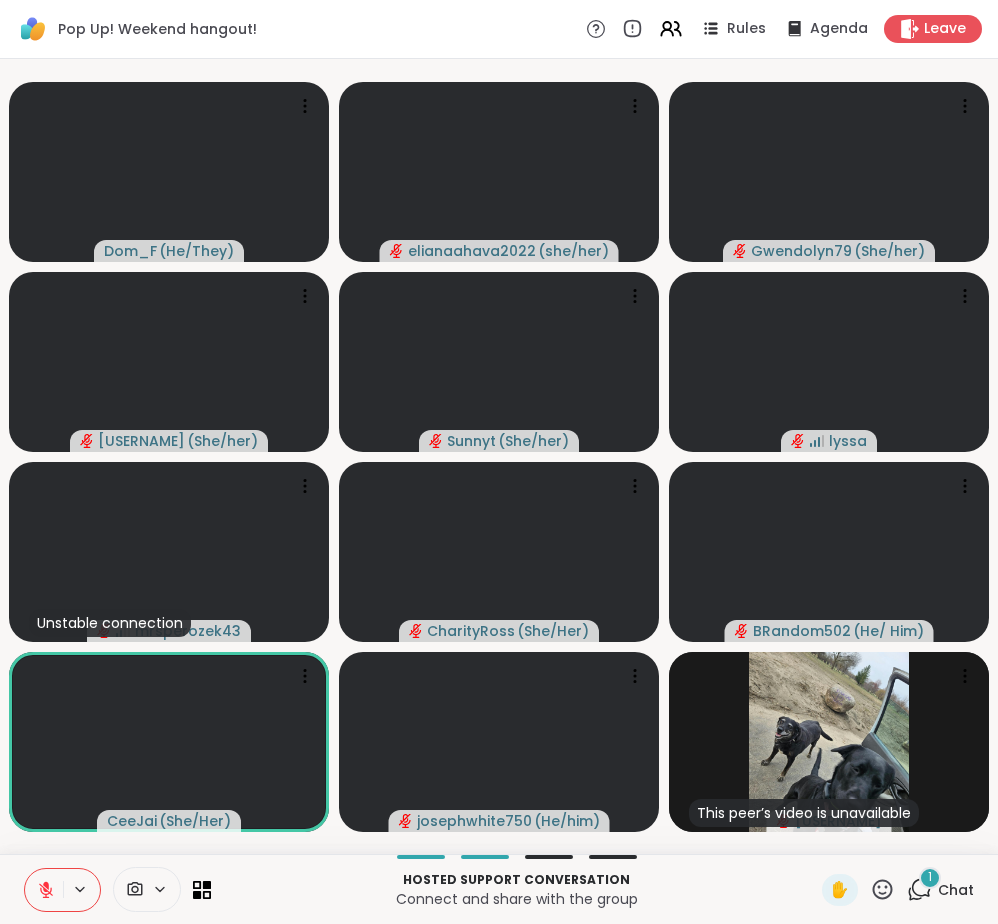 click 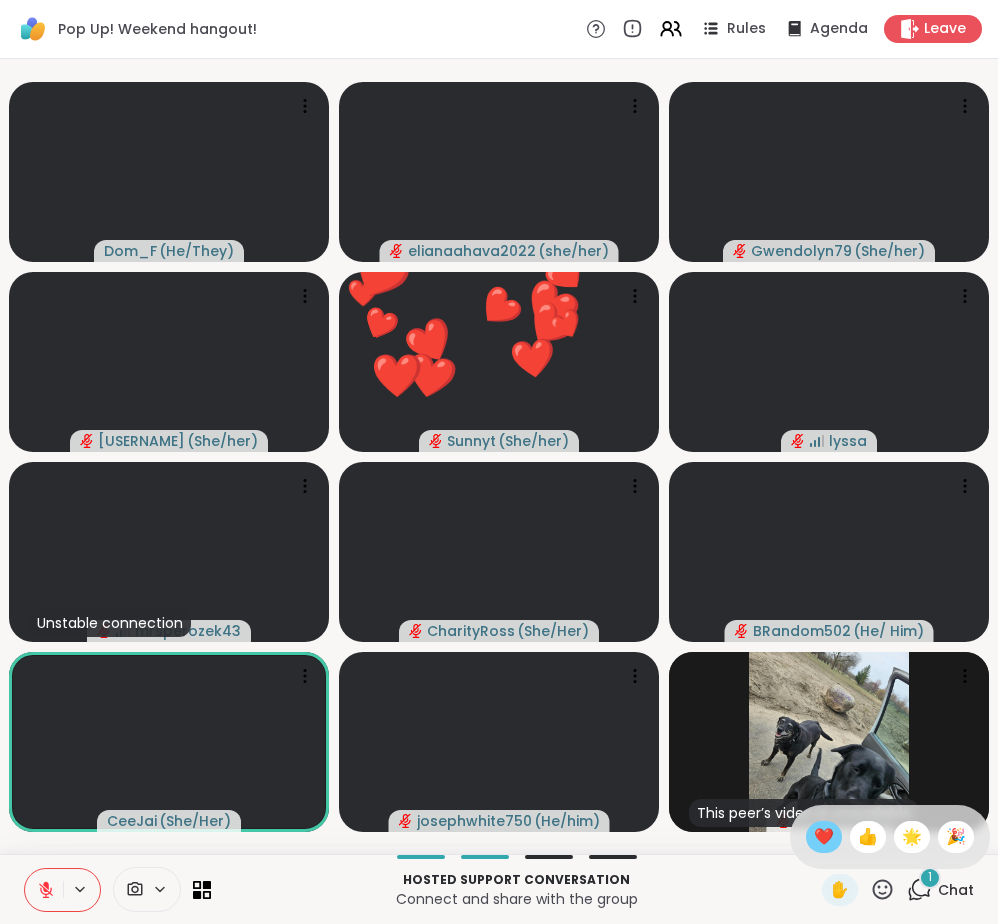 click on "❤️" at bounding box center (824, 837) 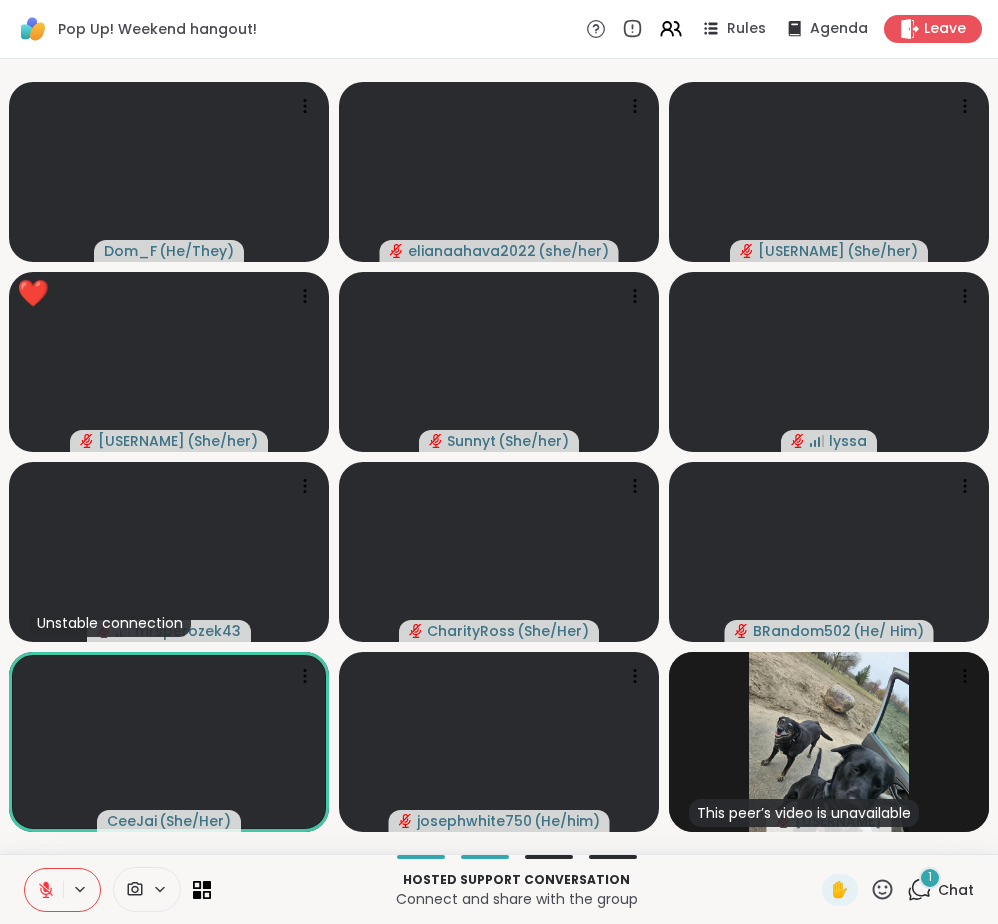 scroll, scrollTop: 0, scrollLeft: 0, axis: both 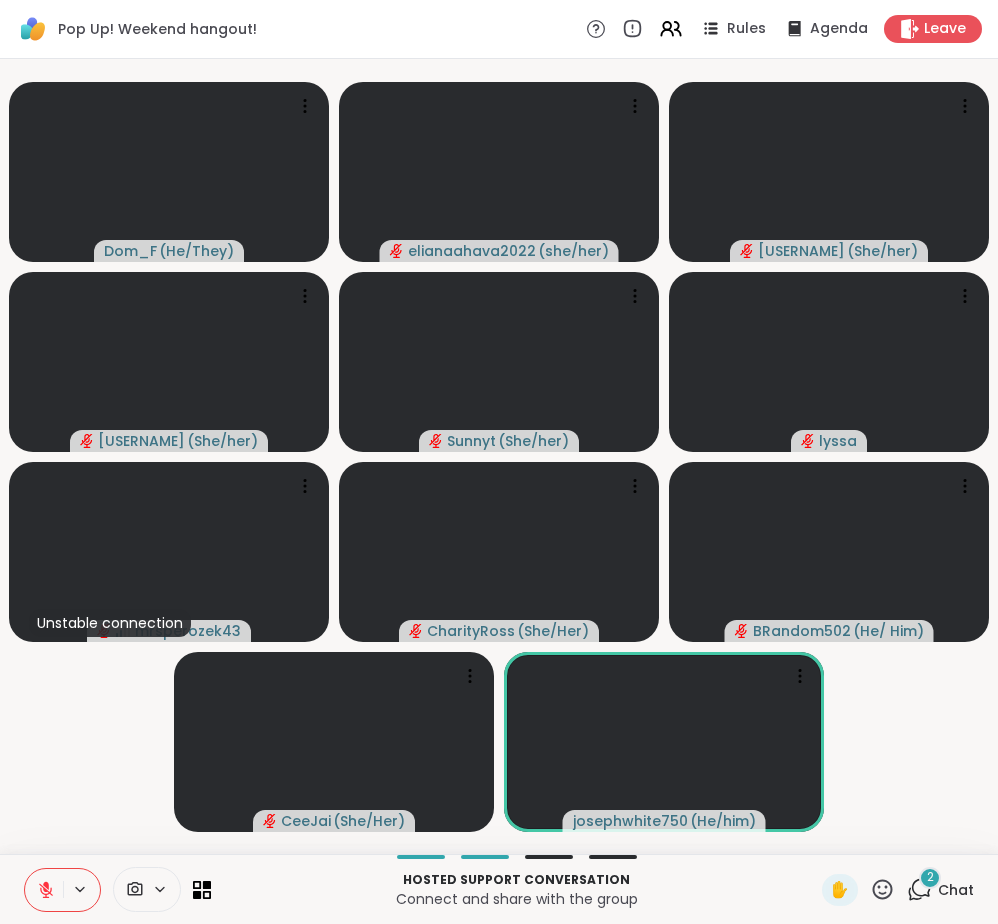click 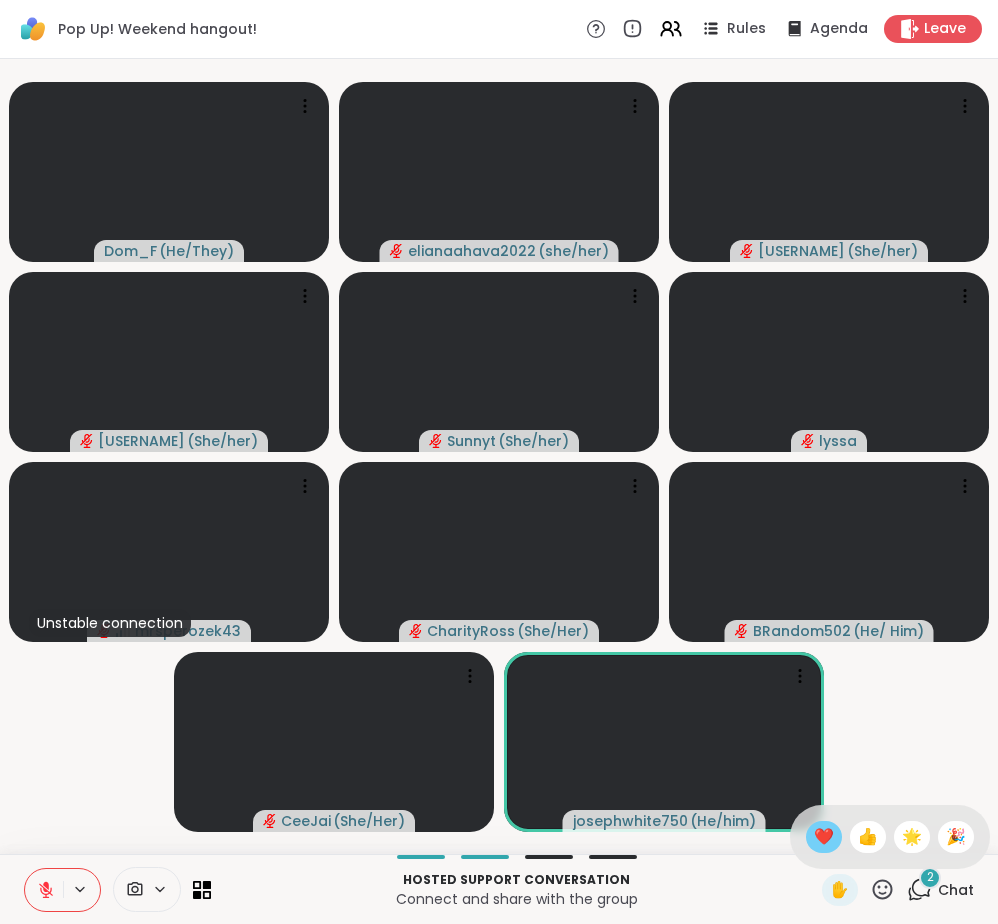 click on "❤️" at bounding box center [824, 837] 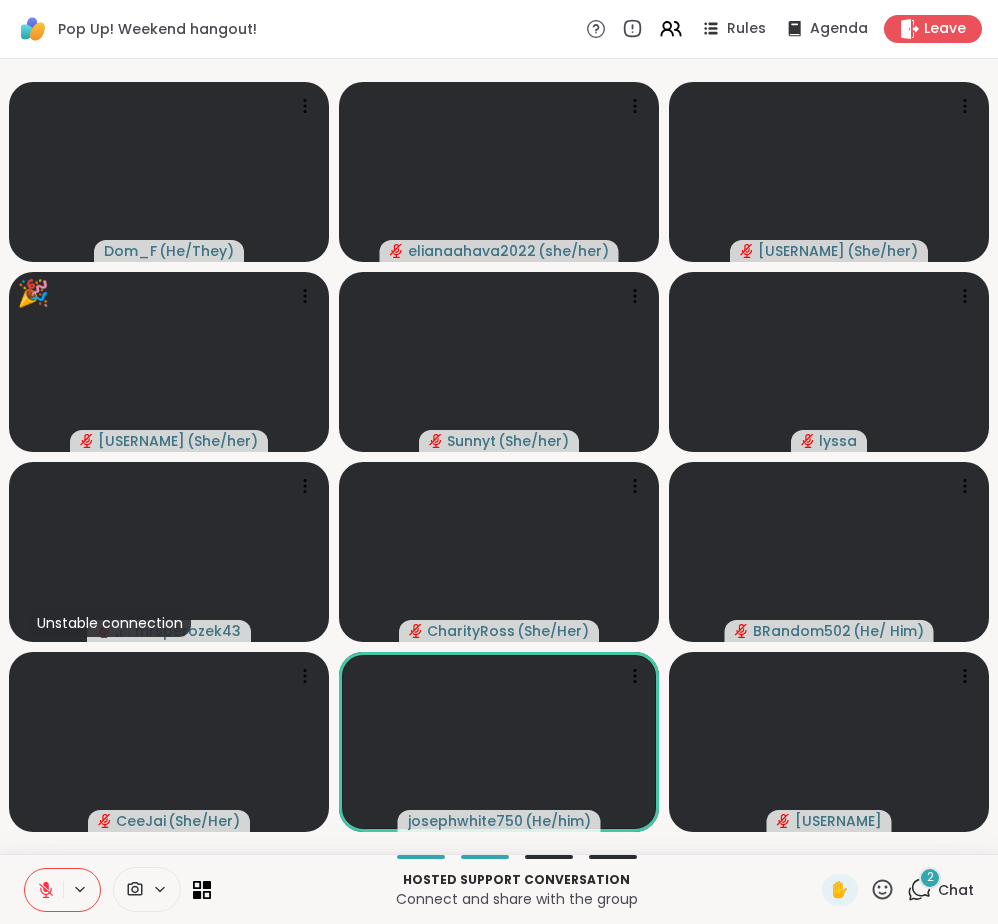 click 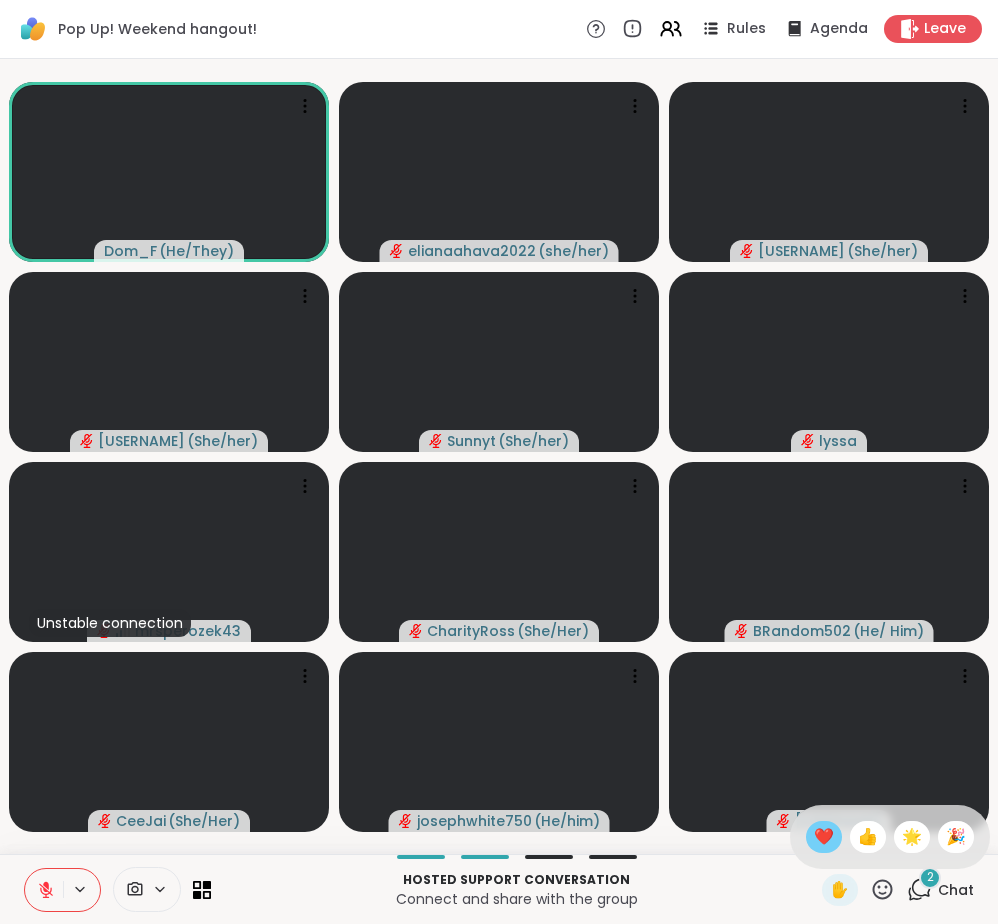 click on "❤️" at bounding box center [824, 837] 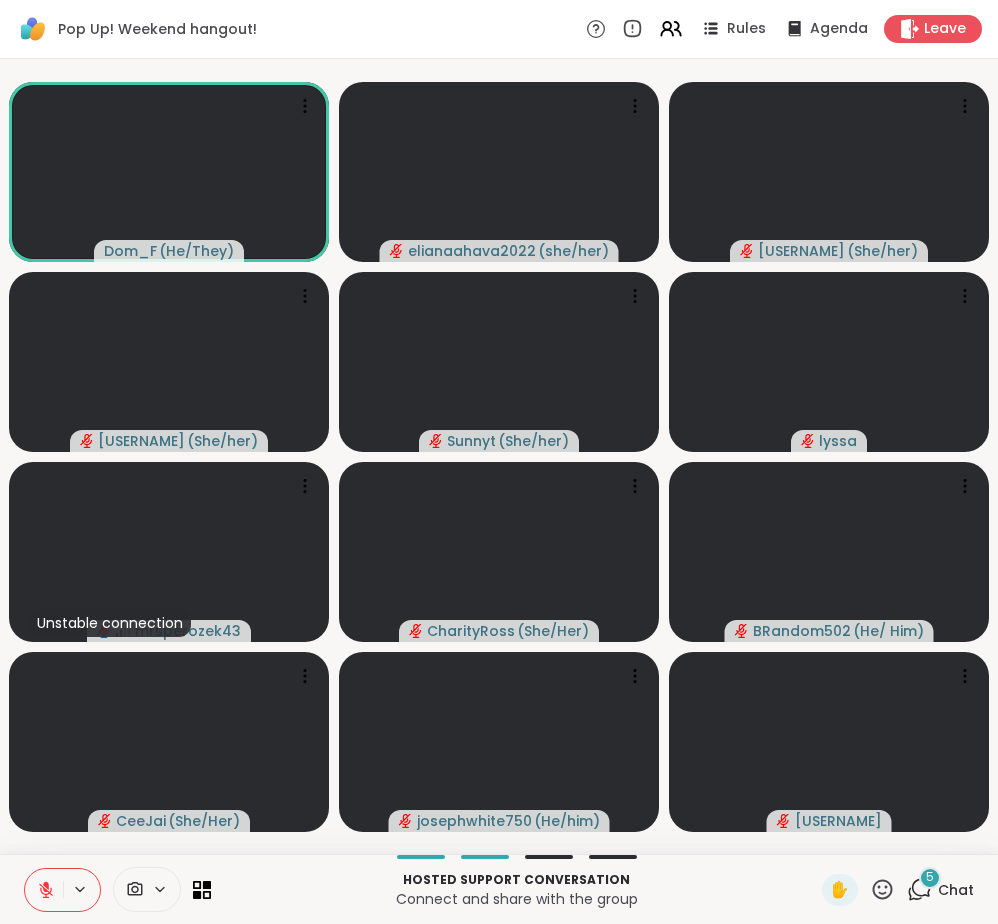 click 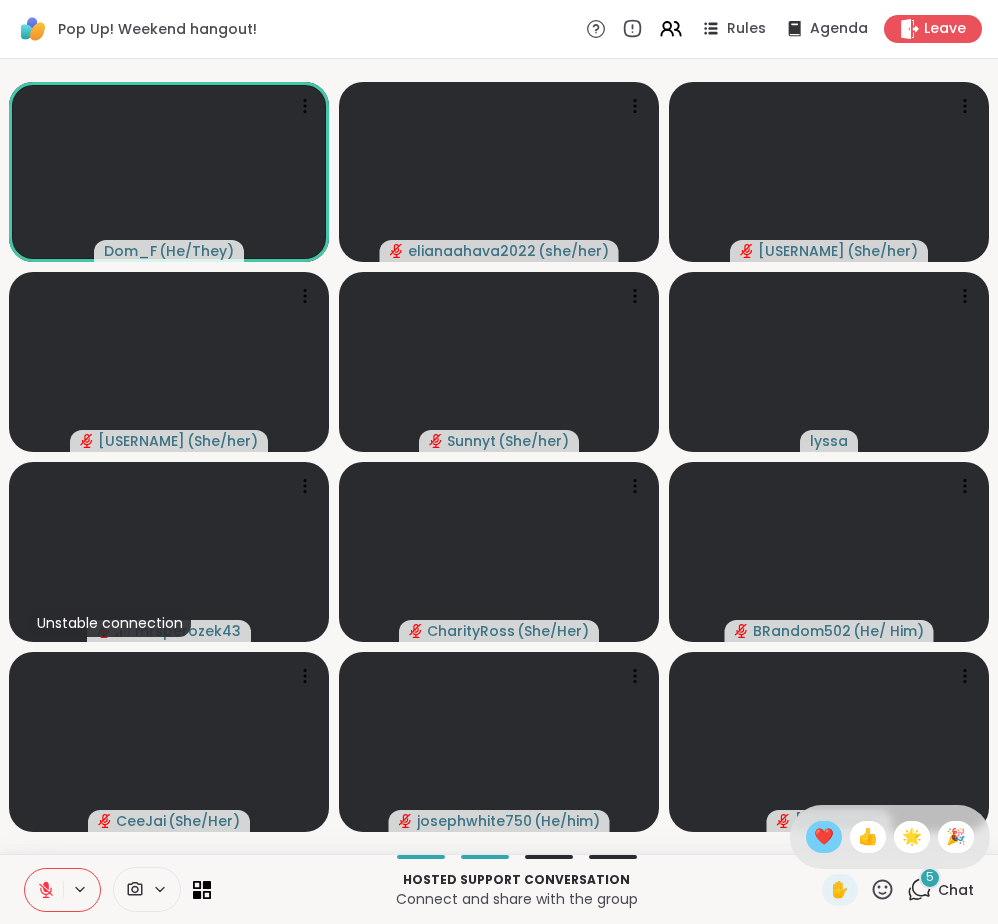 click on "❤️" at bounding box center (824, 837) 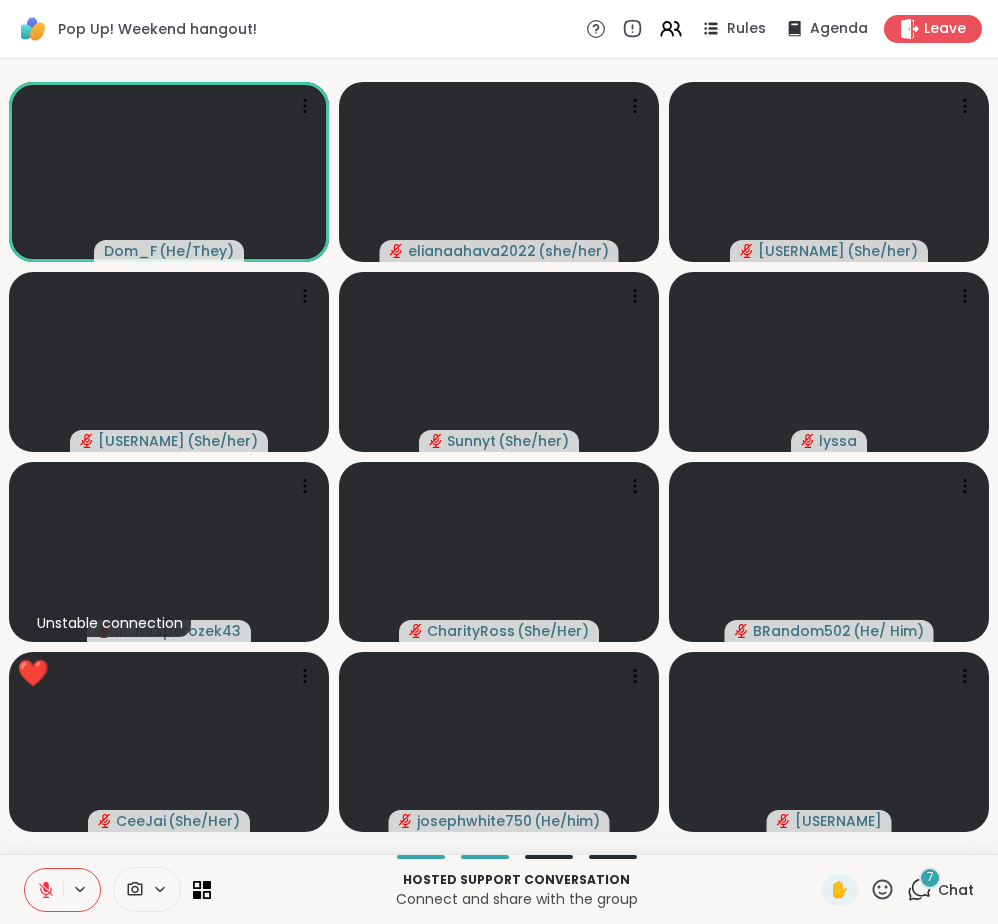 click 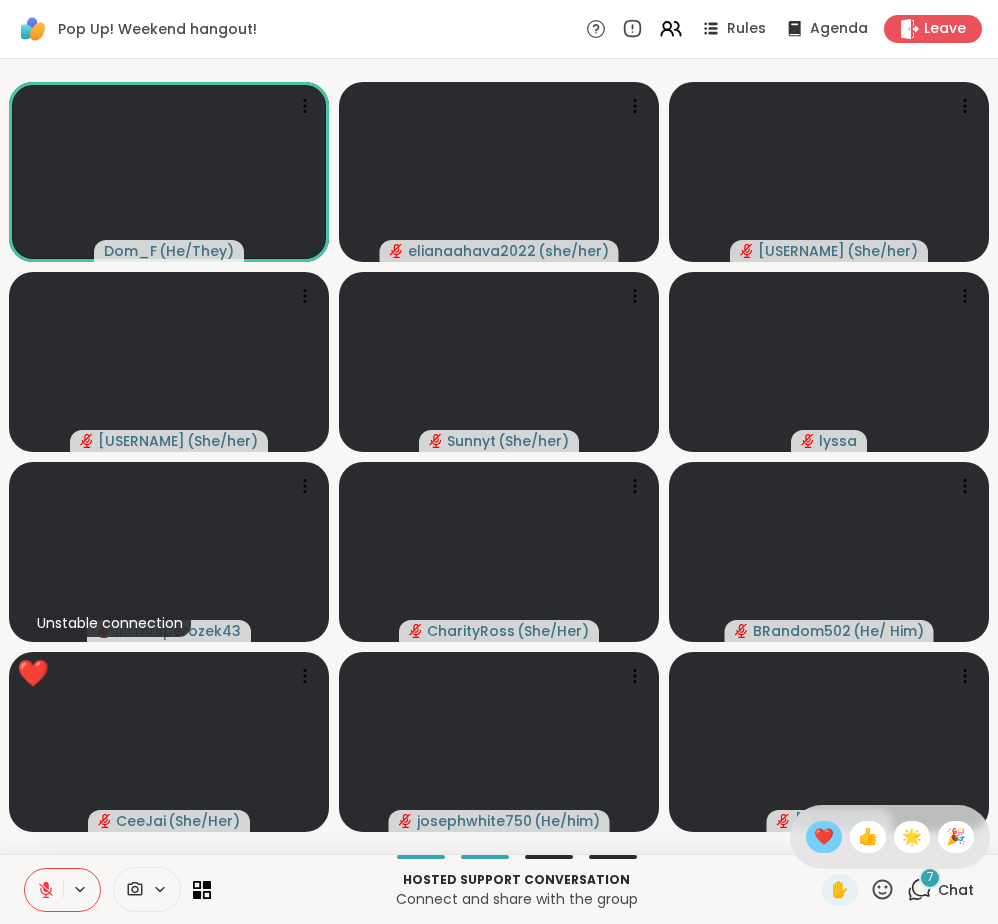 click on "❤️" at bounding box center [824, 837] 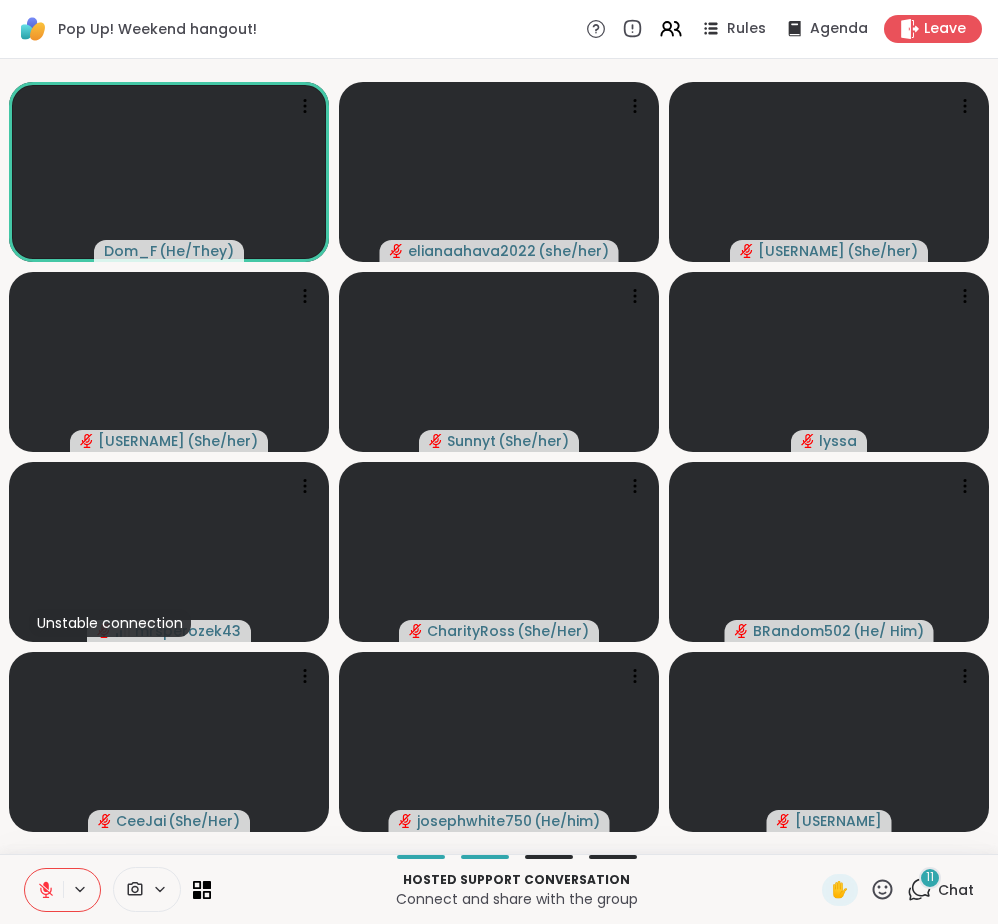 click 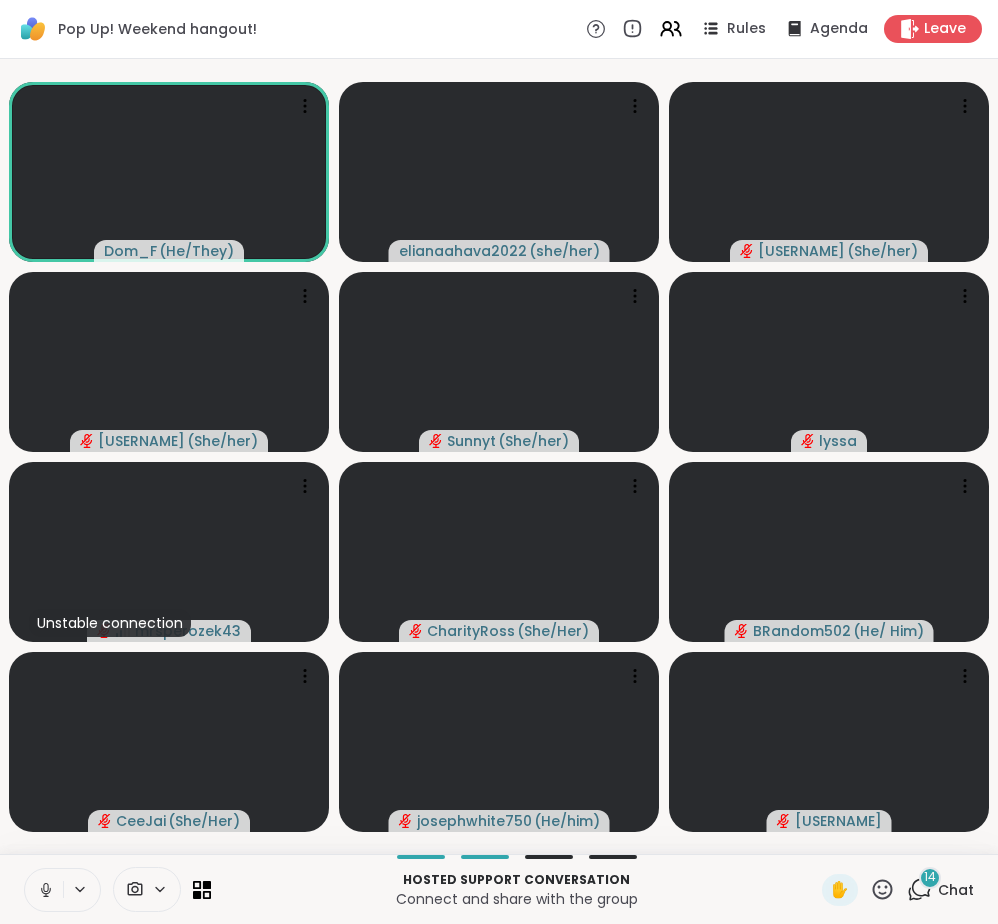click 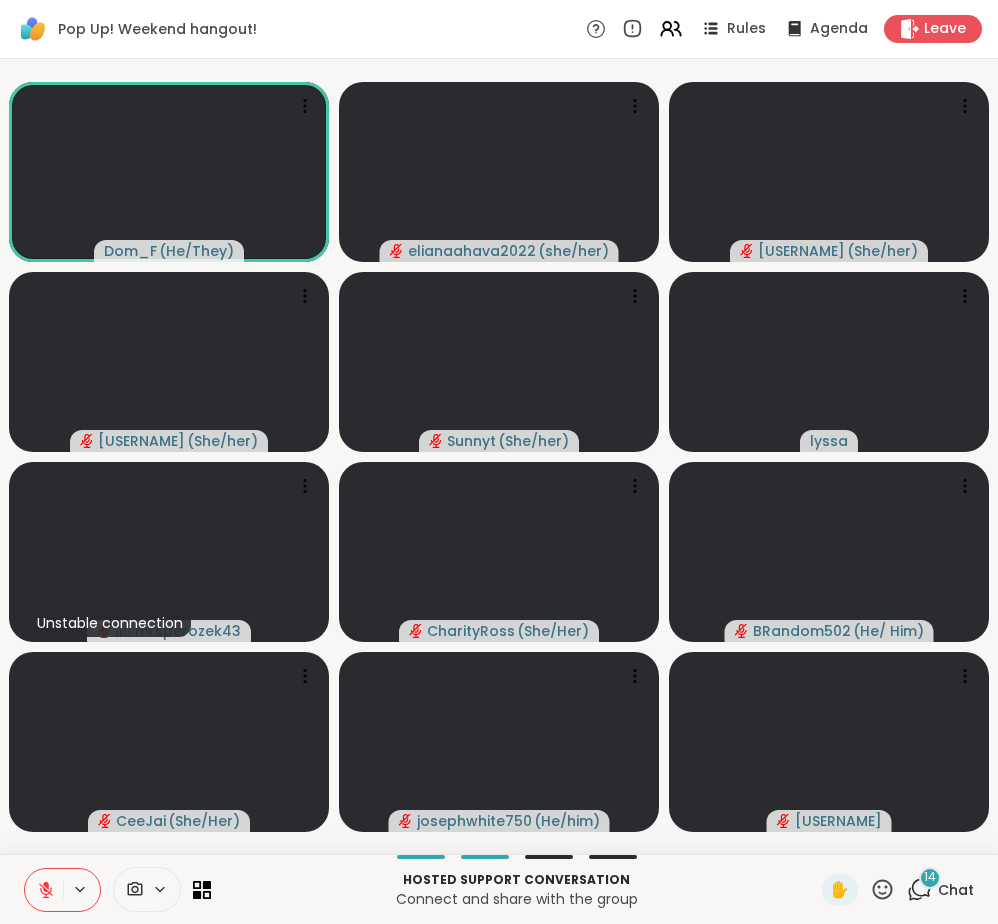 click 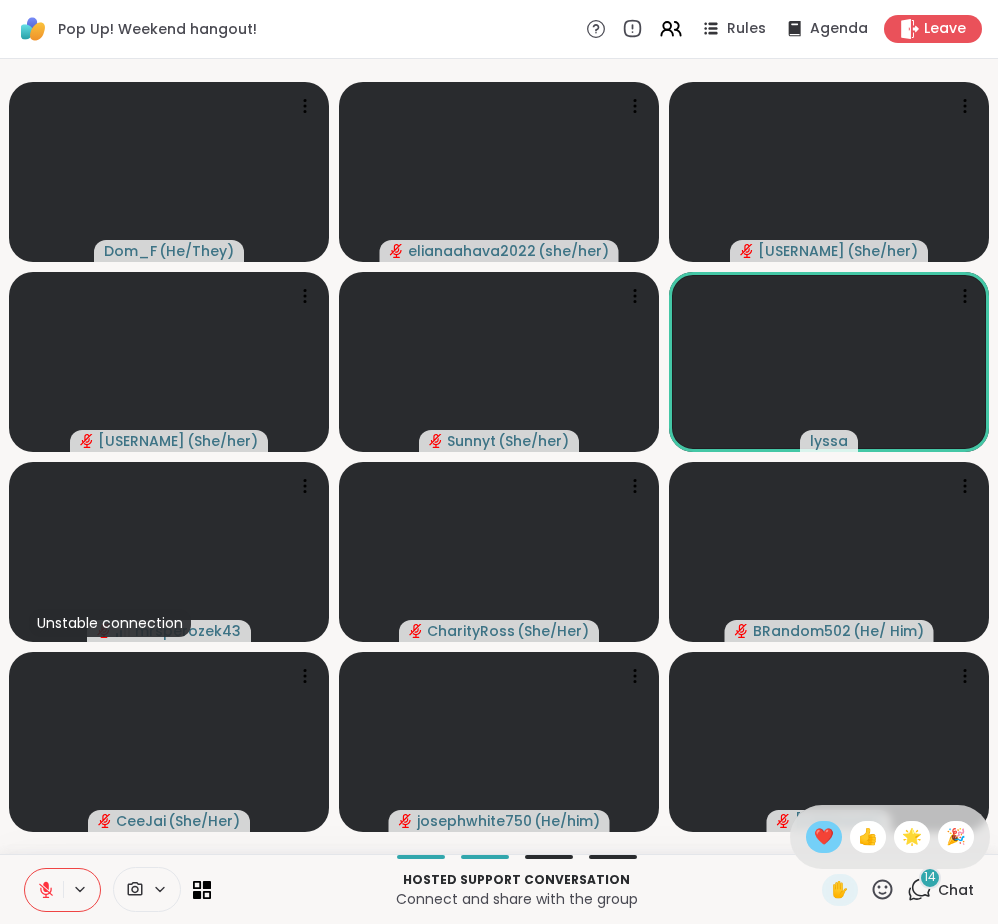 click on "❤️" at bounding box center [824, 837] 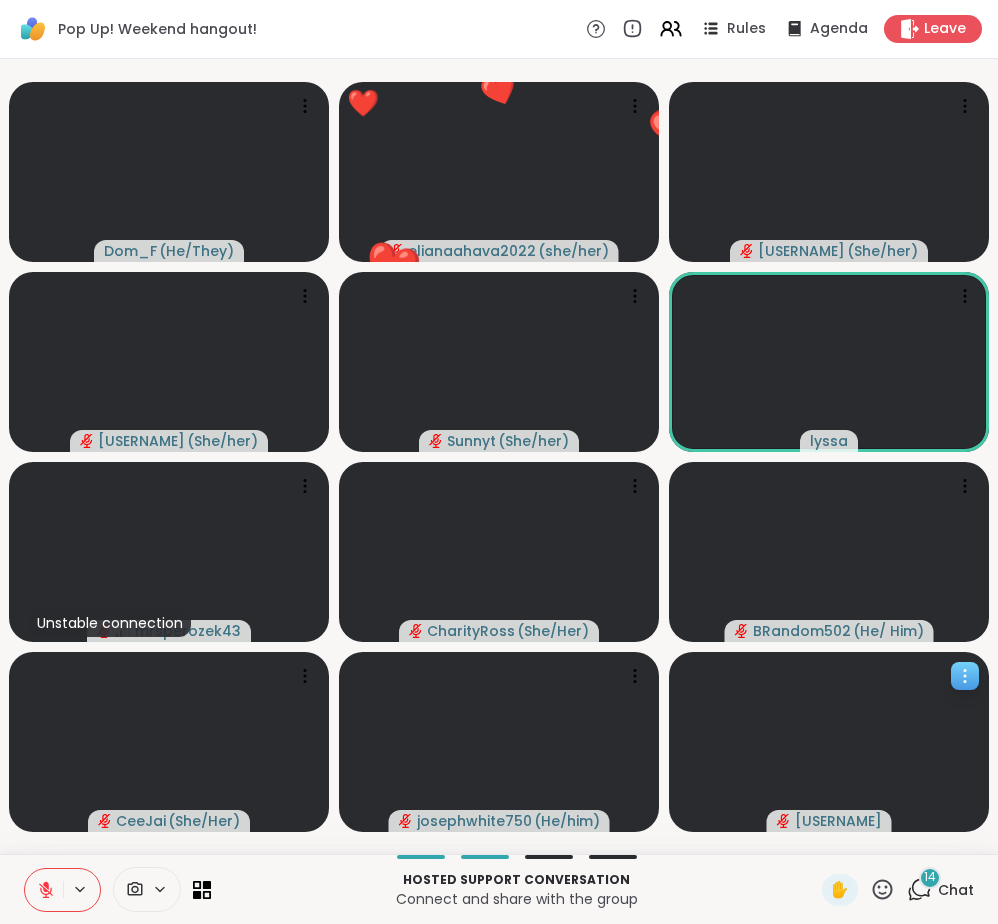 click on "[USERNAME]" at bounding box center (829, 821) 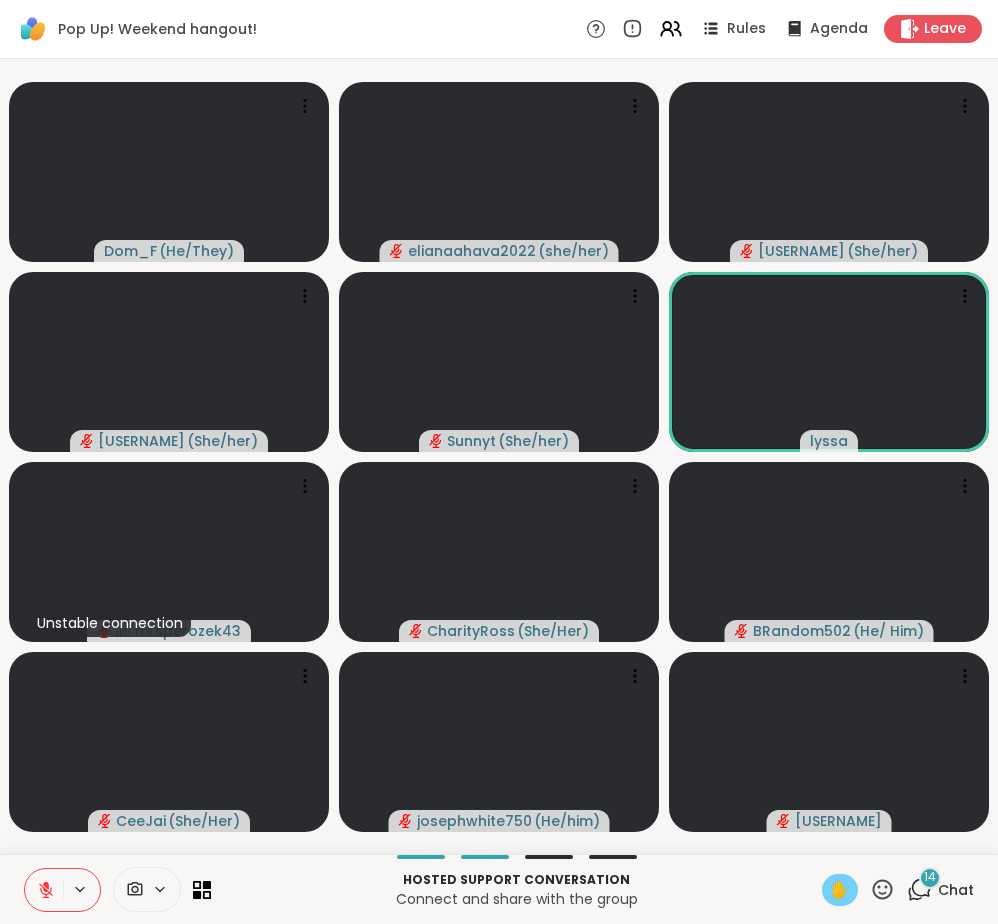 click on "✋" at bounding box center (840, 890) 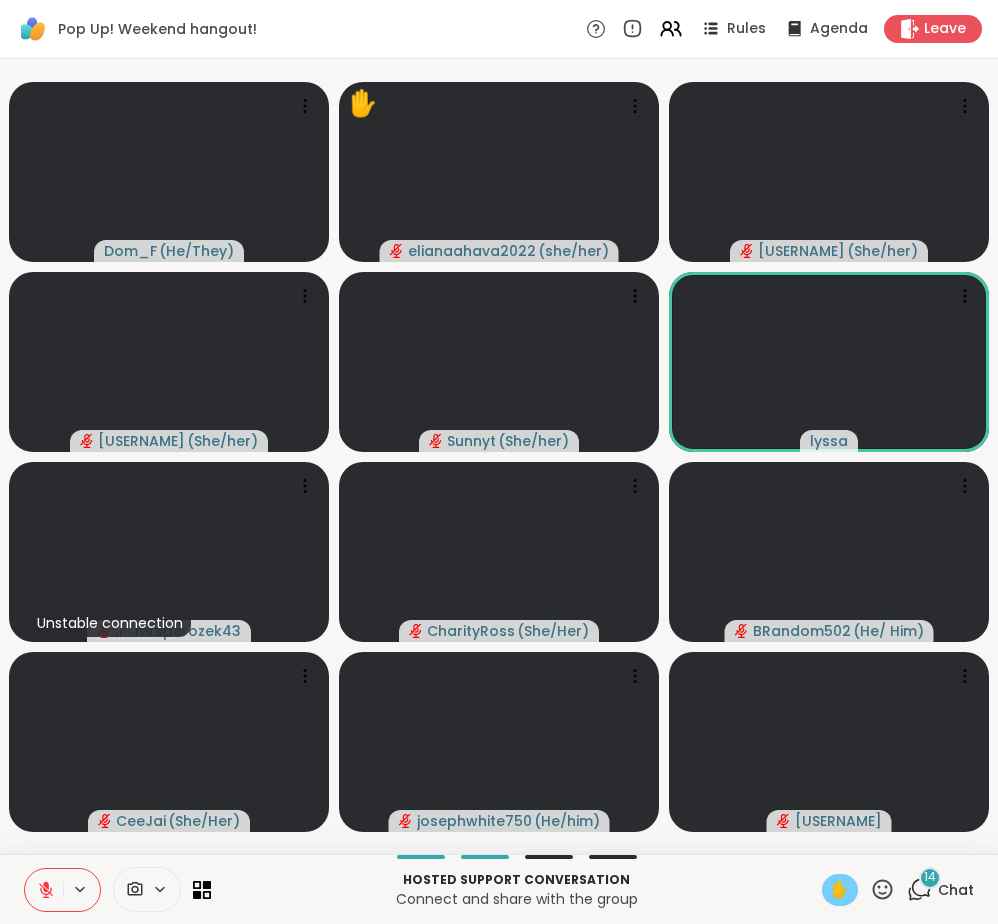 click on "✋" at bounding box center [840, 890] 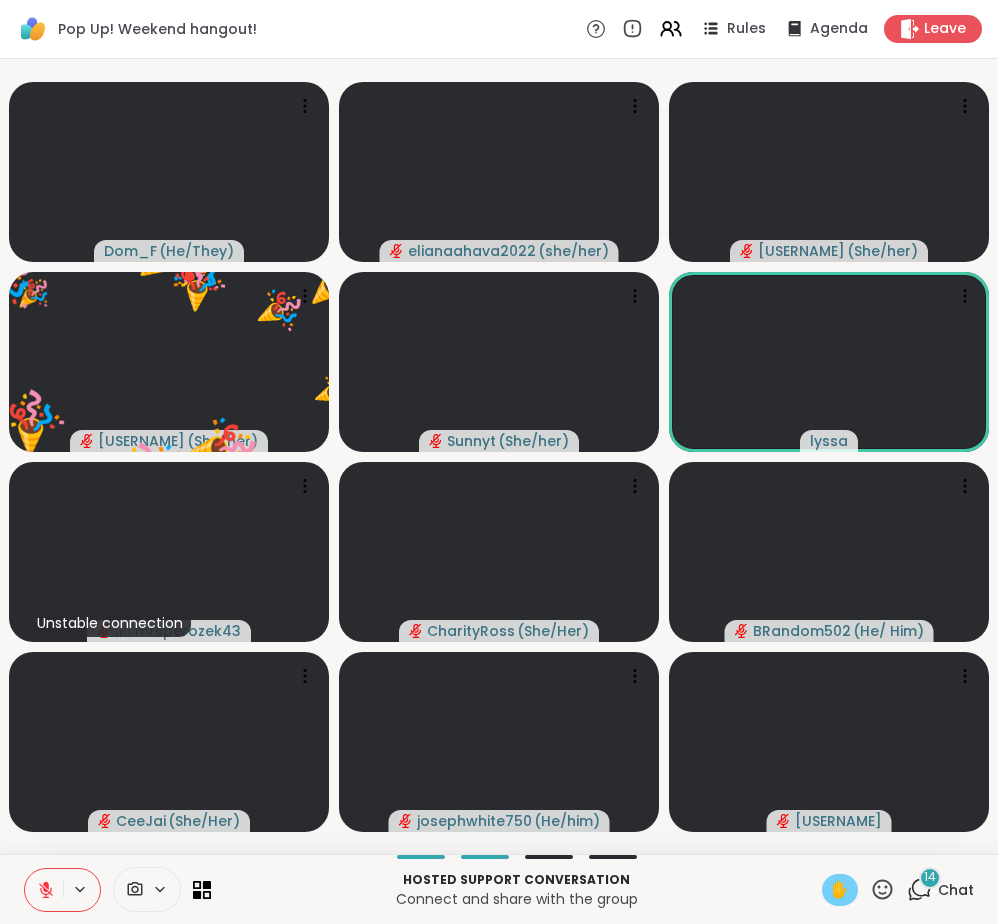 click on "✋" at bounding box center [840, 890] 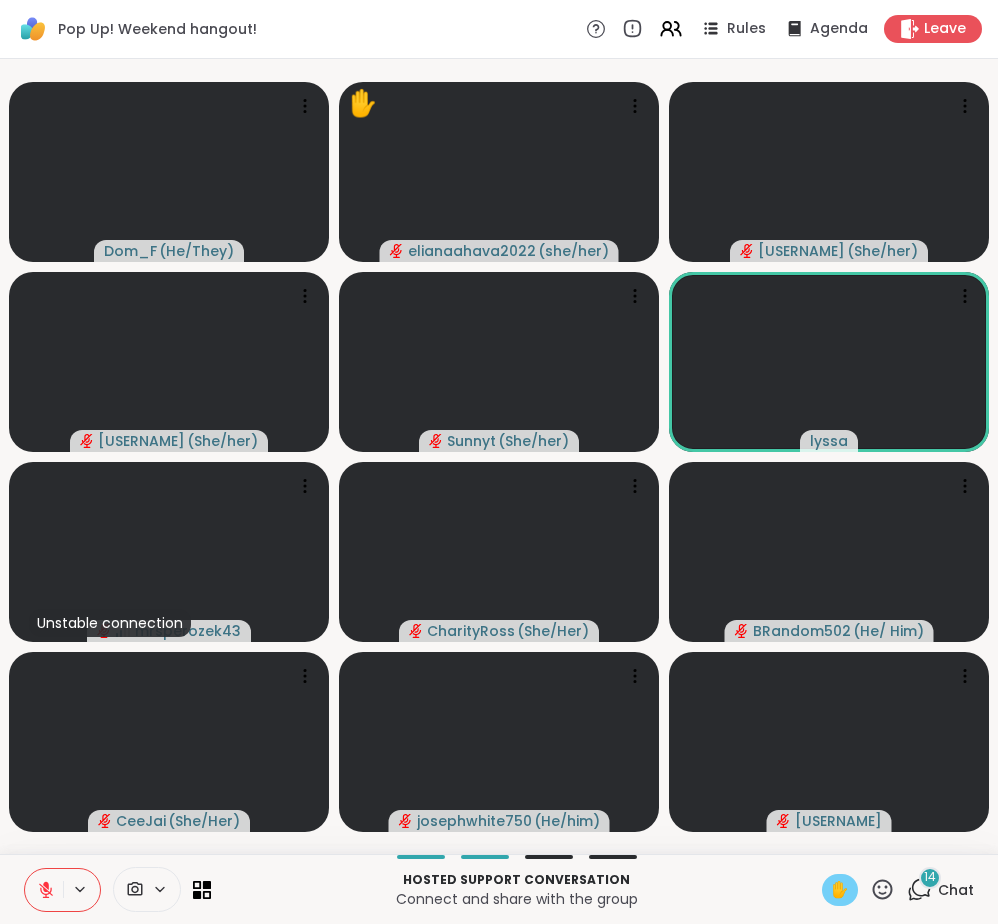 click on "✋" at bounding box center (840, 890) 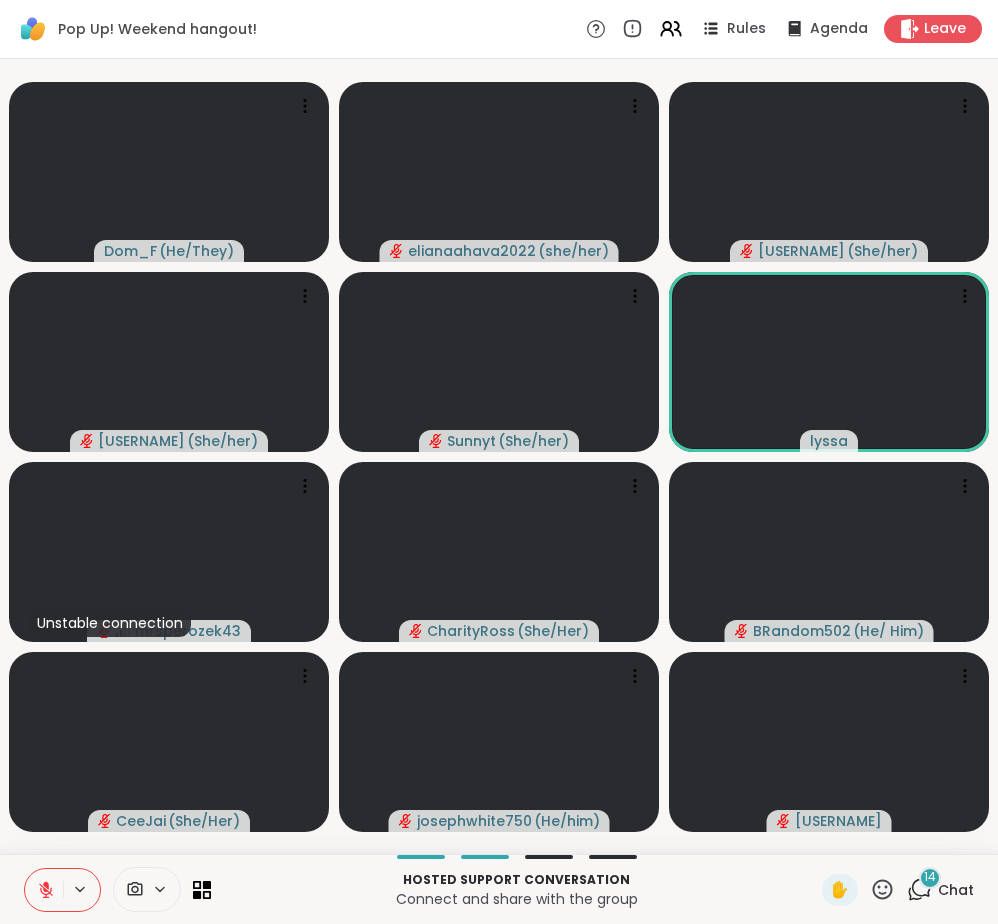 click 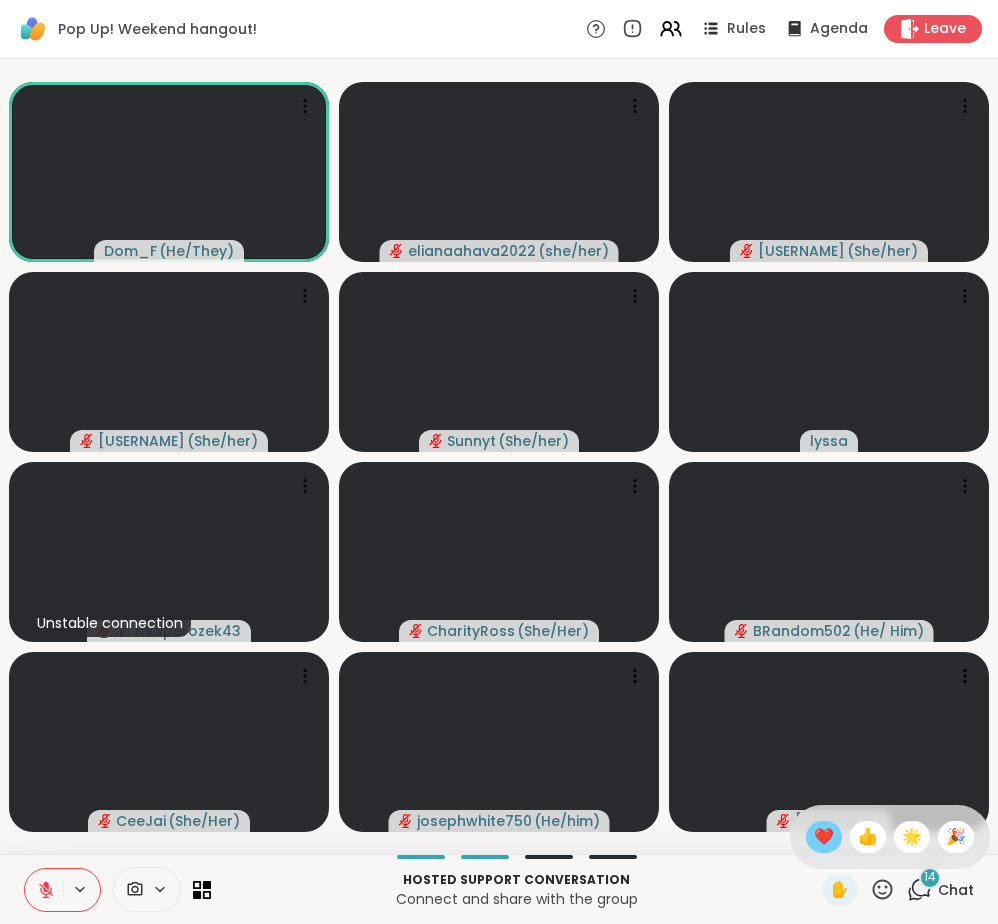 click on "❤️" at bounding box center [824, 837] 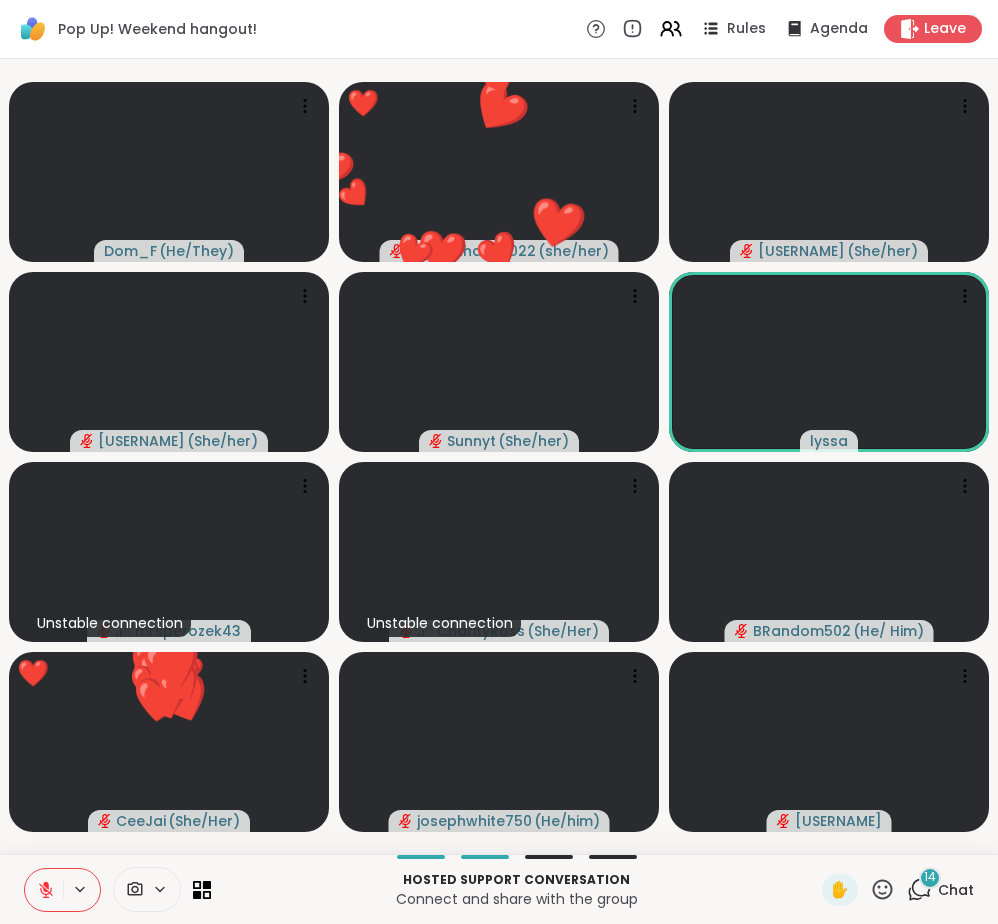 click on "[USERNAME] ( [PRONOUNS] ) ❤️ [USERNAME] ( [PRONOUNS] ) ❤️ ❤️ ❤️ ❤️ ❤️ ❤️ ❤️ ❤️ ❤️ ❤️ ❤️ ❤️ ❤️ ❤️ ❤️ ❤️ ❤️ [USERNAME] ( [PRONOUNS] ) [USERNAME] ( [PRONOUNS] ) [USERNAME] ( [PRONOUNS] ) [USERNAME] Unstable connection [USERNAME] Unstable connection [USERNAME] ( [PRONOUNS] ) ❤️ [USERNAME] ( [PRONOUNS] ) ❤️ ❤️ ❤️ ❤️ ❤️ ❤️ ❤️ ❤️ ❤️ ❤️ ❤️ ❤️ ❤️ ❤️ ❤️ ❤️ ❤️ ❤️ [USERNAME] ( [PRONOUNS] ) [USERNAME]" at bounding box center (499, 456) 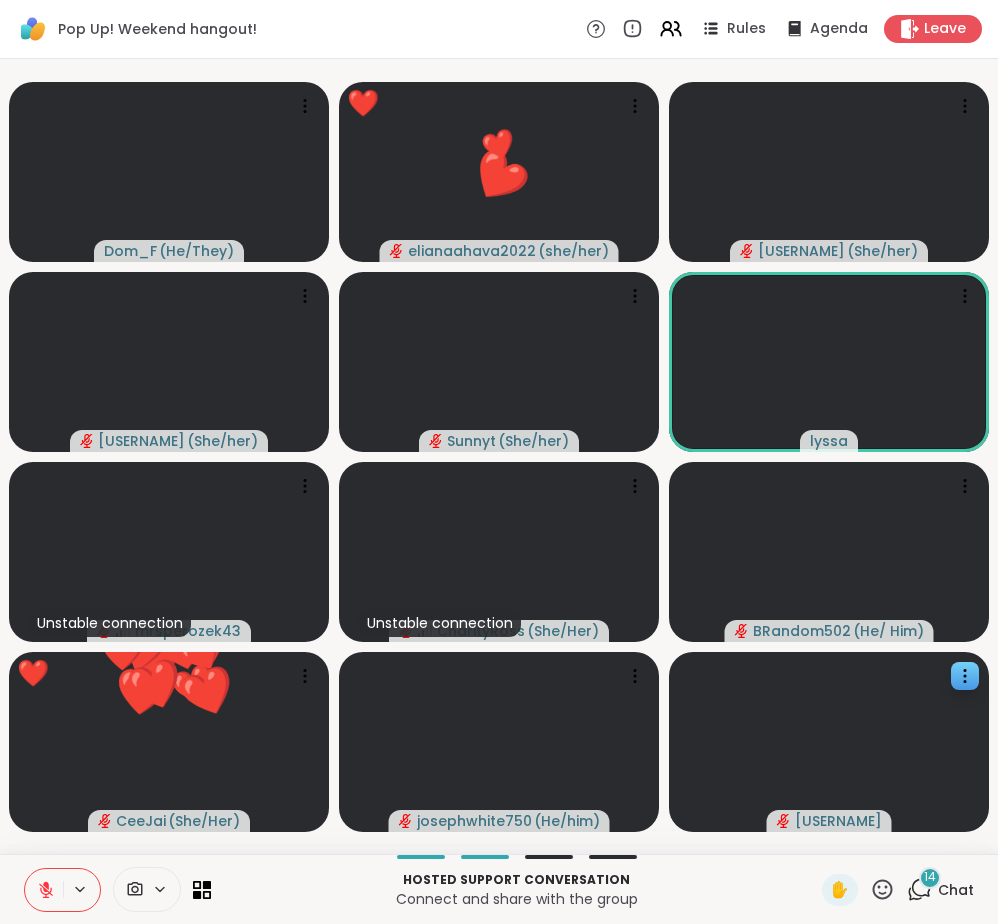 click on "[USERNAME]" at bounding box center [829, 821] 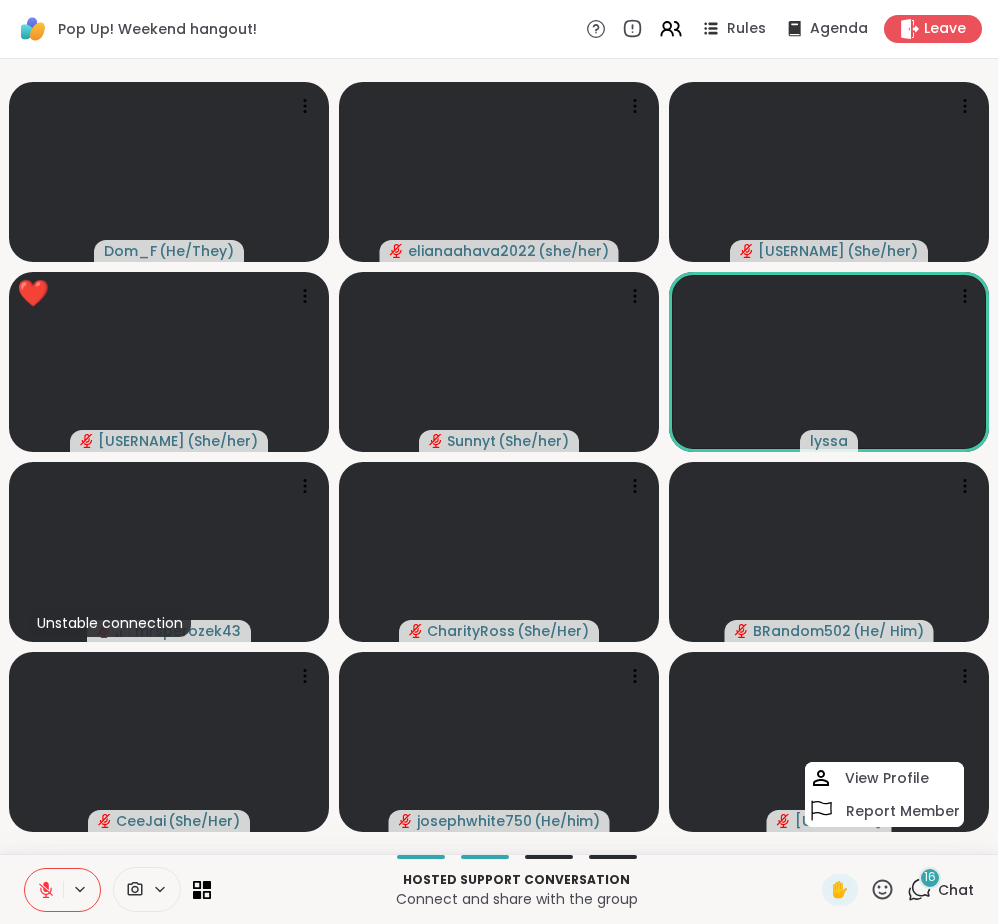click 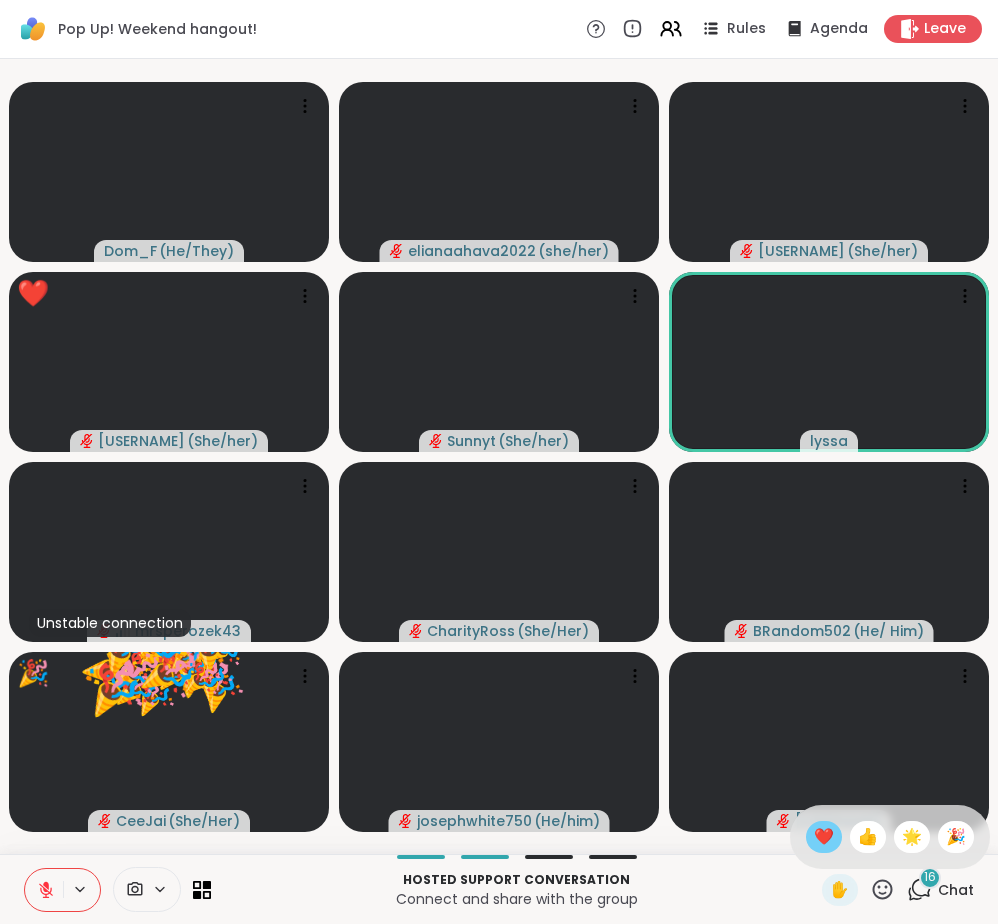 click on "❤️" at bounding box center (824, 837) 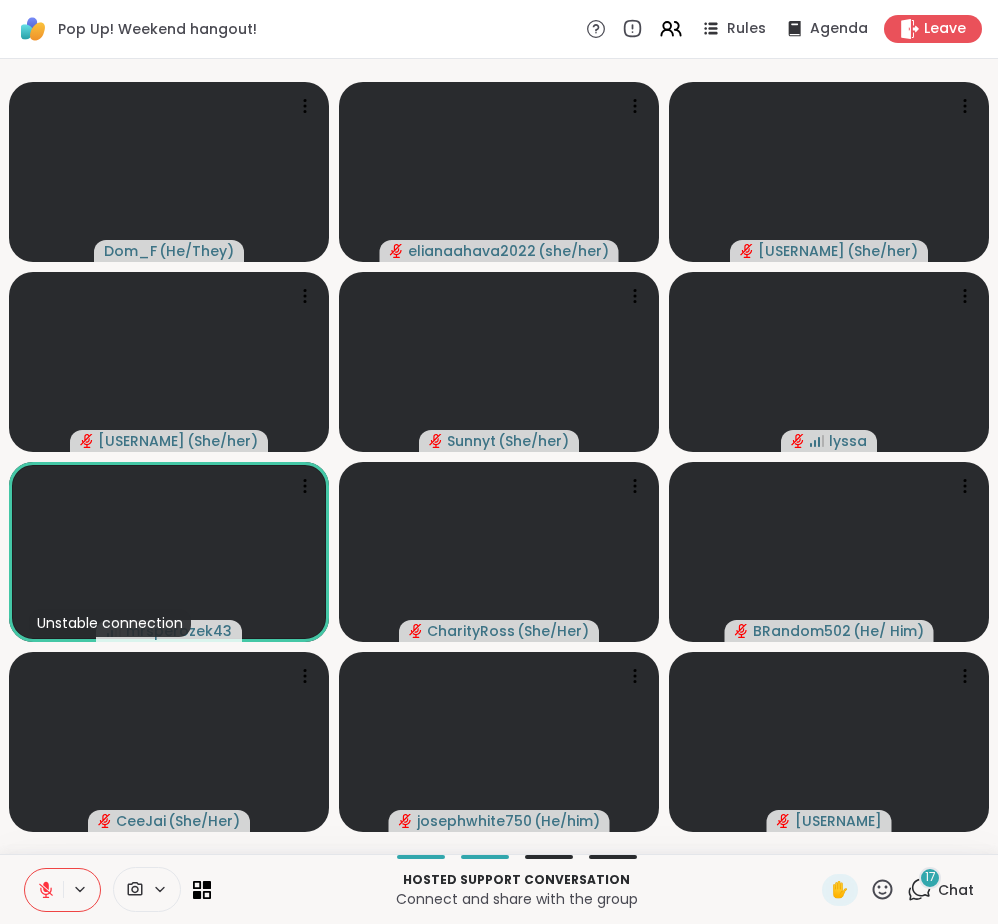 click on "Dom_F ( He/They ) elianaahava2022 ( she/her ) Gwendolyn79 ( She/her ) Cspadilla ( She/her ) Sunnyt ( She/her ) lyssa Unstable connection mrsperozek43 CharityRoss ( She/Her ) BRandom502 ( He/ Him ) CeeJai ( She/Her ) josephwhite750 ( He/him ) Amie89" at bounding box center [499, 456] 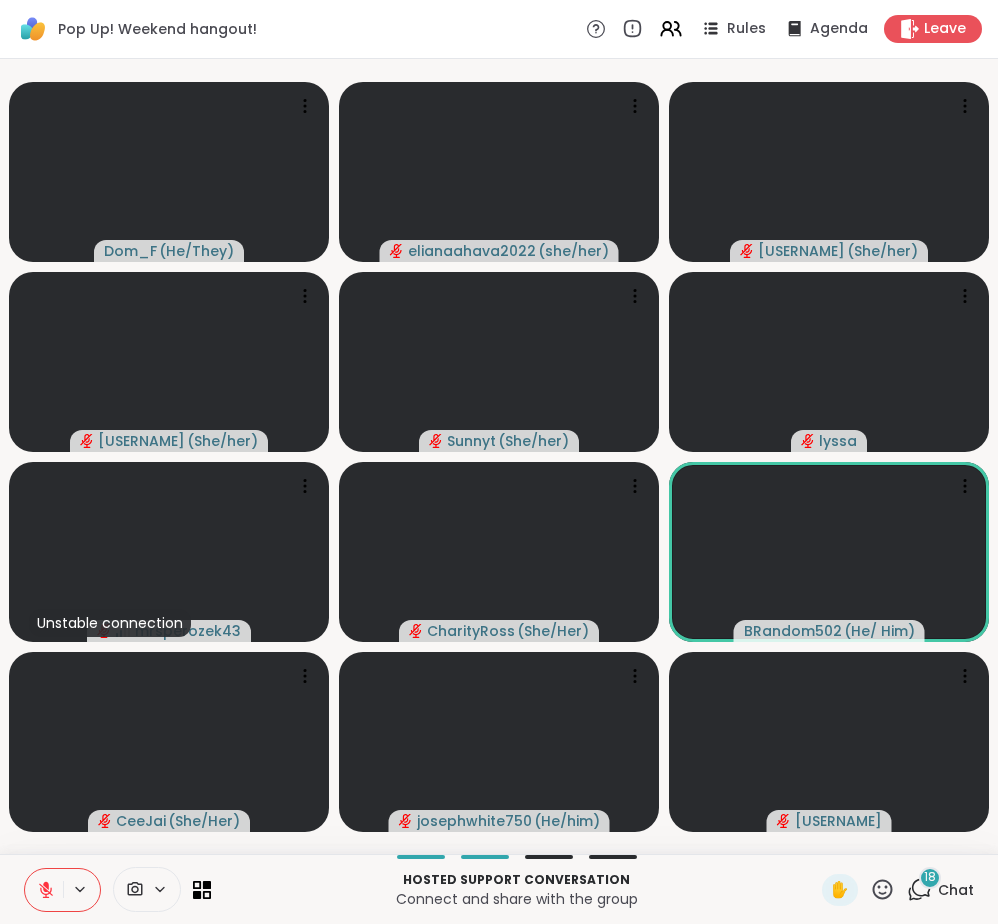 click on "Dom_F ( He/They ) elianaahava2022 ( she/her ) Gwendolyn79 ( She/her ) Cspadilla ( She/her ) Sunnyt ( She/her ) lyssa Unstable connection mrsperozek43 CharityRoss ( She/Her ) BRandom502 ( He/ Him ) CeeJai ( She/Her ) josephwhite750 ( He/him ) Amie89" at bounding box center [499, 456] 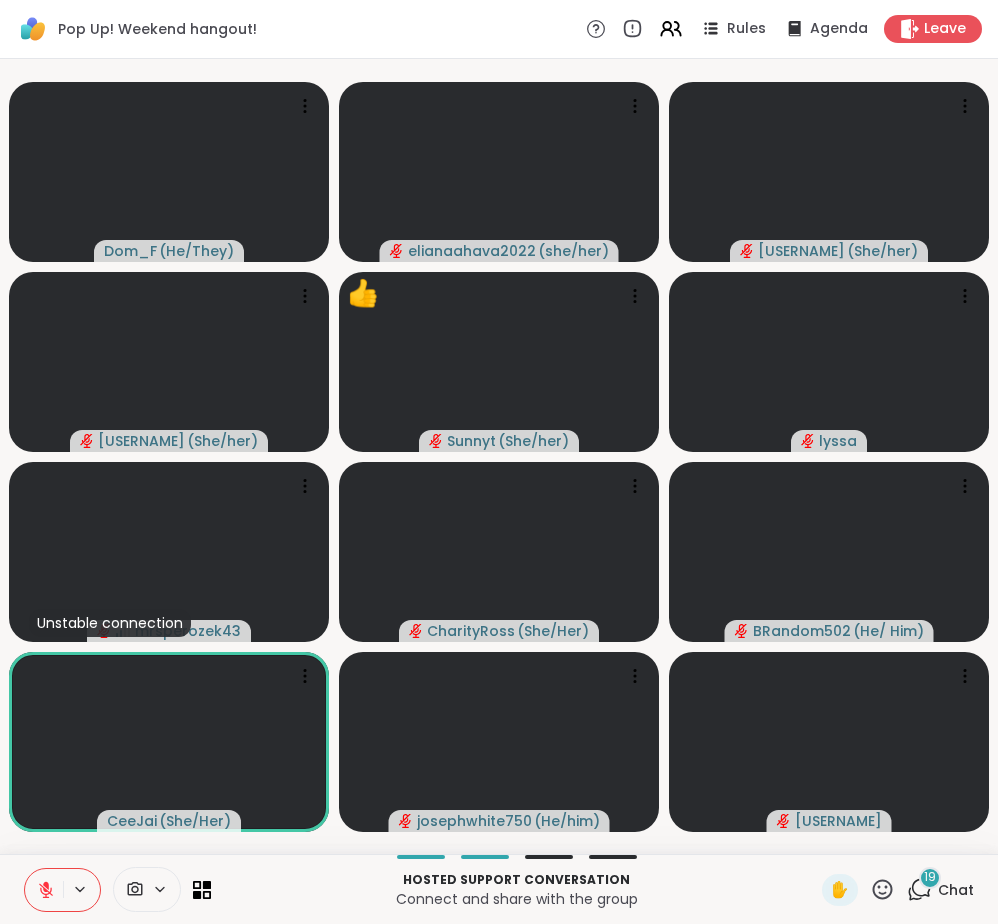 click 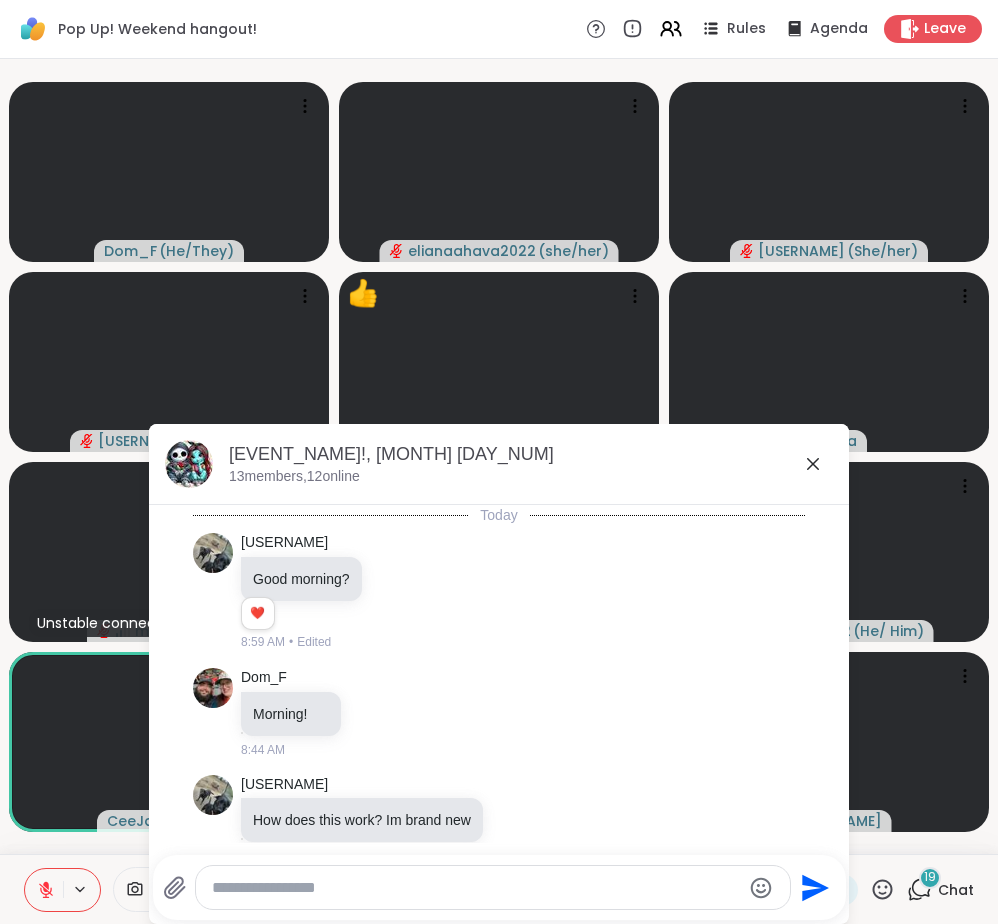 scroll, scrollTop: 6161, scrollLeft: 0, axis: vertical 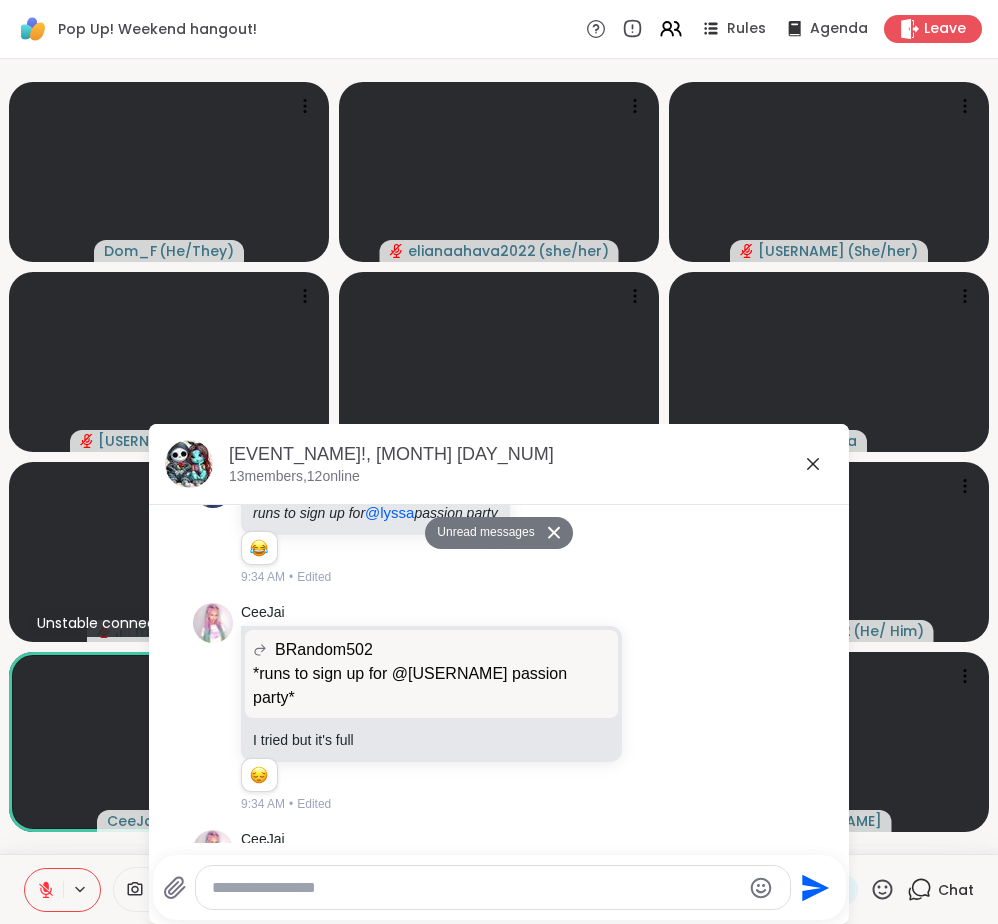click at bounding box center (476, 888) 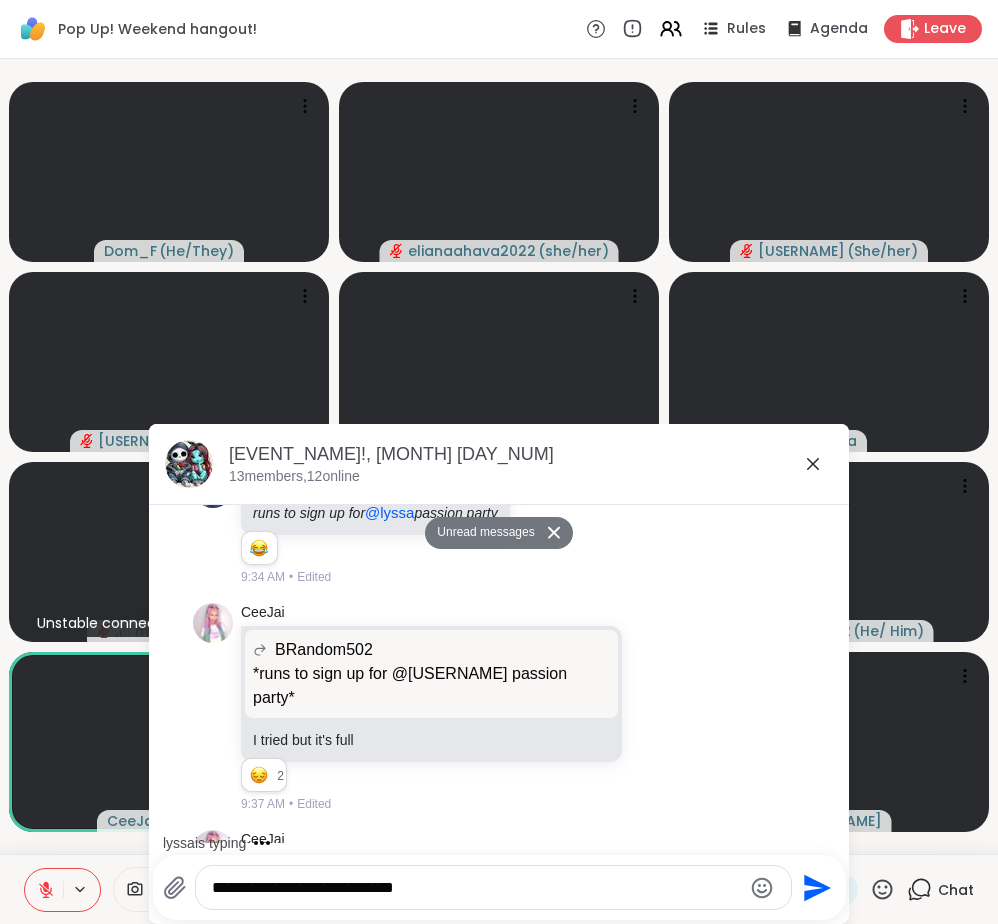 click on "**********" at bounding box center [476, 888] 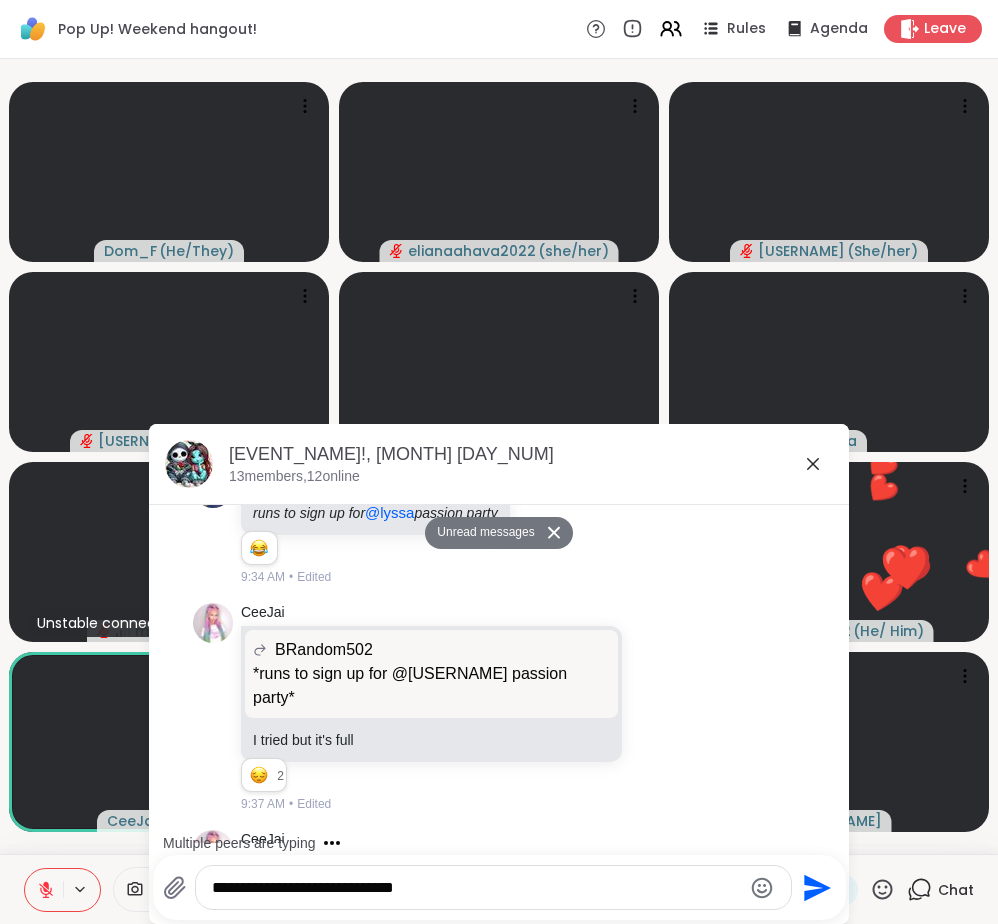 click on "**********" at bounding box center [476, 888] 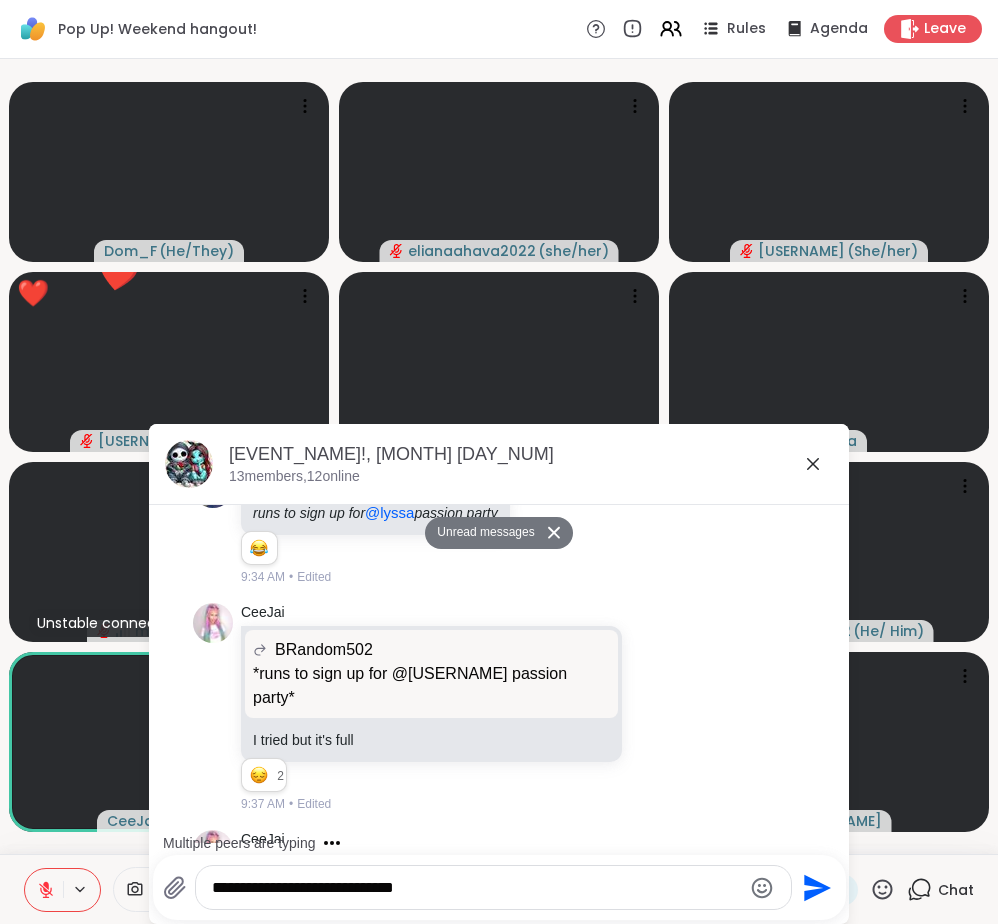 scroll, scrollTop: 6288, scrollLeft: 0, axis: vertical 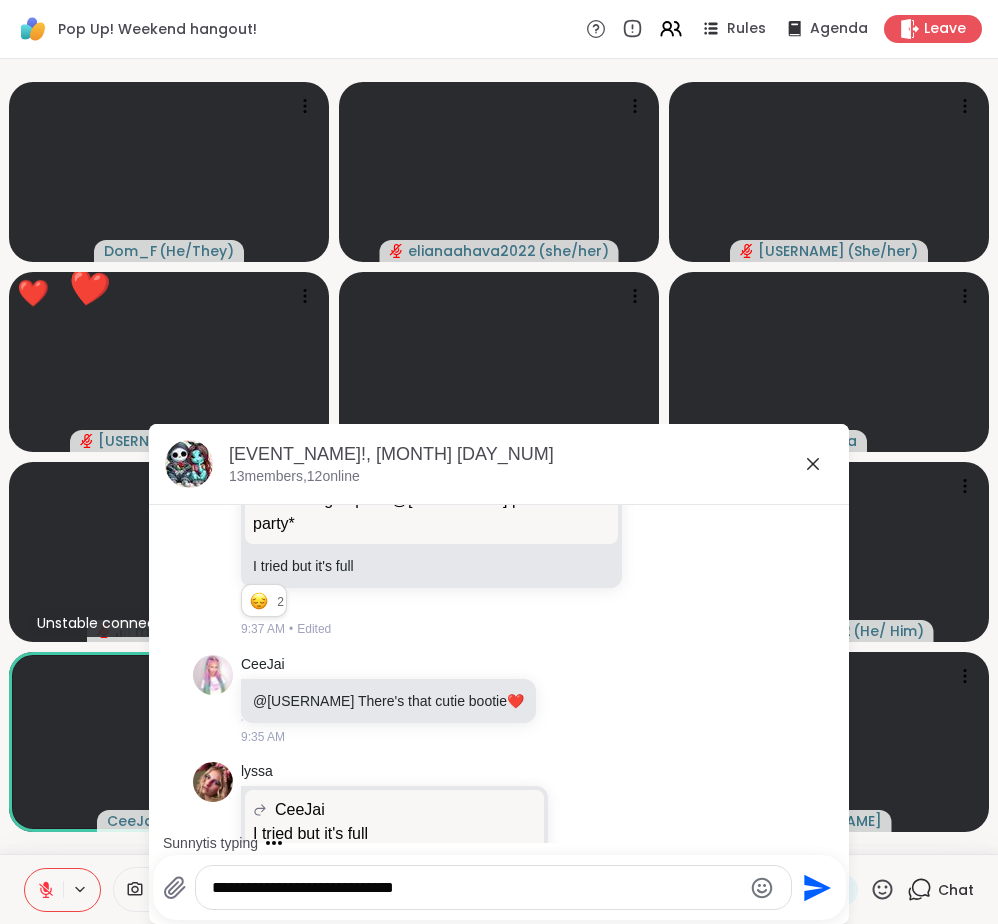 type on "**********" 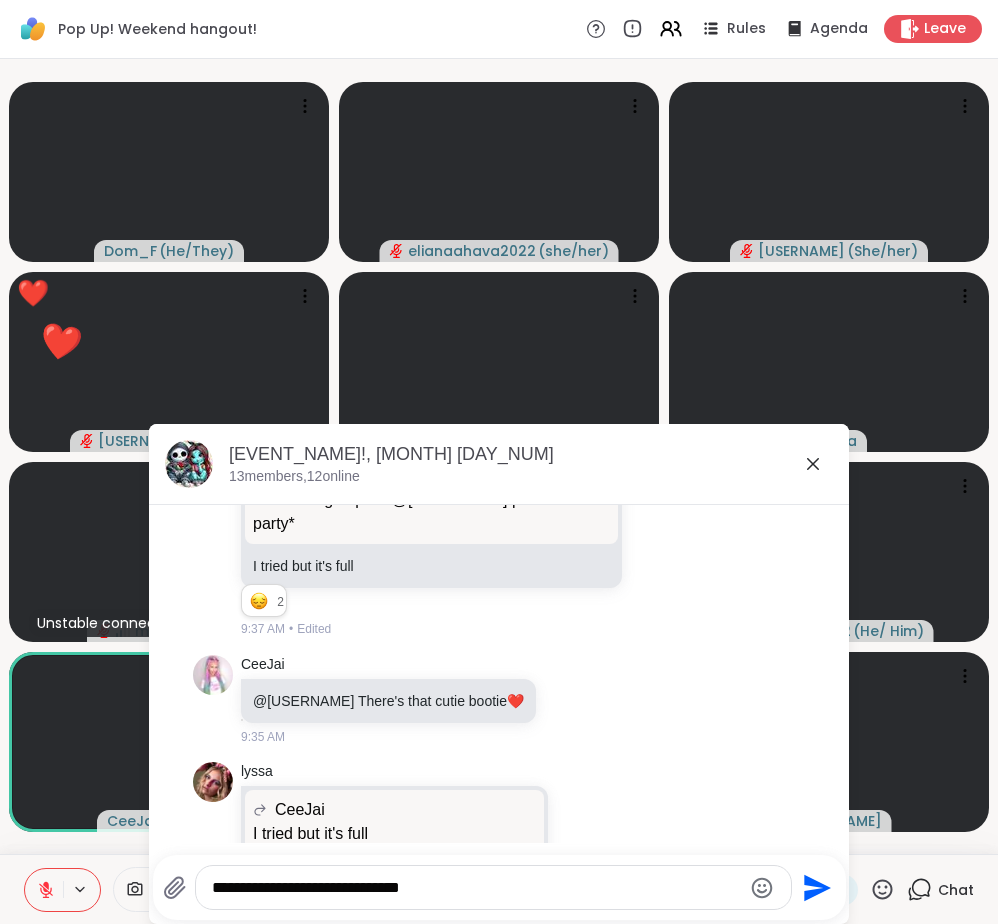 type 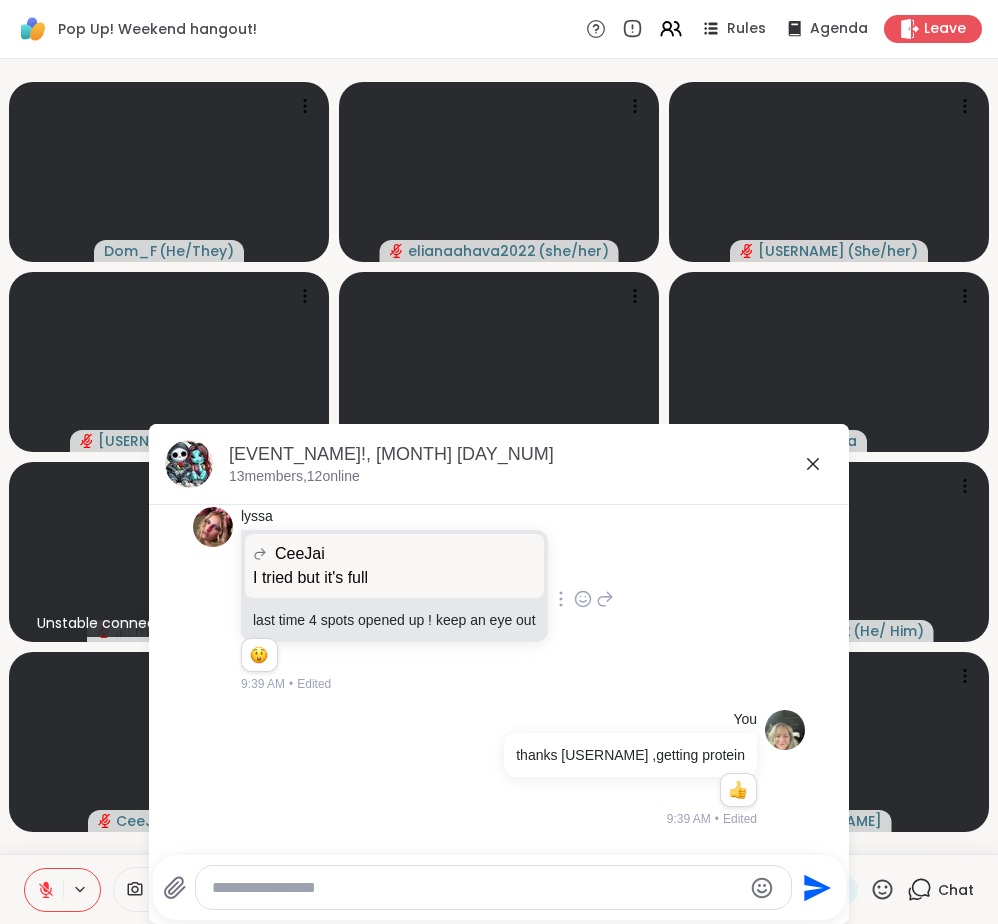 scroll, scrollTop: 6570, scrollLeft: 0, axis: vertical 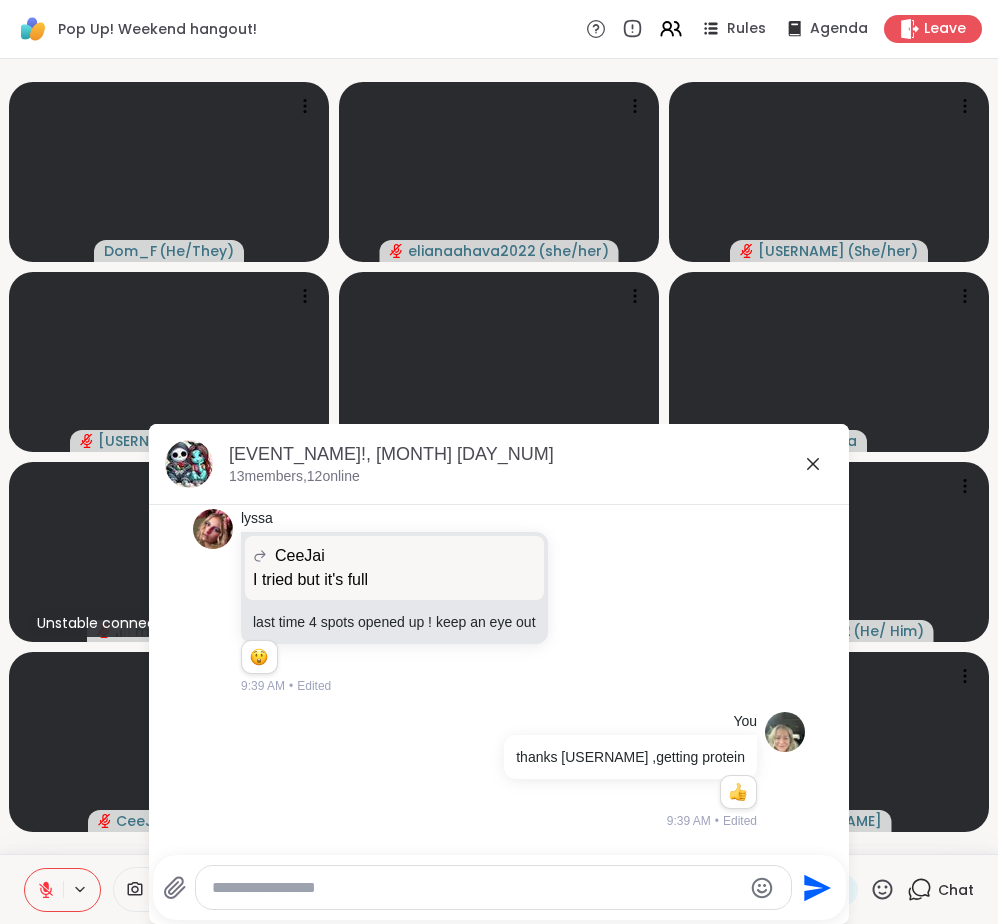 click 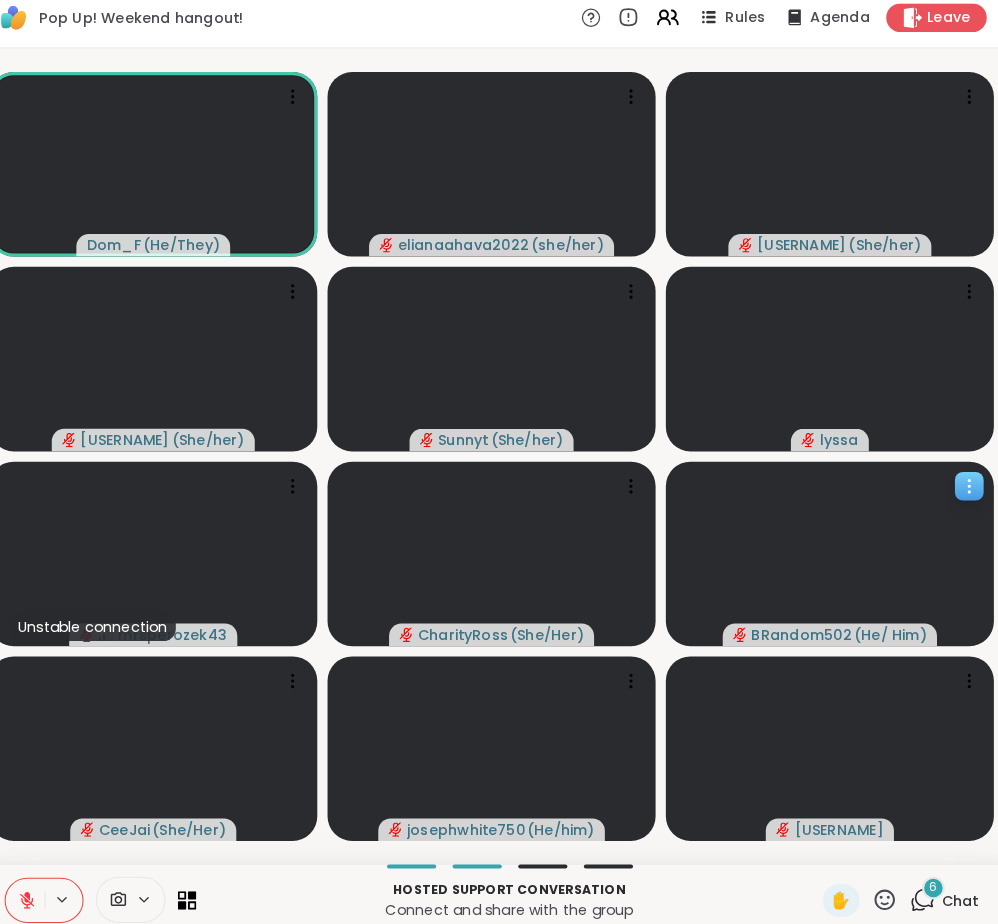 click at bounding box center [829, 552] 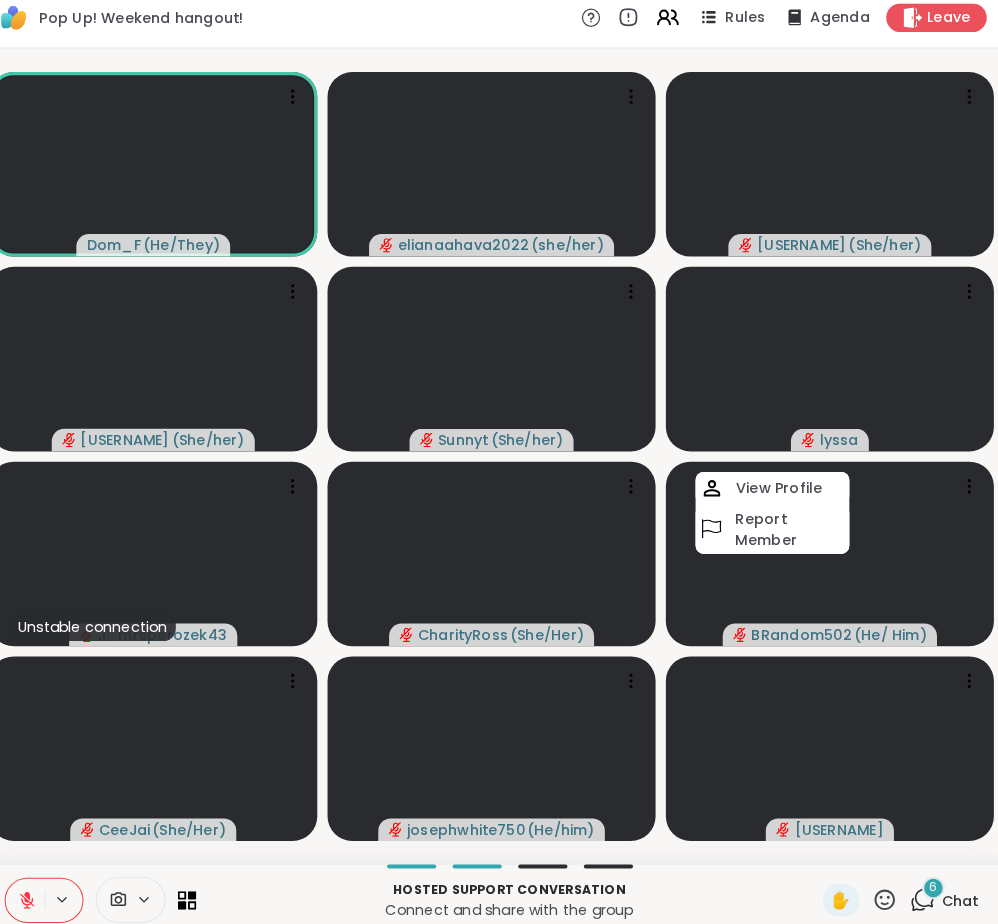 click 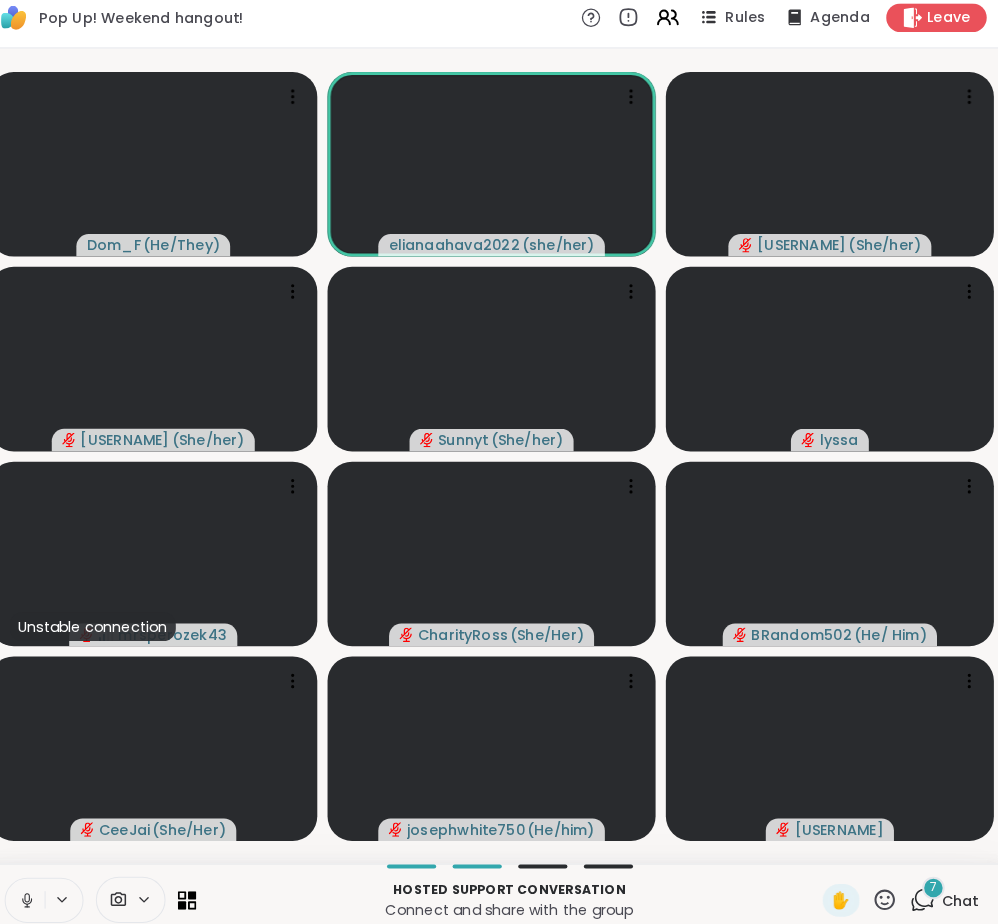 click at bounding box center [44, 890] 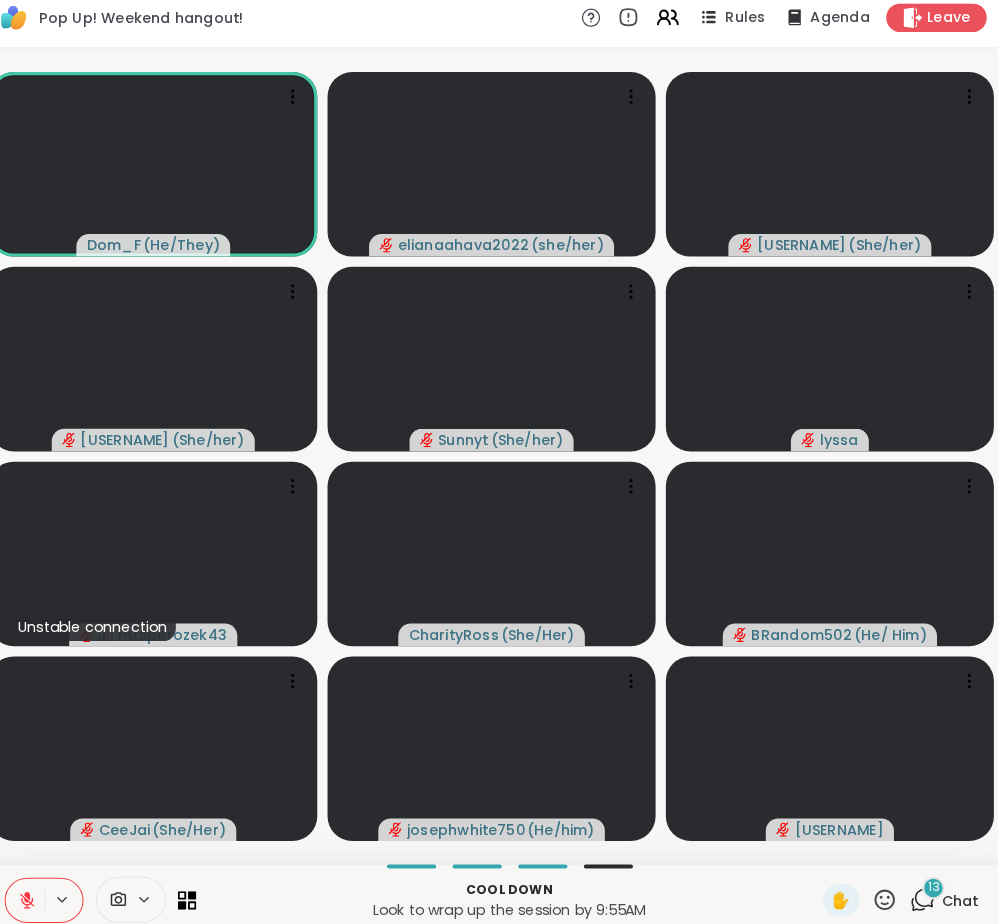 click at bounding box center [44, 890] 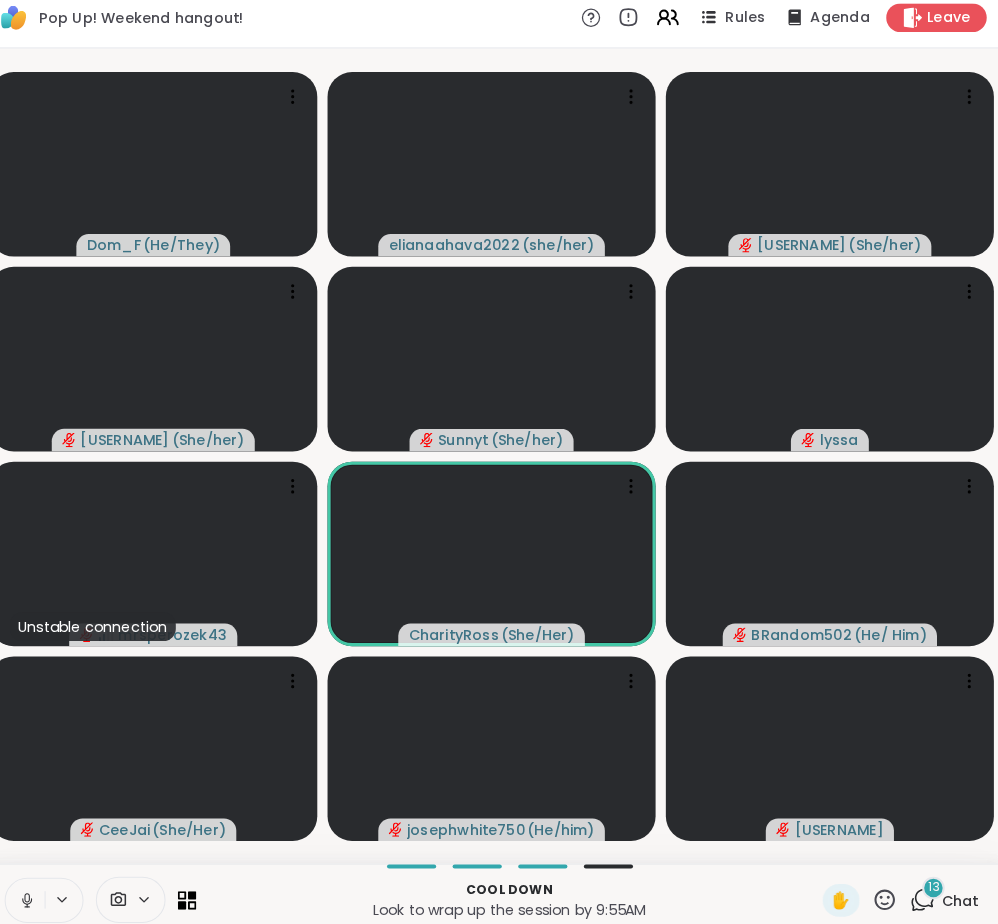 click at bounding box center [44, 890] 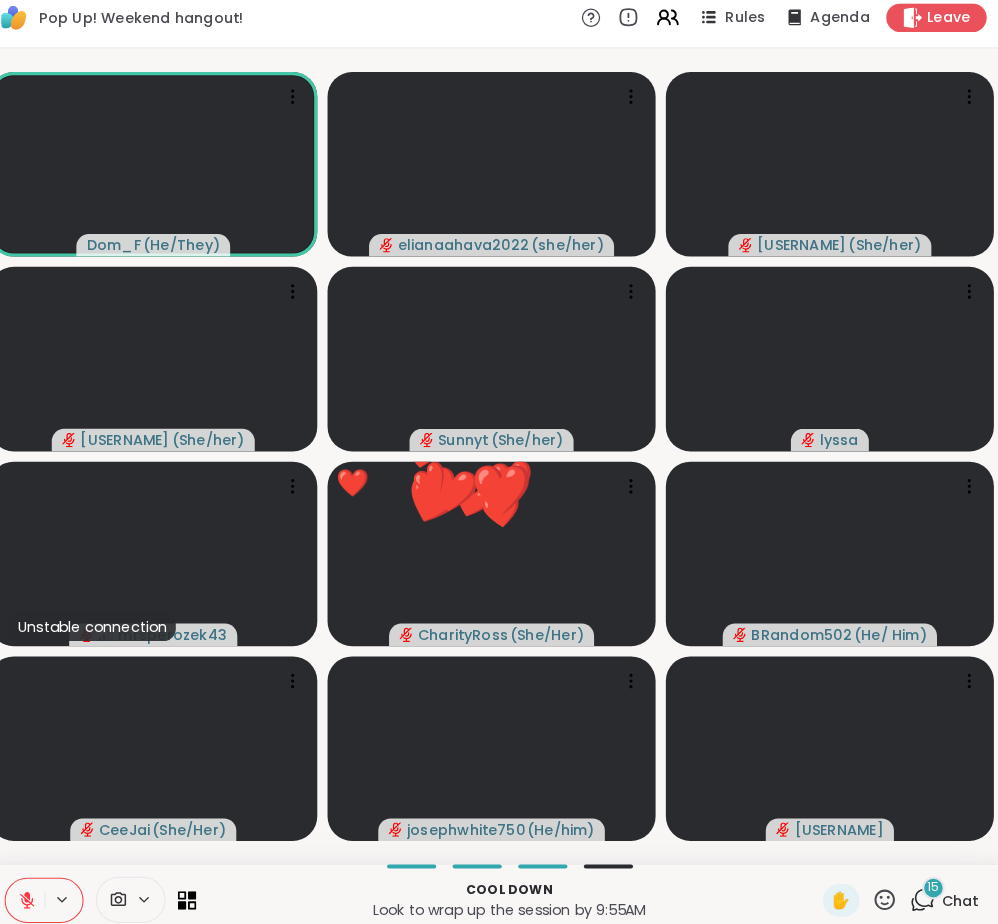 click 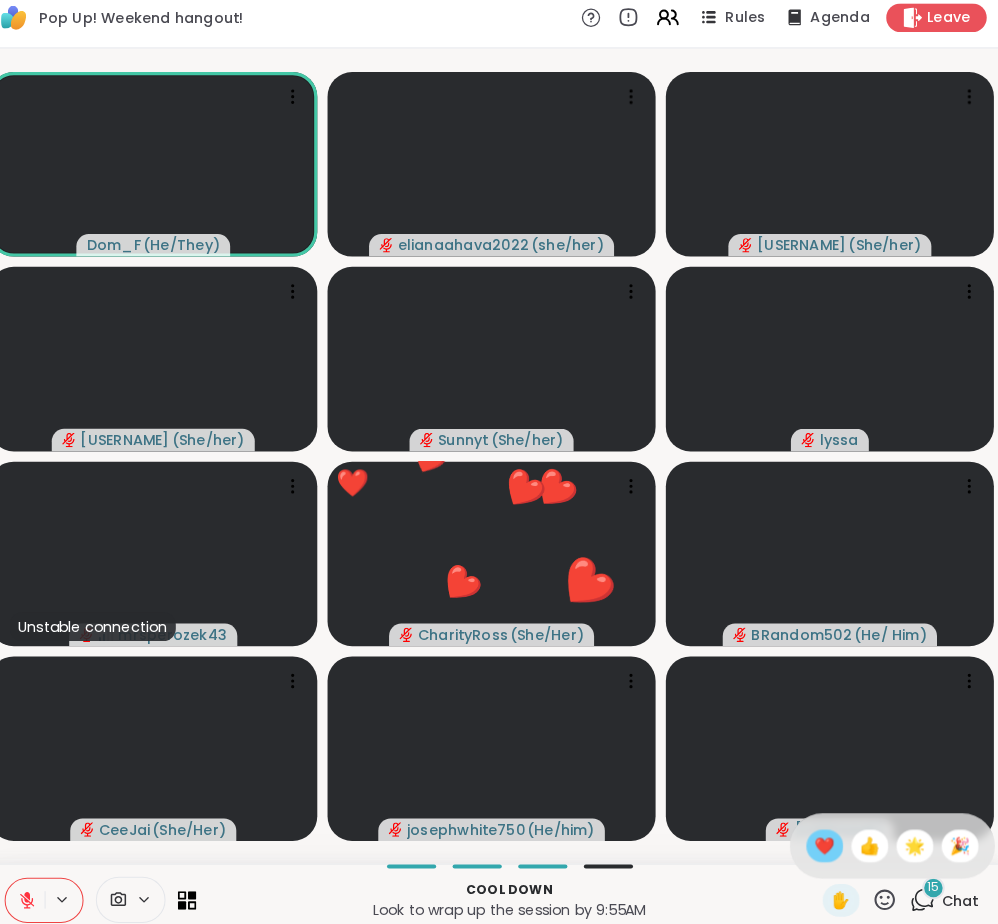 click on "❤️" at bounding box center [824, 837] 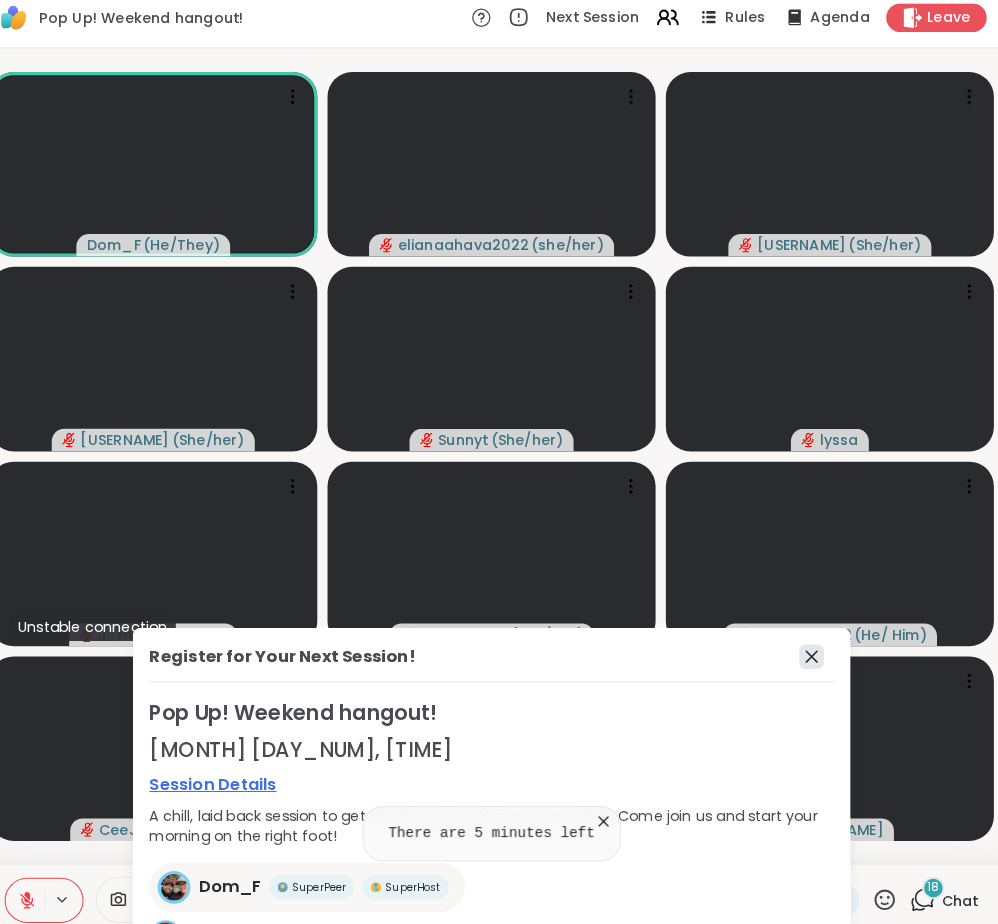 click 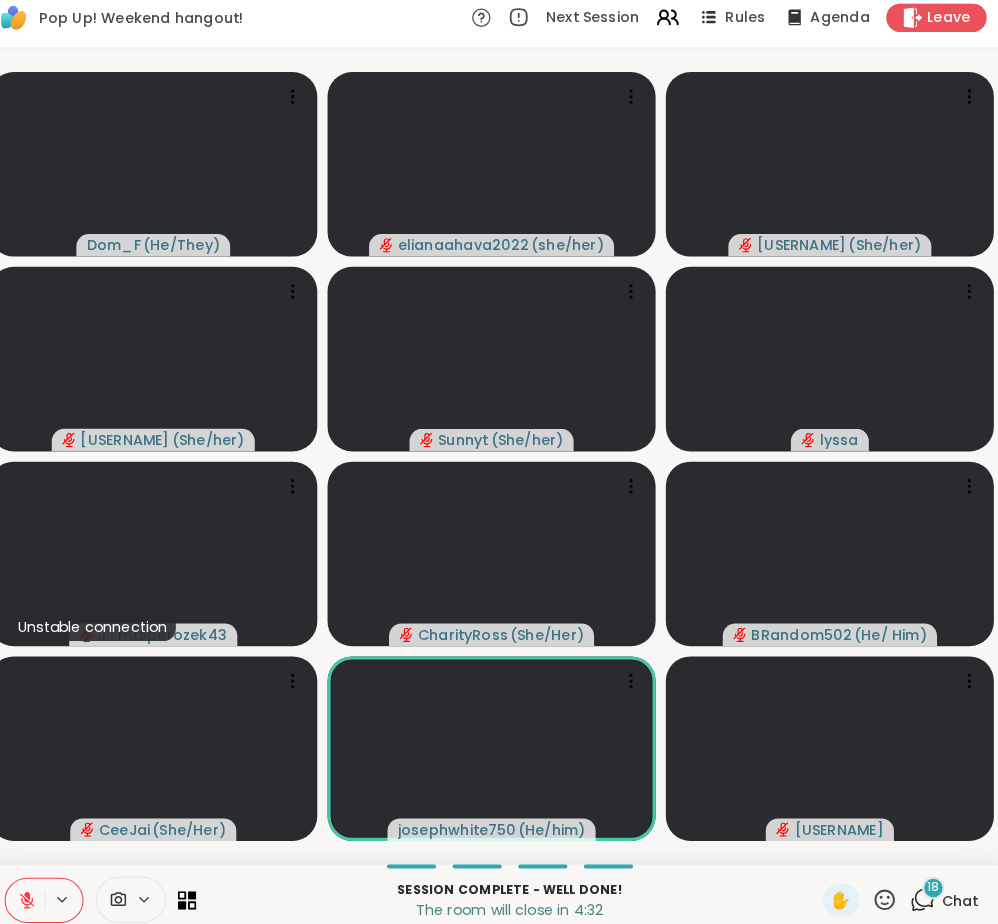 click 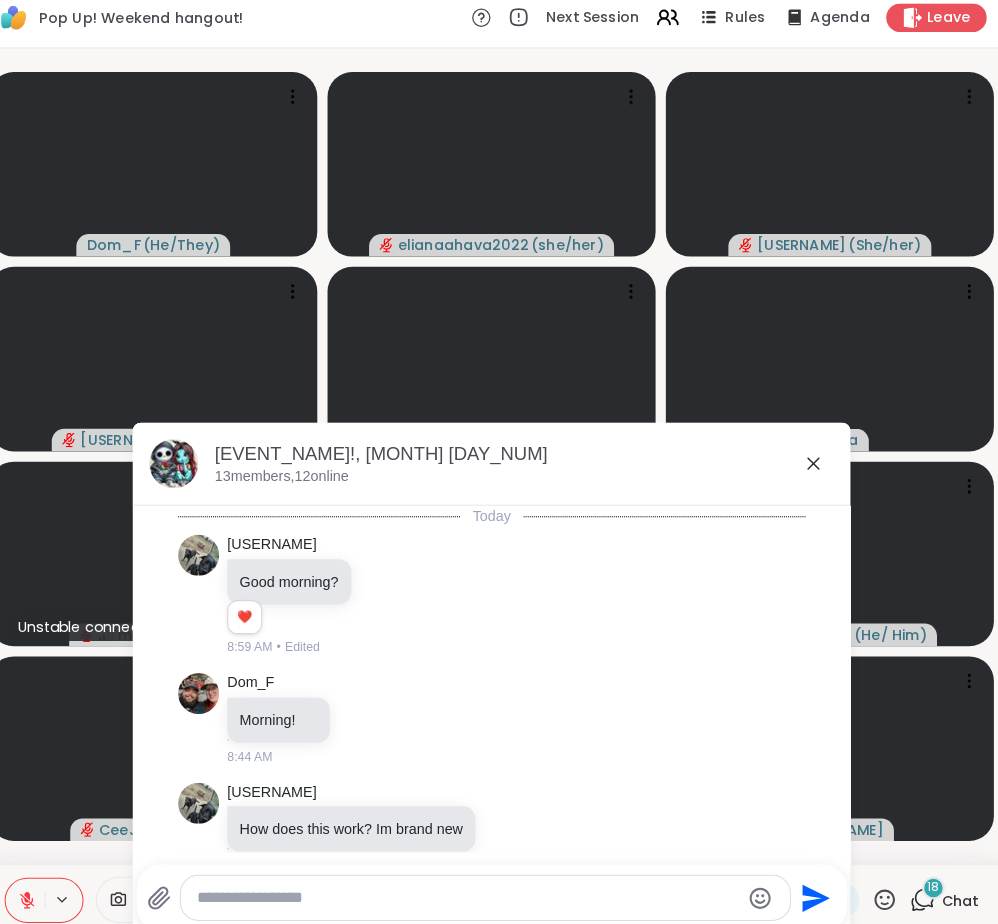 scroll, scrollTop: 10301, scrollLeft: 0, axis: vertical 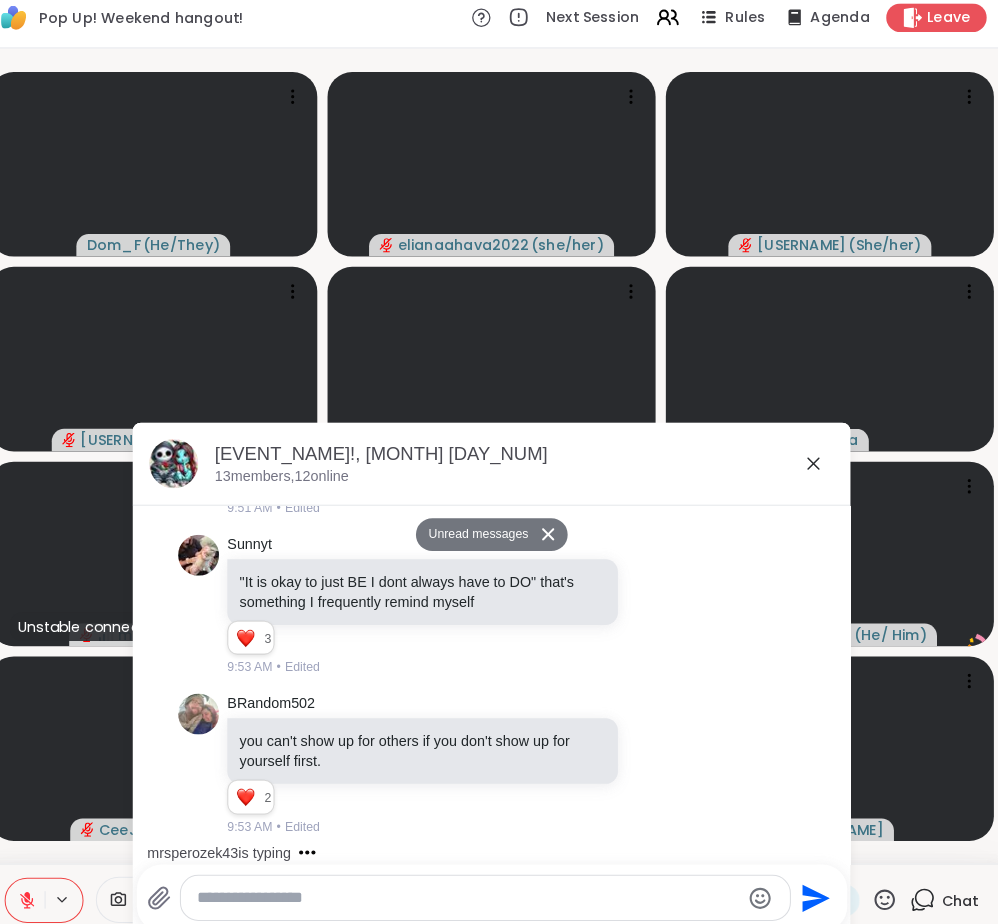 click at bounding box center (476, 888) 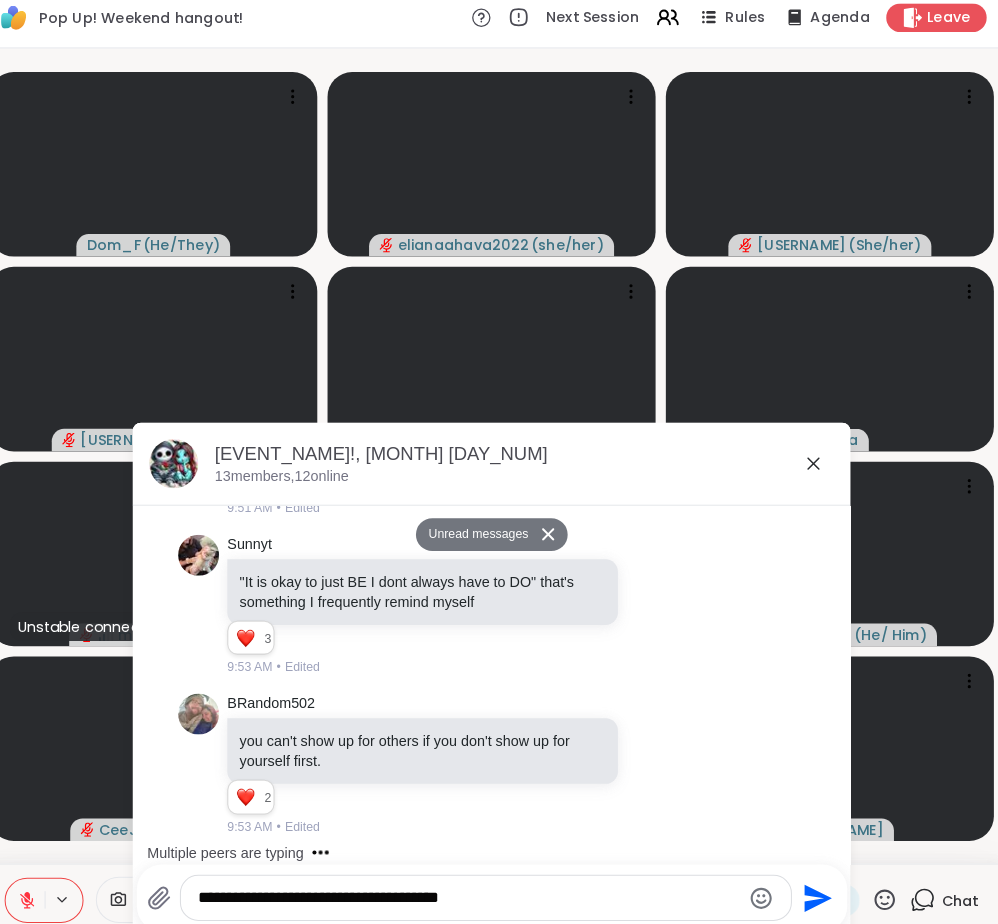 scroll, scrollTop: 10329, scrollLeft: 0, axis: vertical 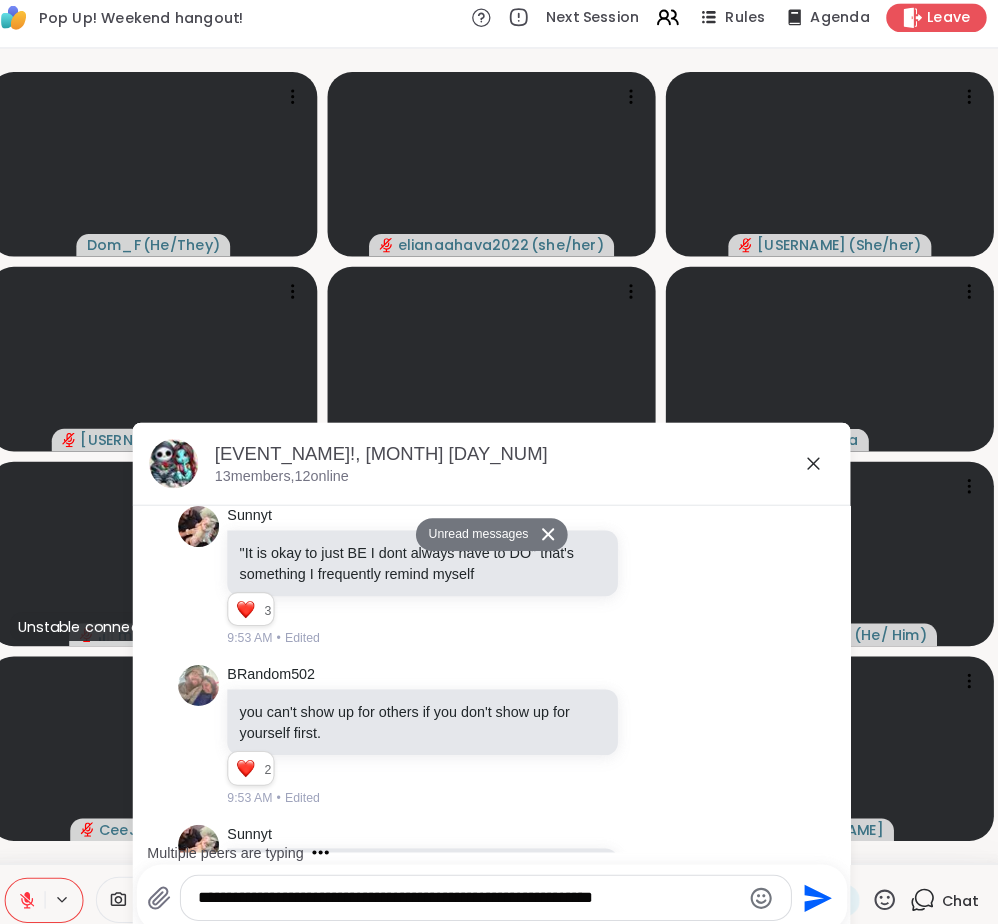 type on "**********" 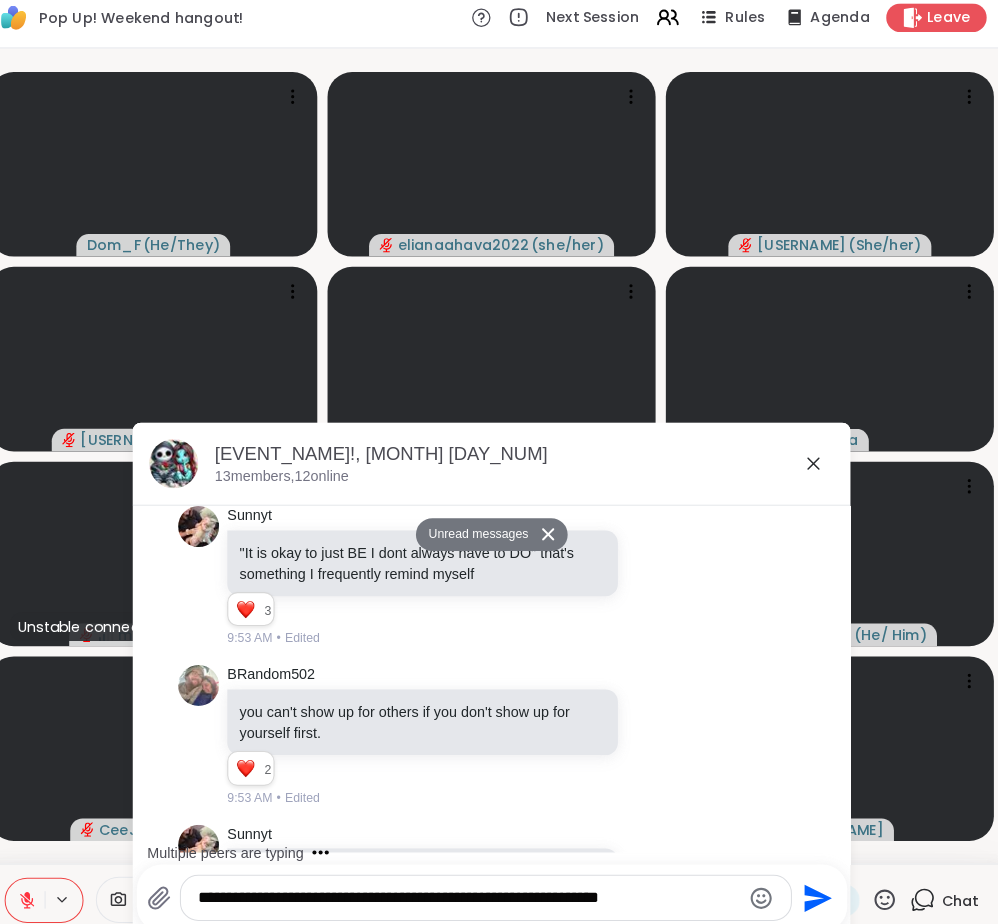 type 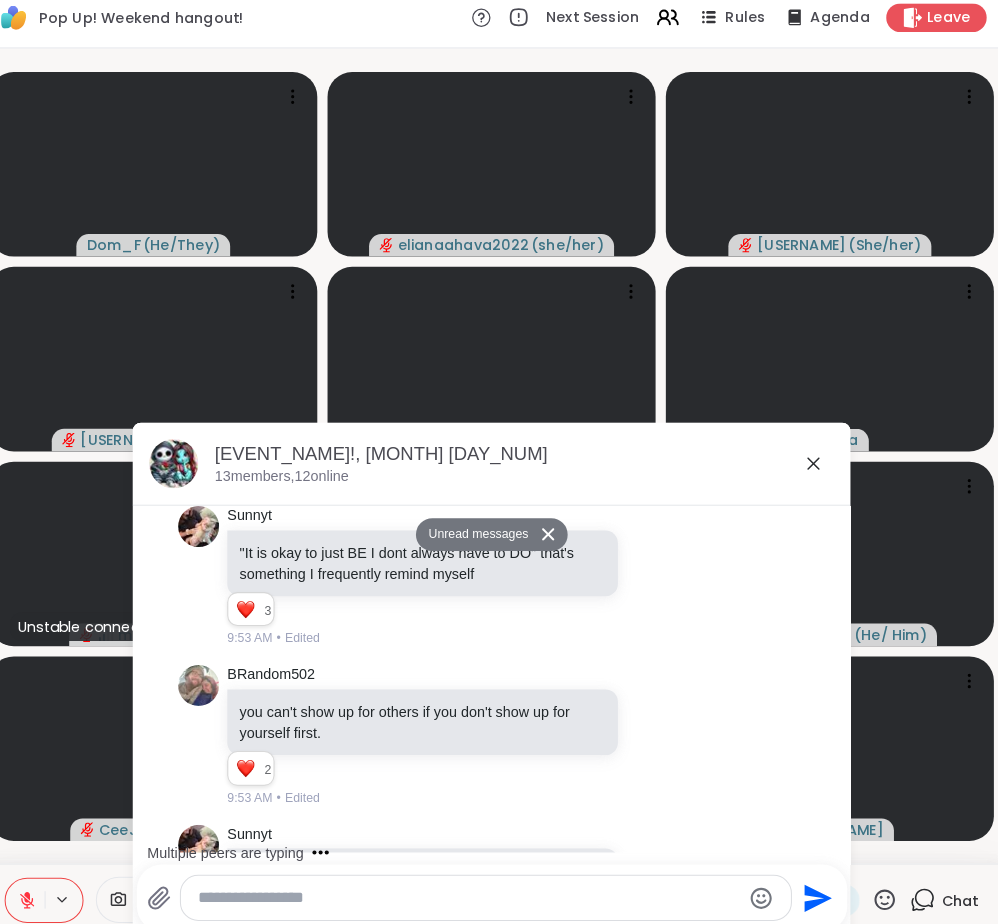 scroll, scrollTop: 10408, scrollLeft: 0, axis: vertical 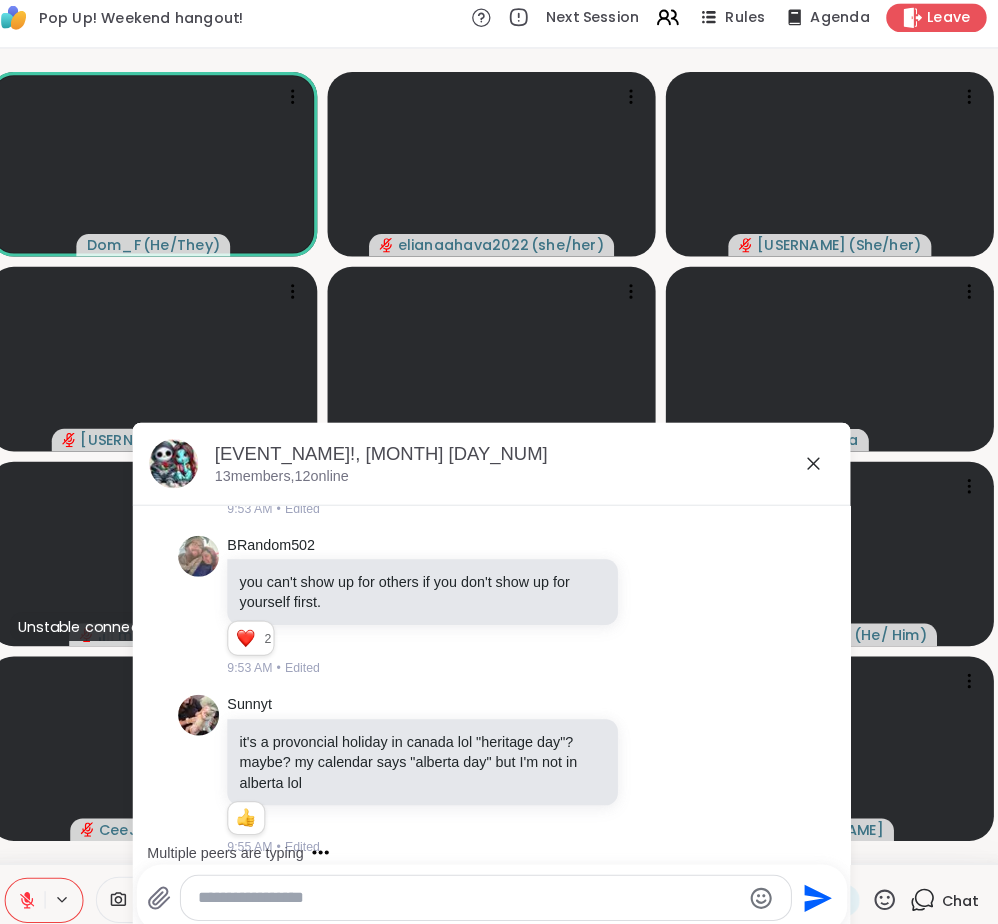 click 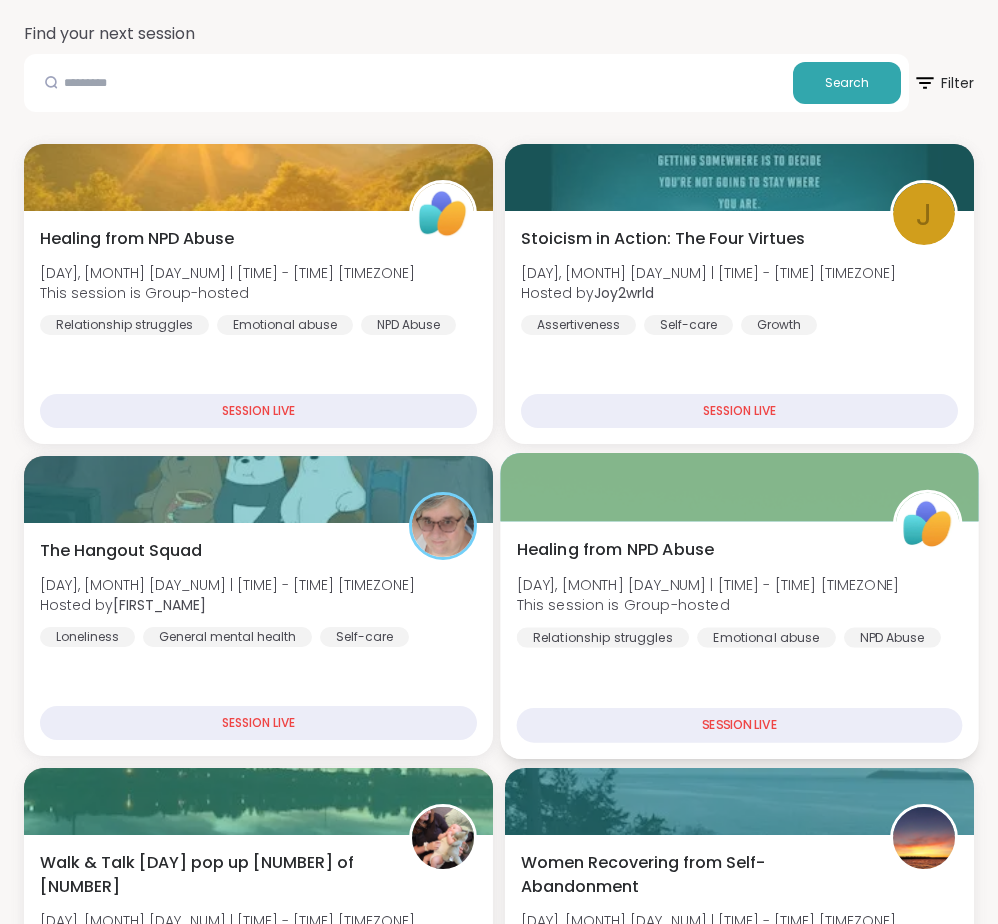 scroll, scrollTop: 240, scrollLeft: 0, axis: vertical 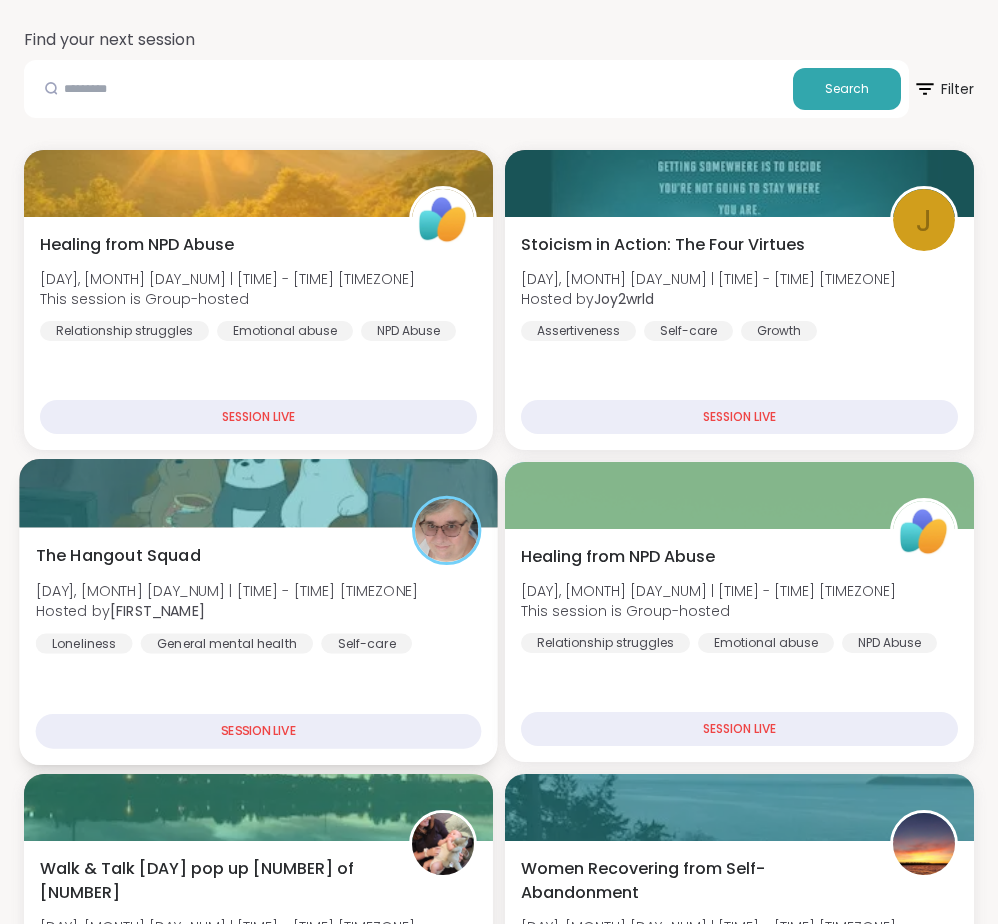 click on "The Hangout Squad Sat, Aug 02 | 10:00AM - 11:00AM CDT Hosted by  Susan Loneliness General mental health Self-care SESSION LIVE" at bounding box center (258, 646) 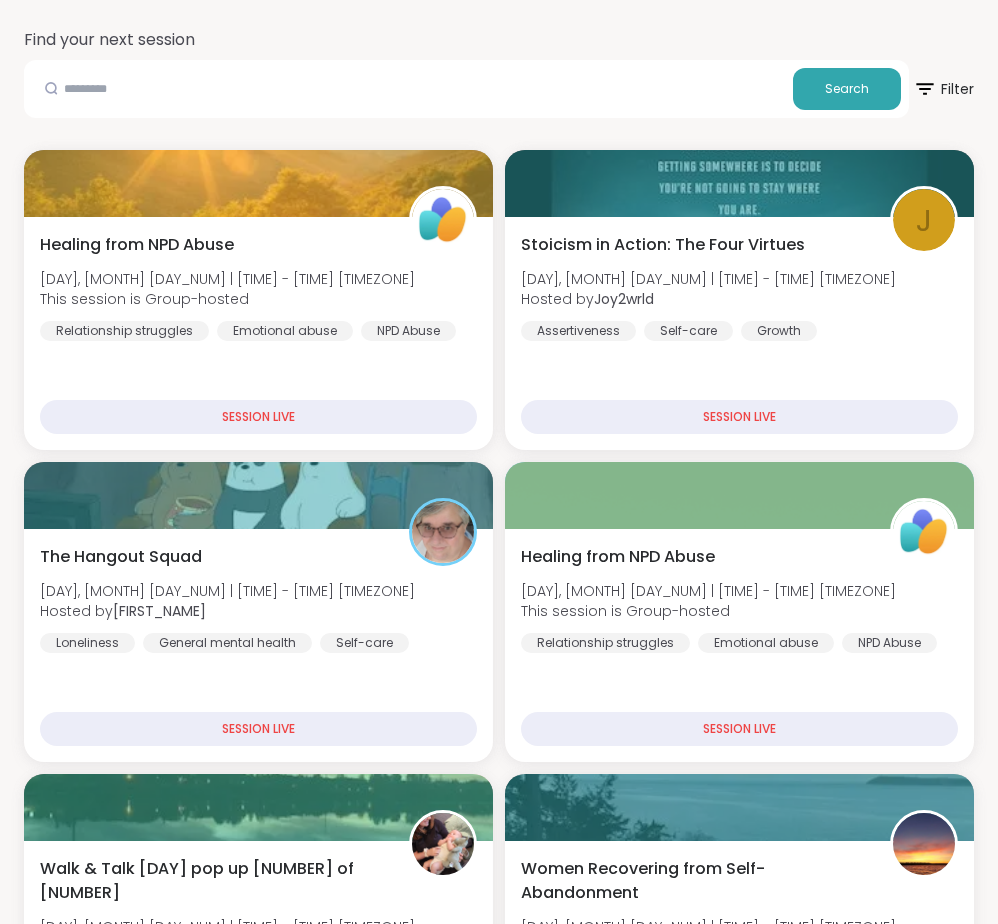 click on "Find your next session" at bounding box center (499, 40) 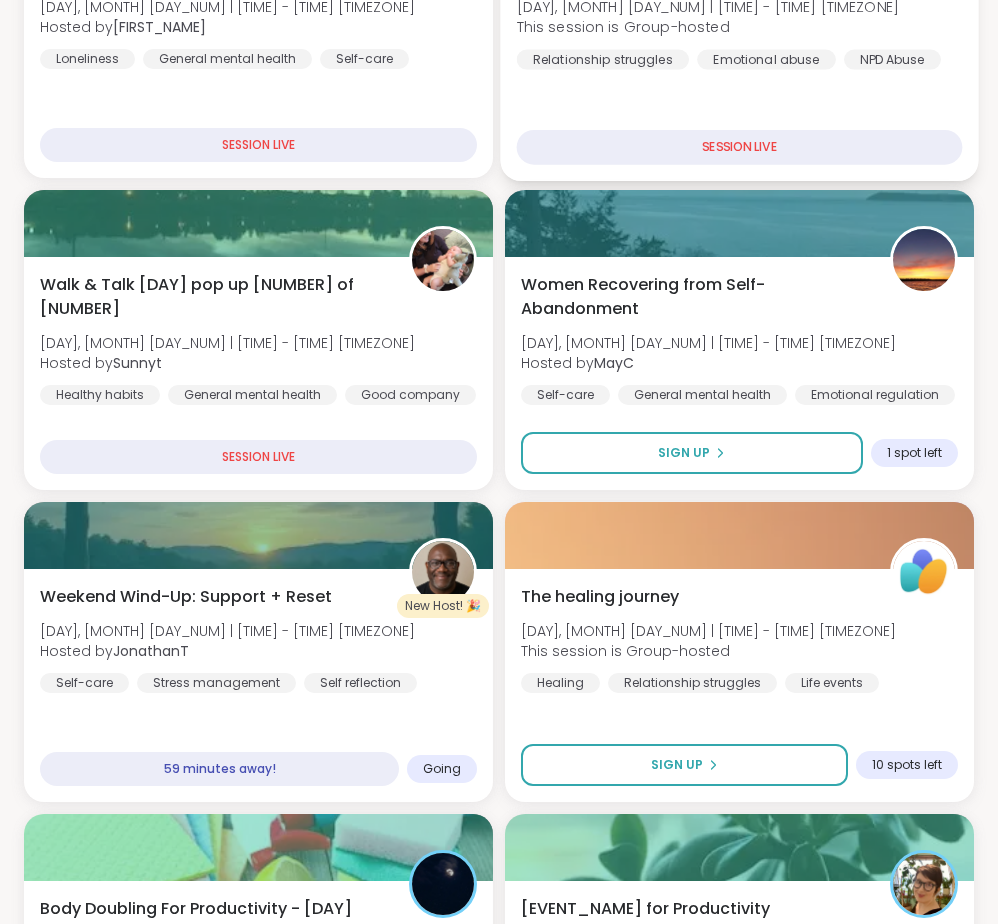 scroll, scrollTop: 830, scrollLeft: 0, axis: vertical 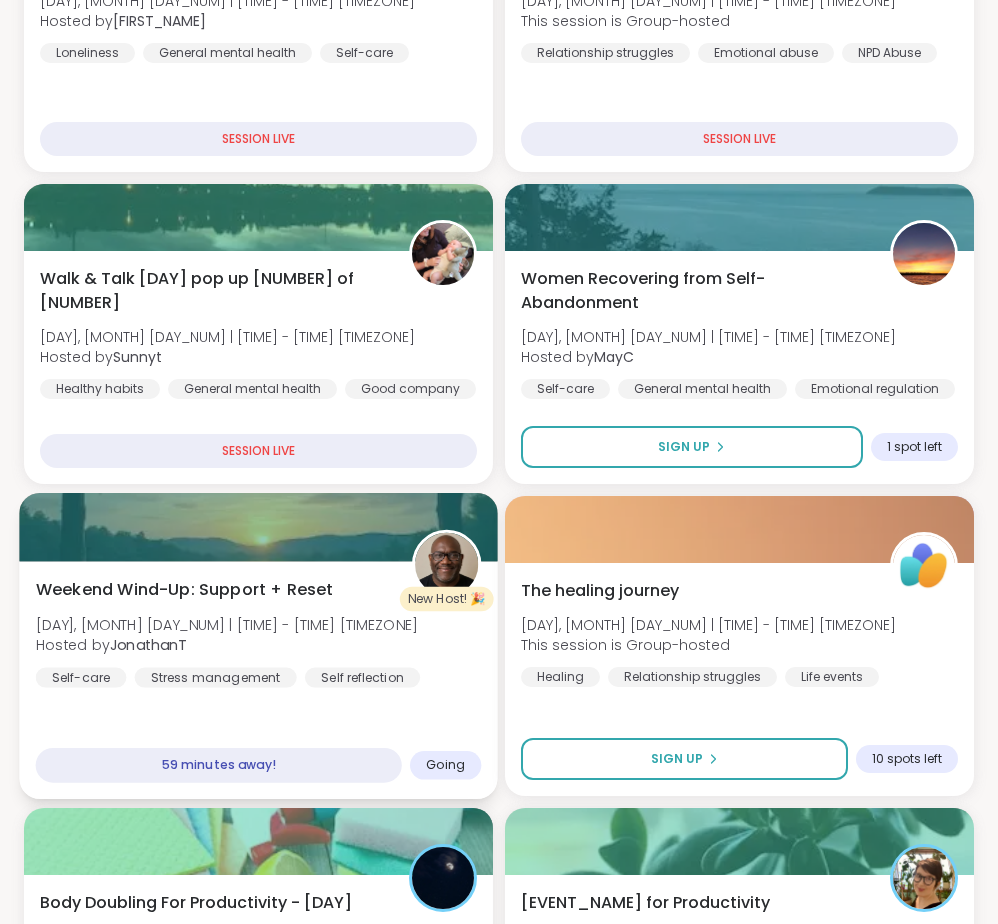 click on "Weekend Wind-Up: Support + Reset Sat, Aug 02 | 11:00AM - 12:00PM CDT Hosted by  JonathanT Self-care Stress management Self reflection" at bounding box center [259, 632] 